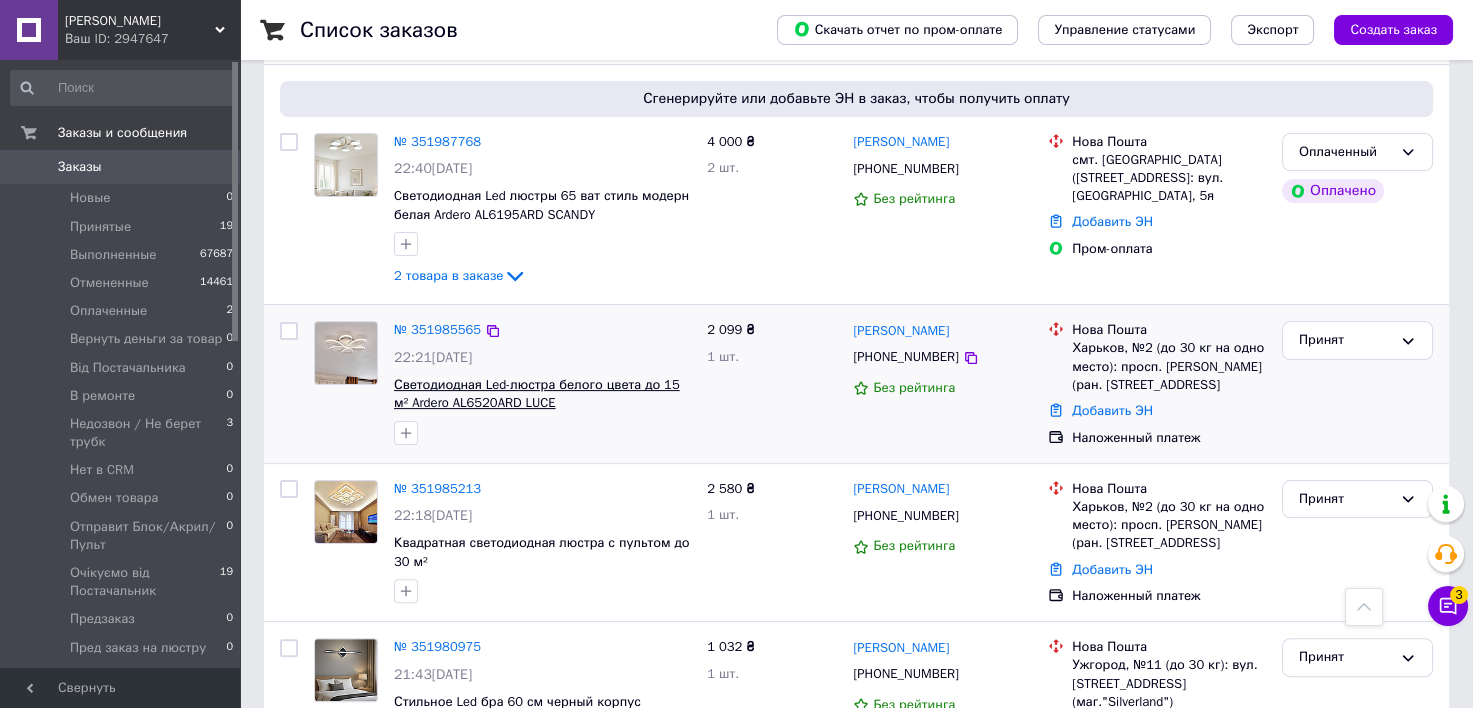 scroll, scrollTop: 1066, scrollLeft: 0, axis: vertical 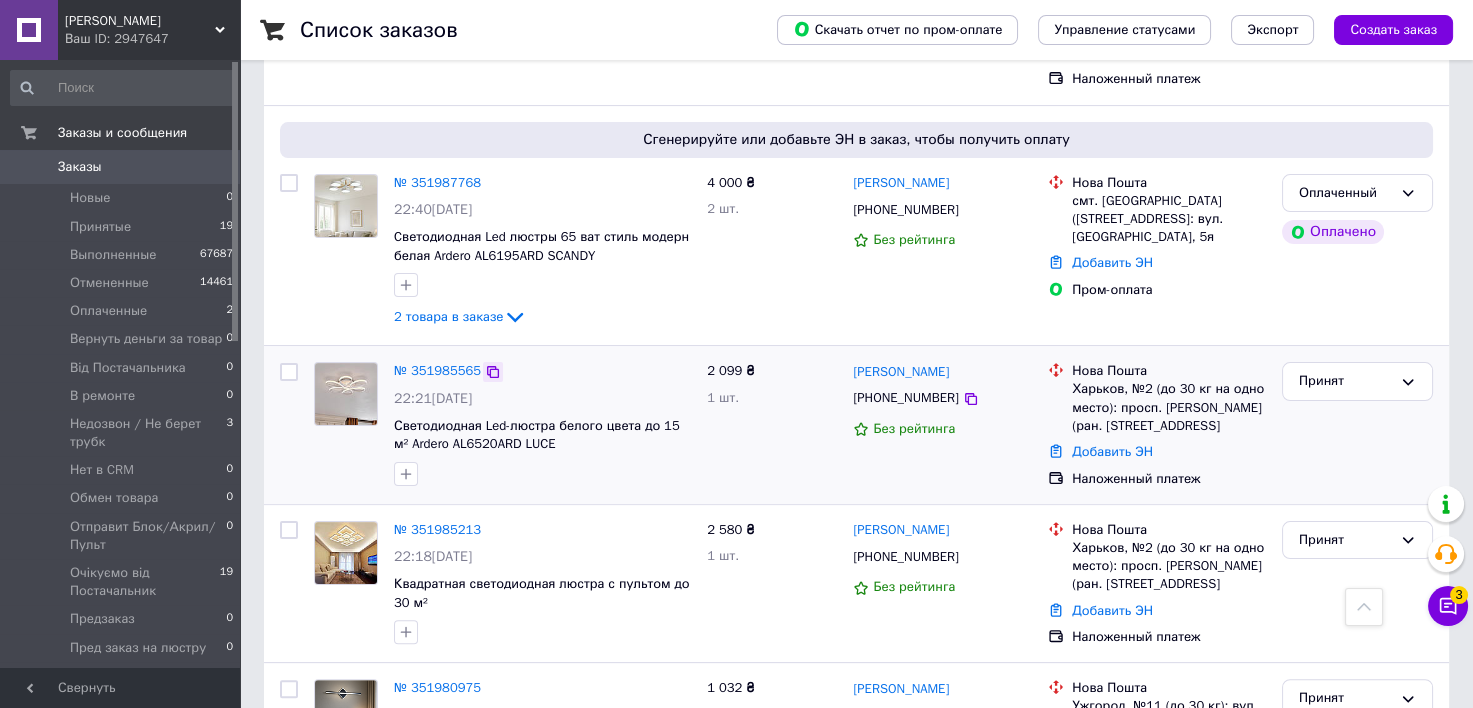 click 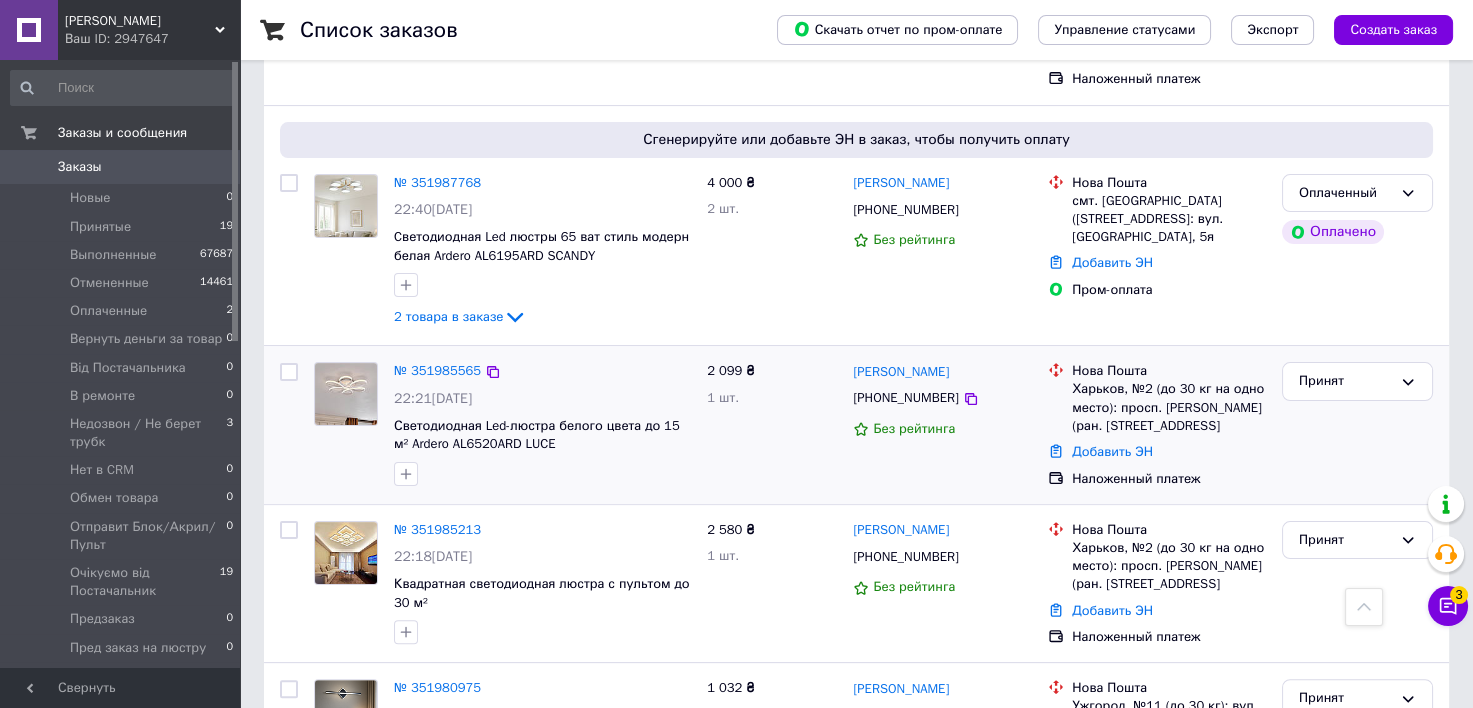 scroll, scrollTop: 1200, scrollLeft: 0, axis: vertical 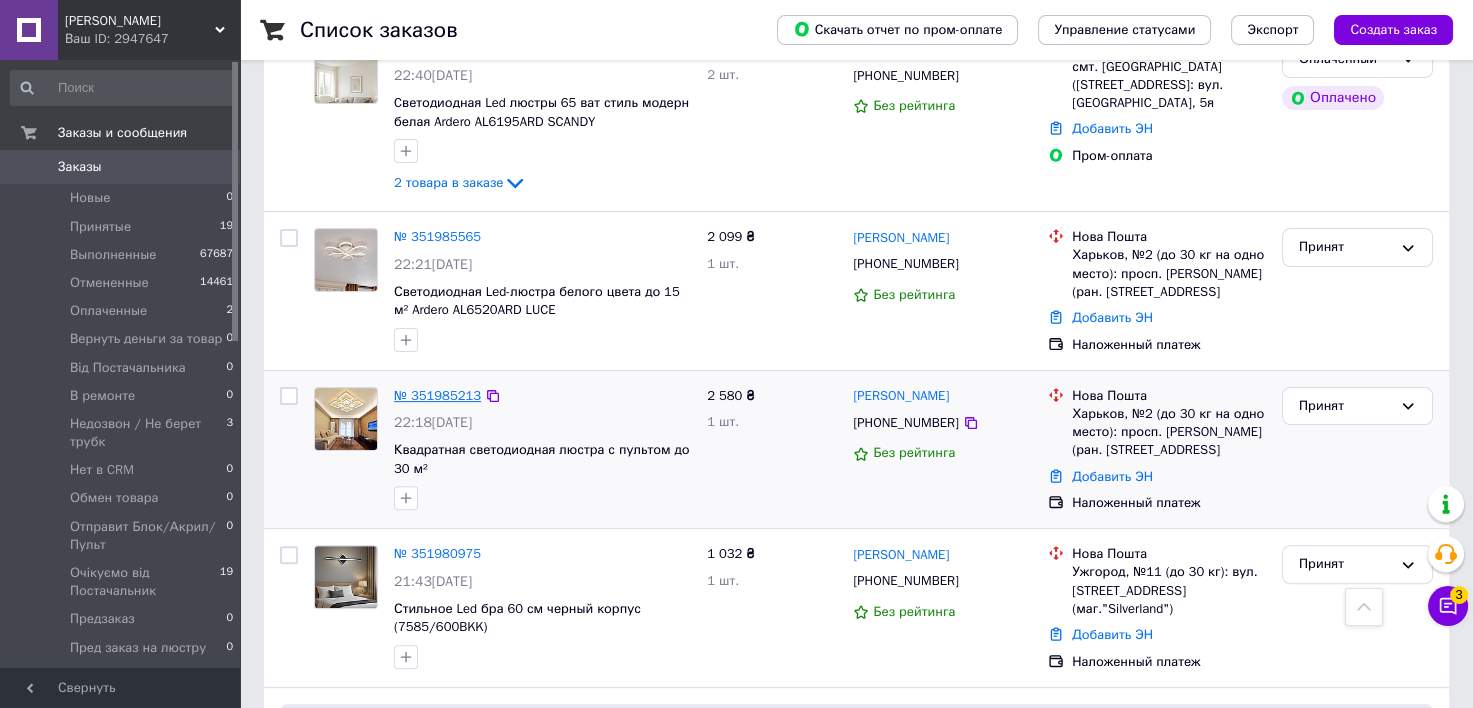 click on "№ 351985213" at bounding box center (437, 395) 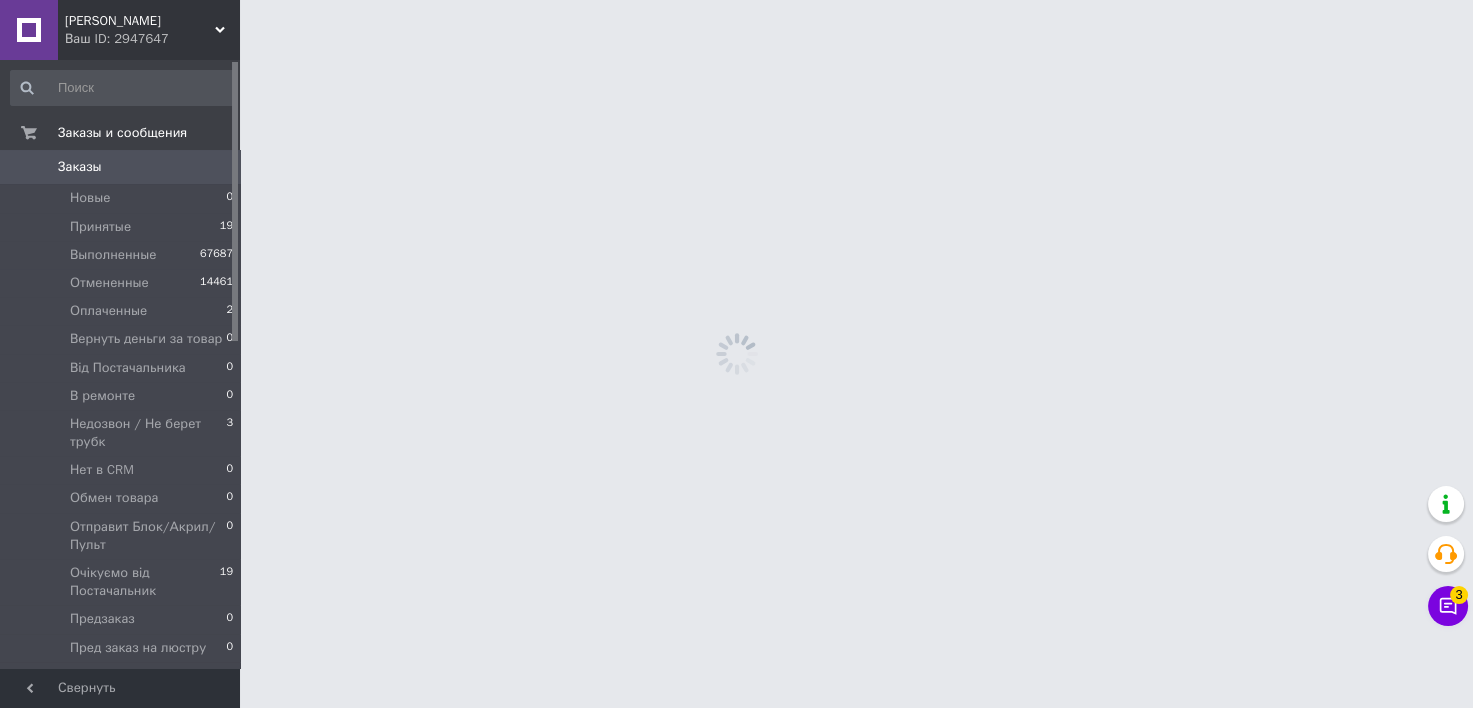 scroll, scrollTop: 0, scrollLeft: 0, axis: both 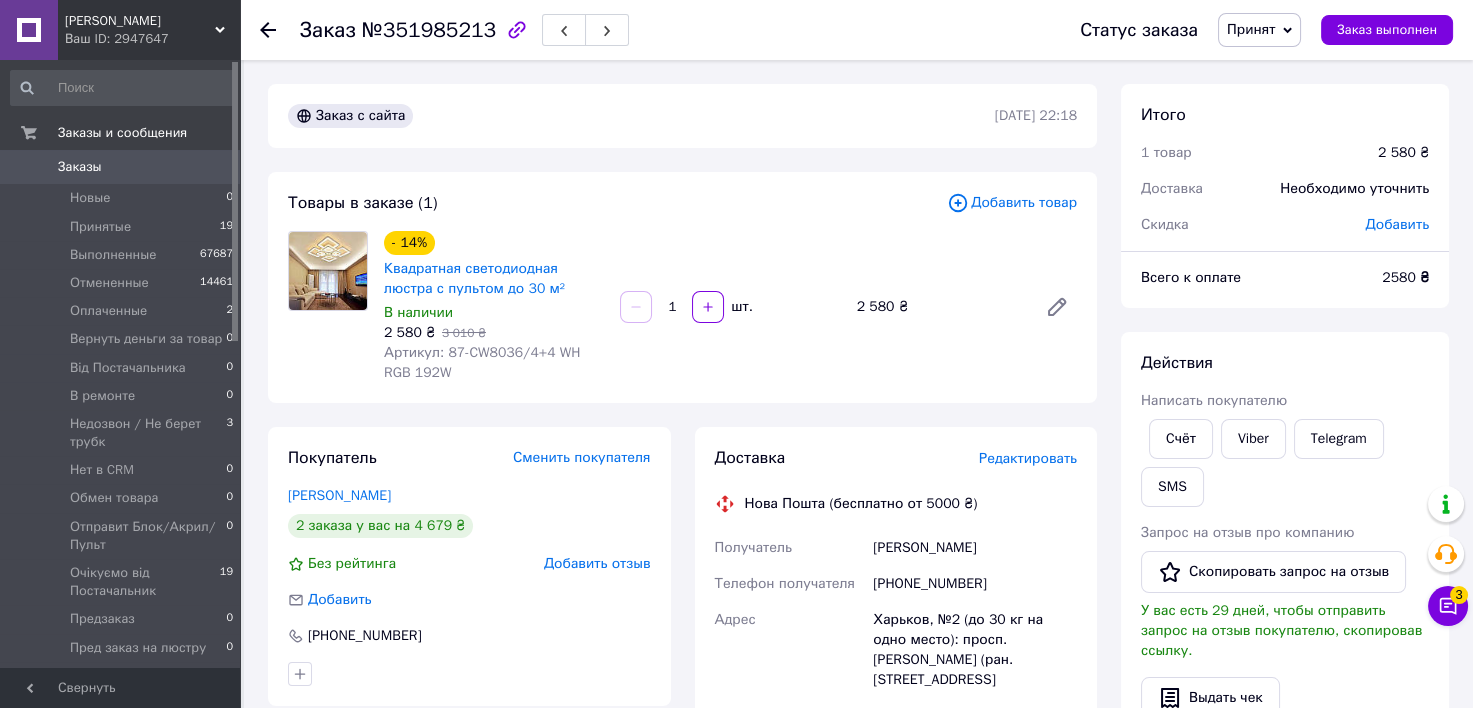click 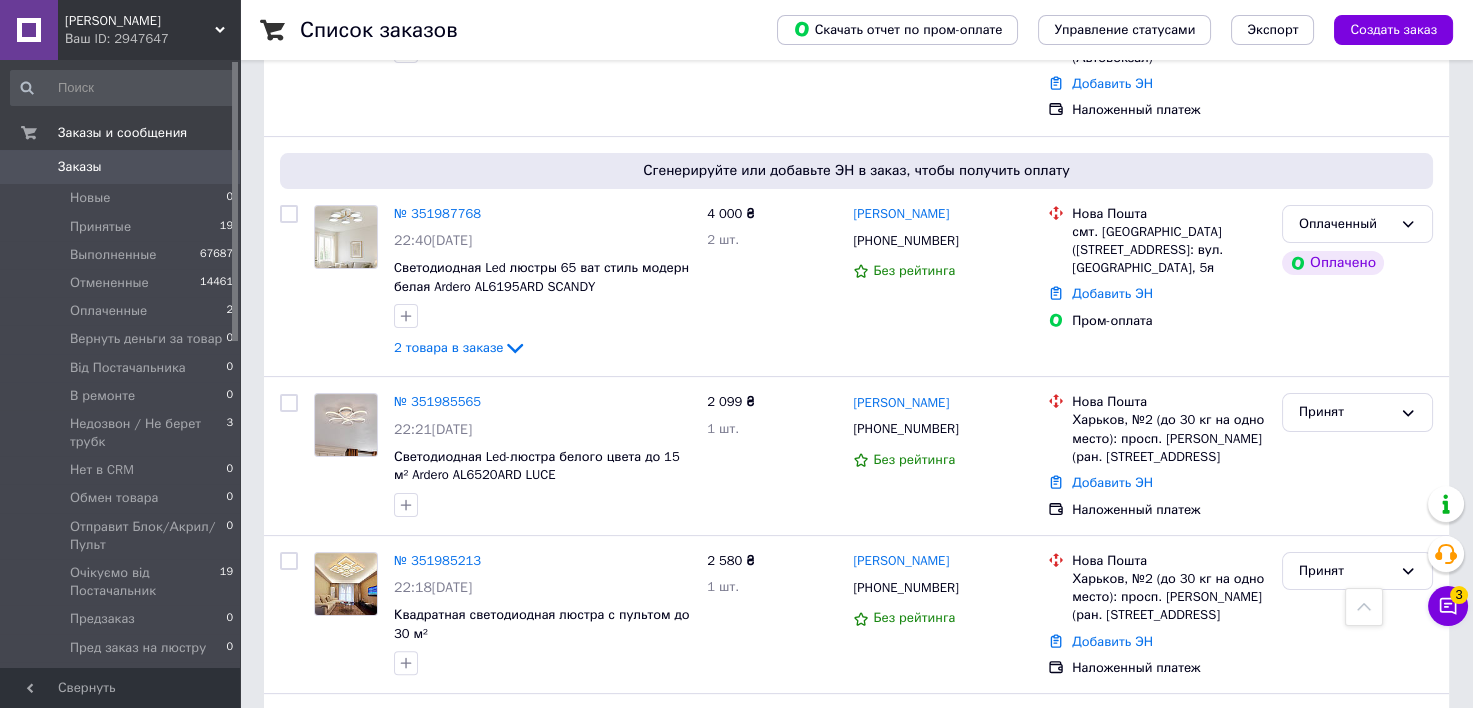 scroll, scrollTop: 1168, scrollLeft: 0, axis: vertical 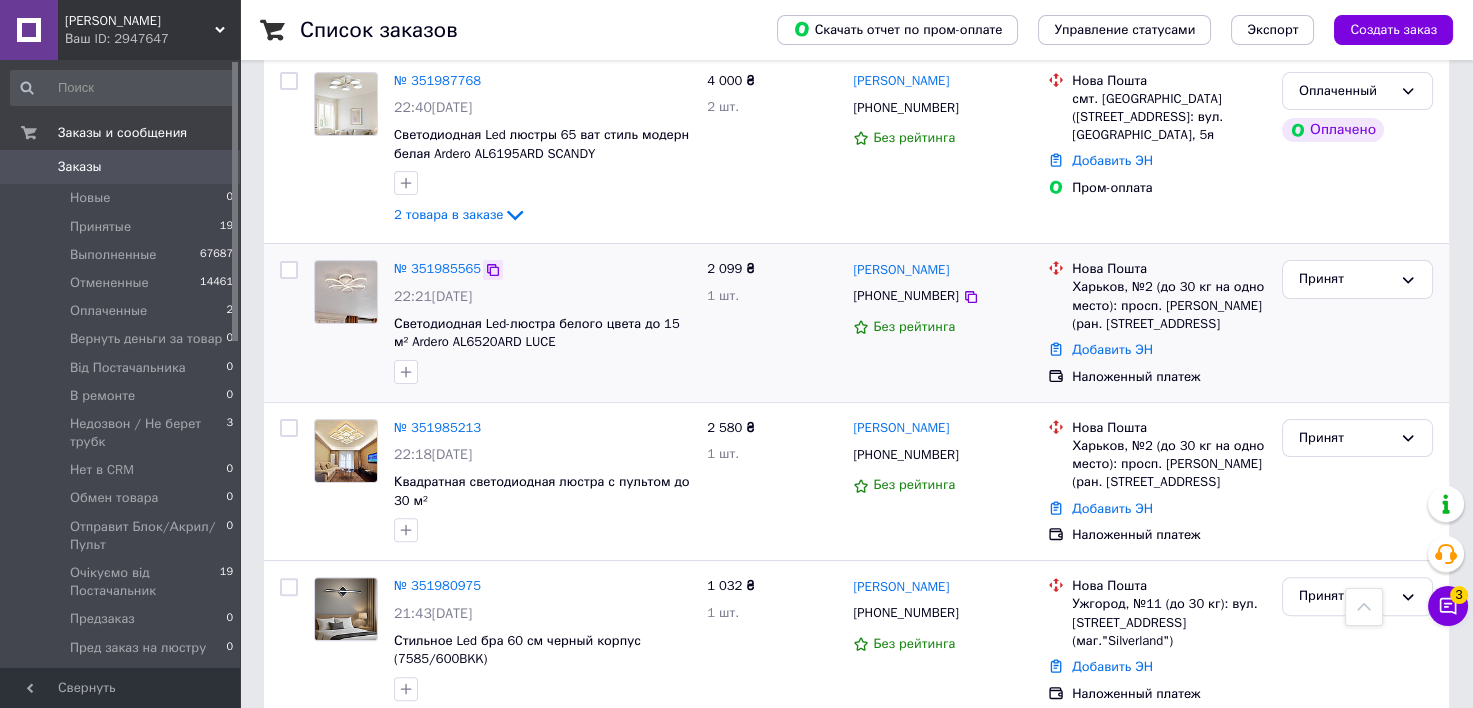 click at bounding box center (493, 270) 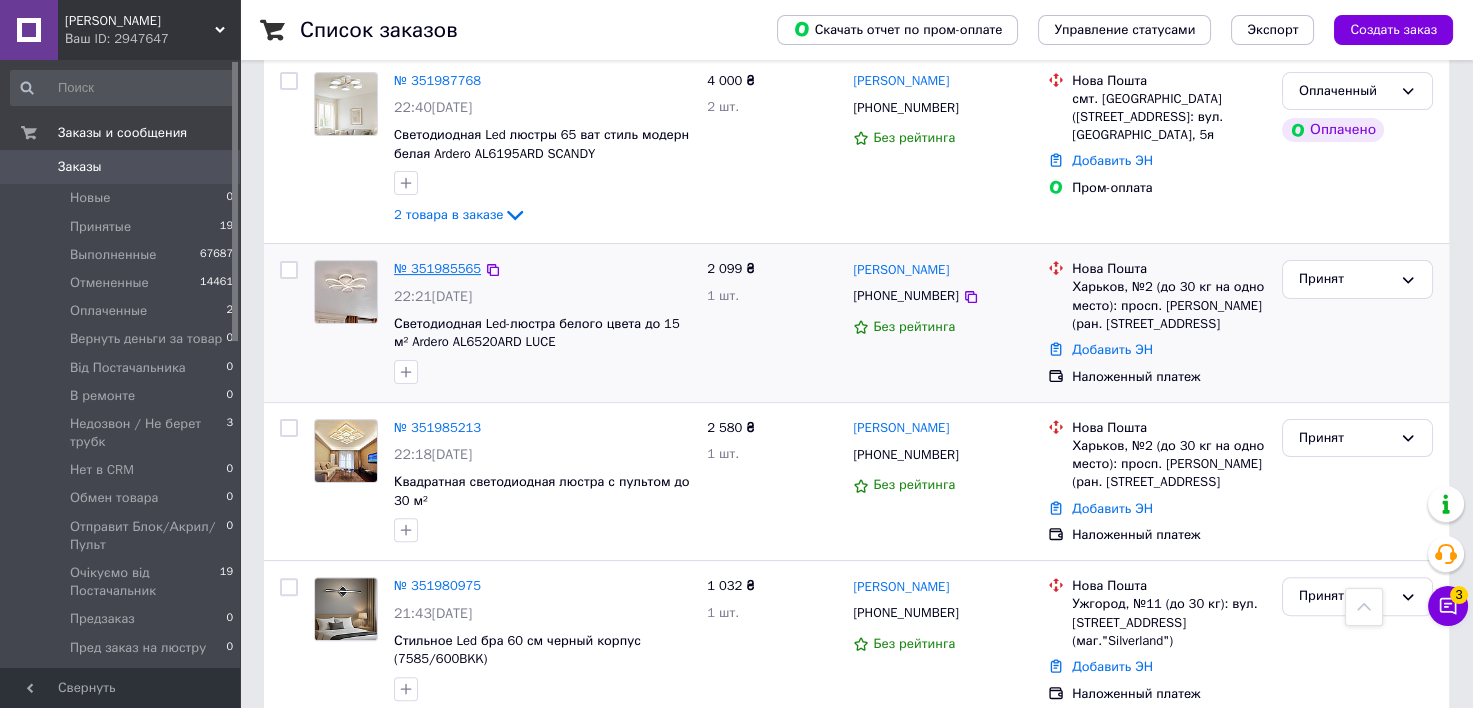 click on "№ 351985565" at bounding box center (437, 268) 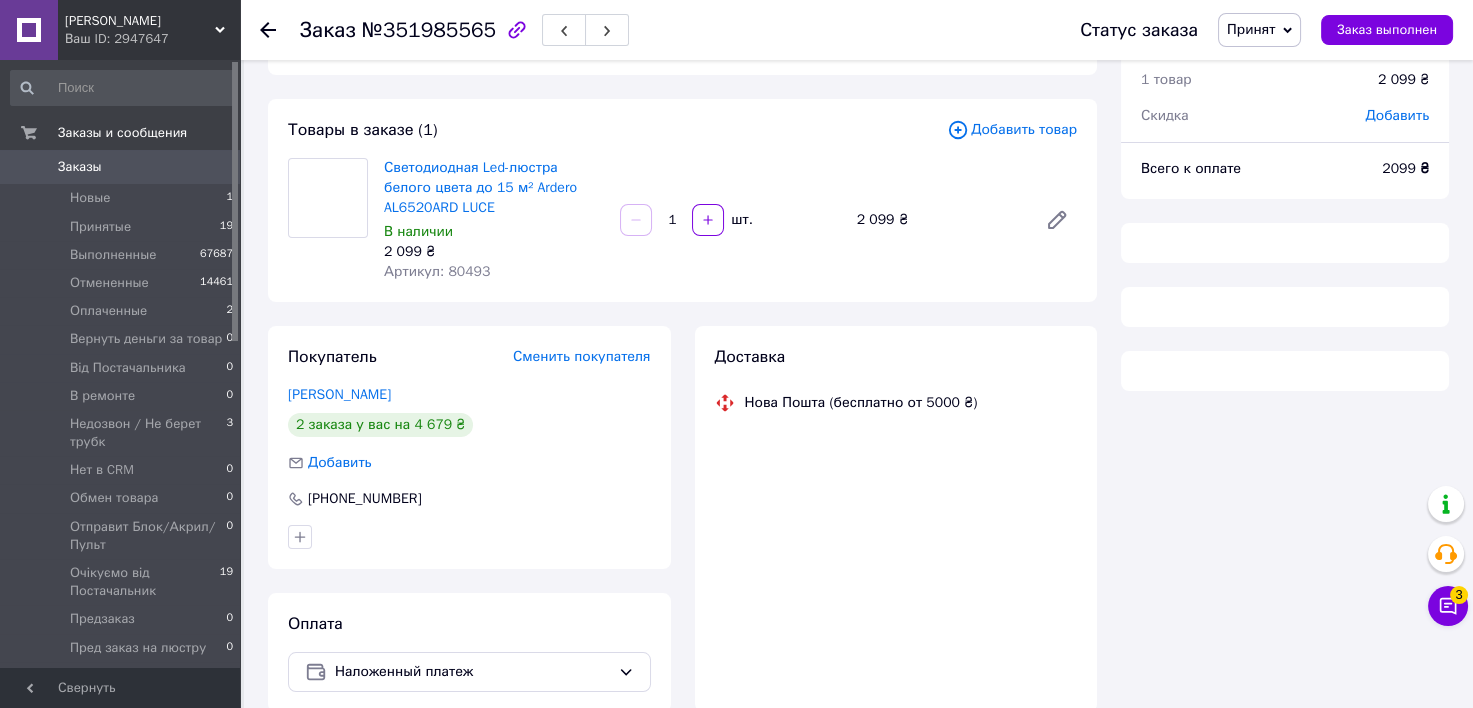 scroll, scrollTop: 0, scrollLeft: 0, axis: both 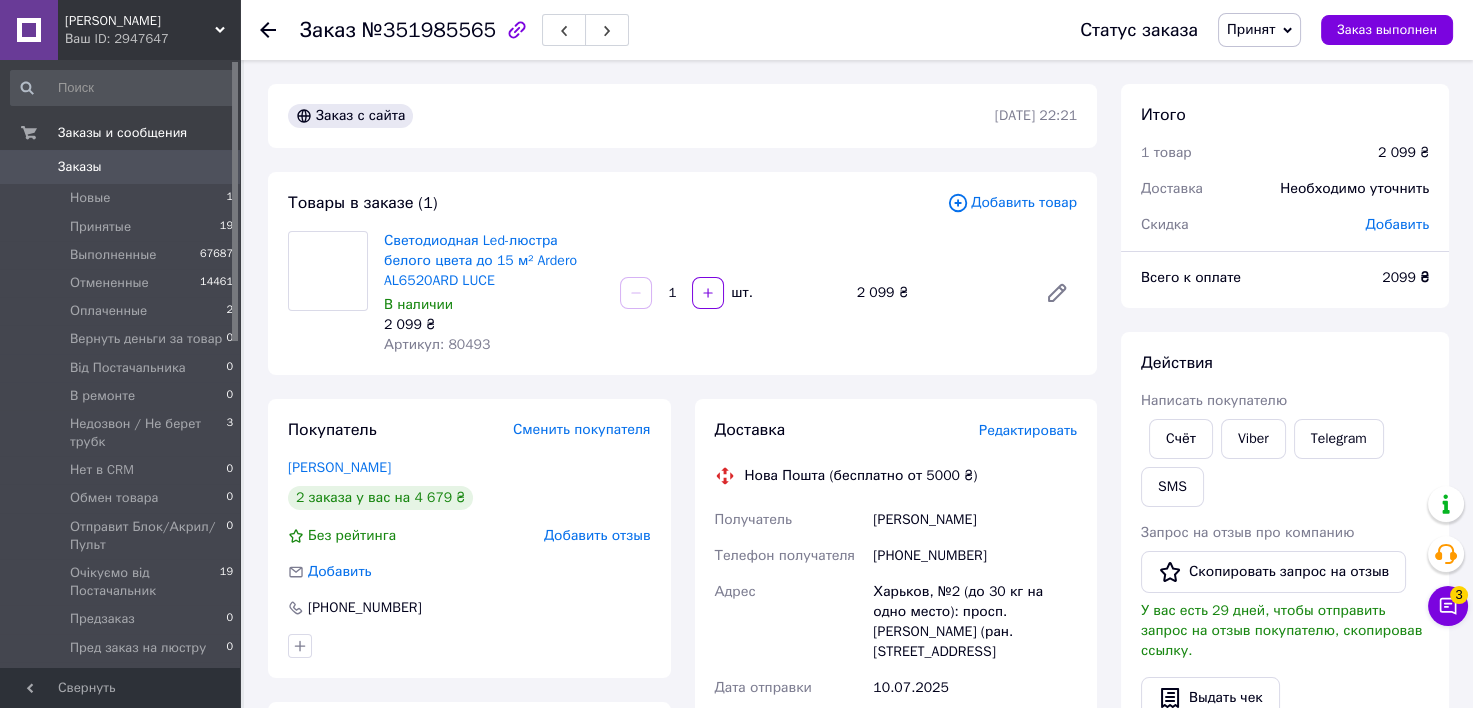 click on "Артикул: 80493" at bounding box center [437, 344] 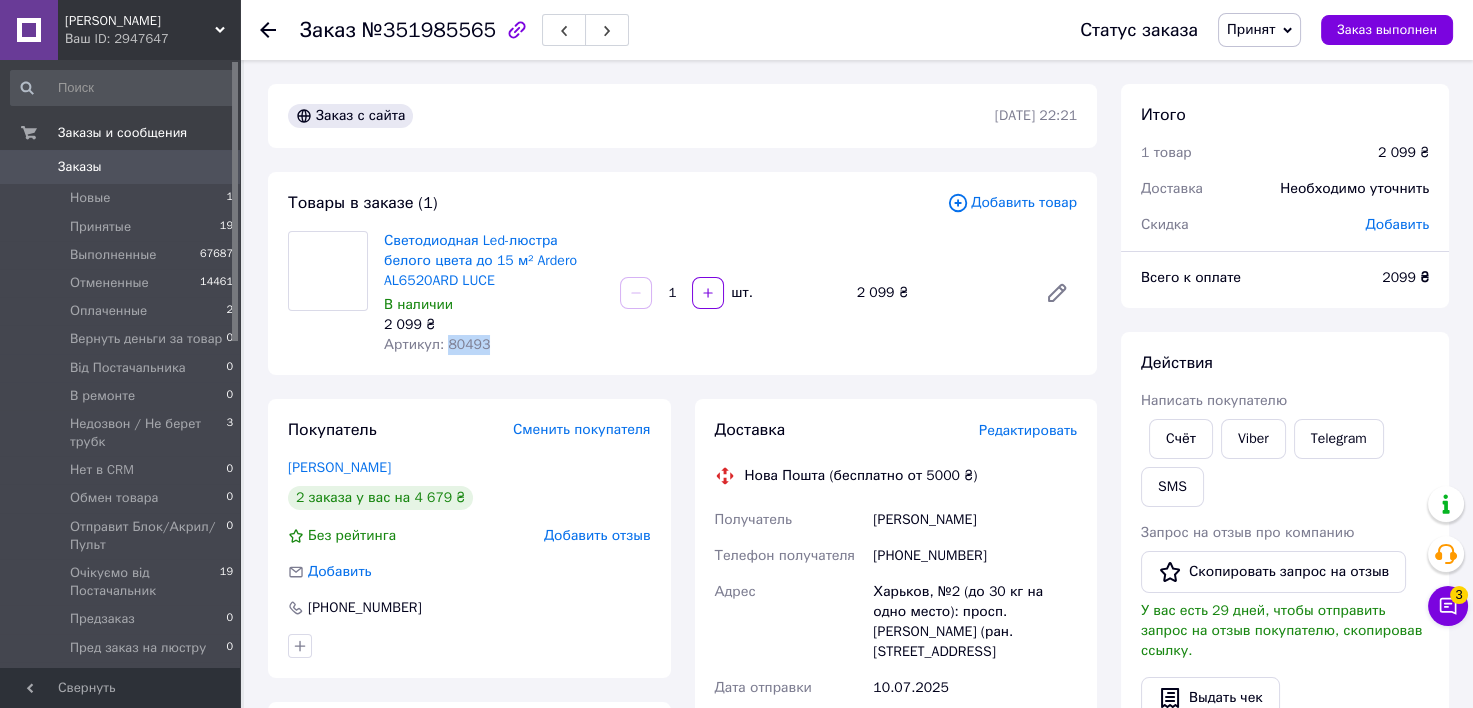 click on "Артикул: 80493" at bounding box center (437, 344) 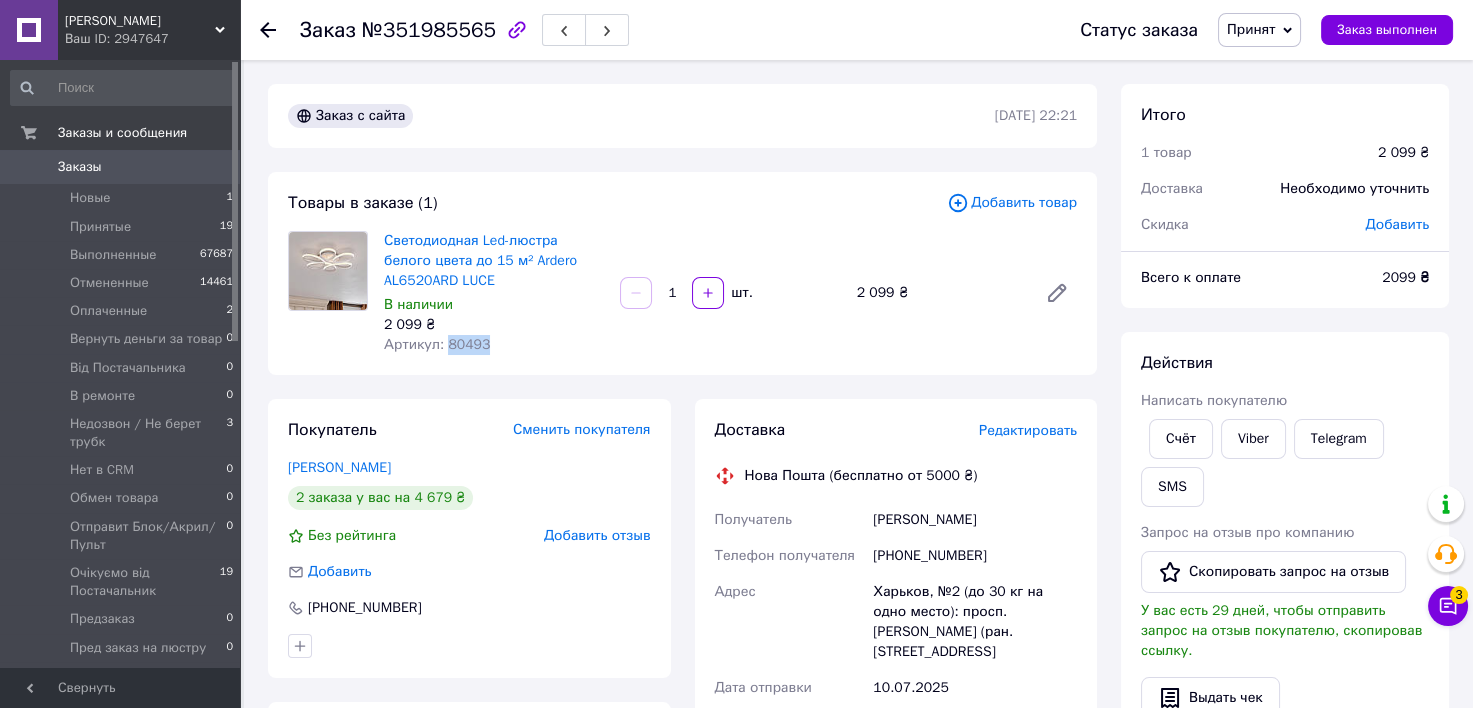 copy on "80493" 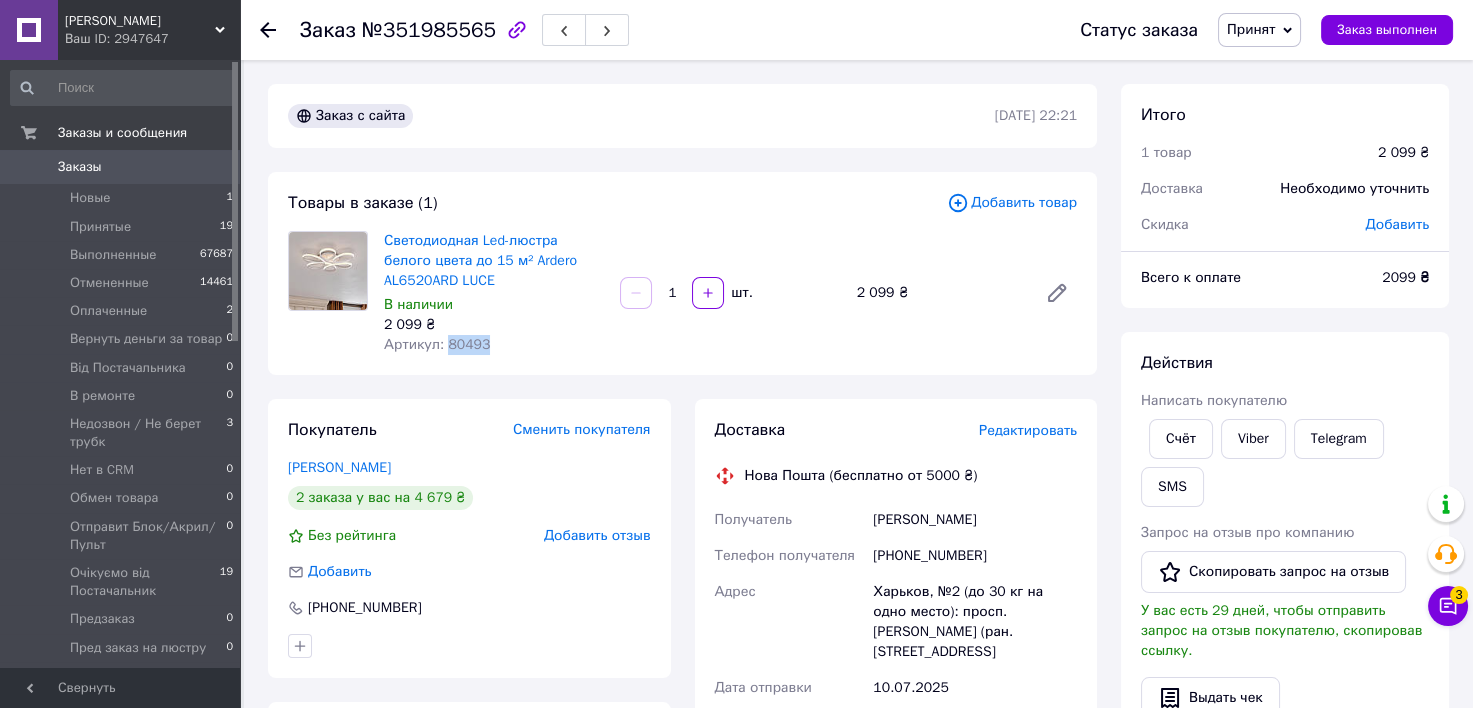 copy on "80493" 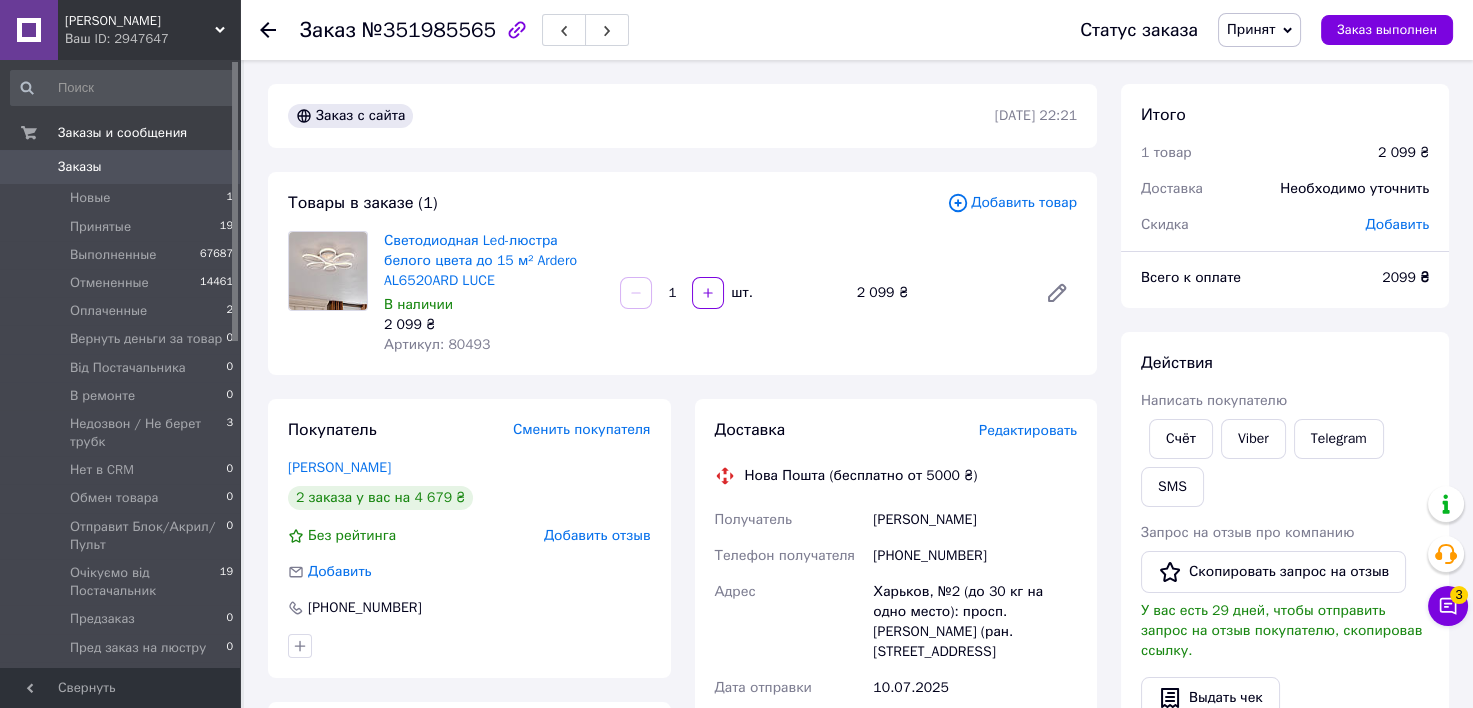 click on "№351985565" at bounding box center [429, 30] 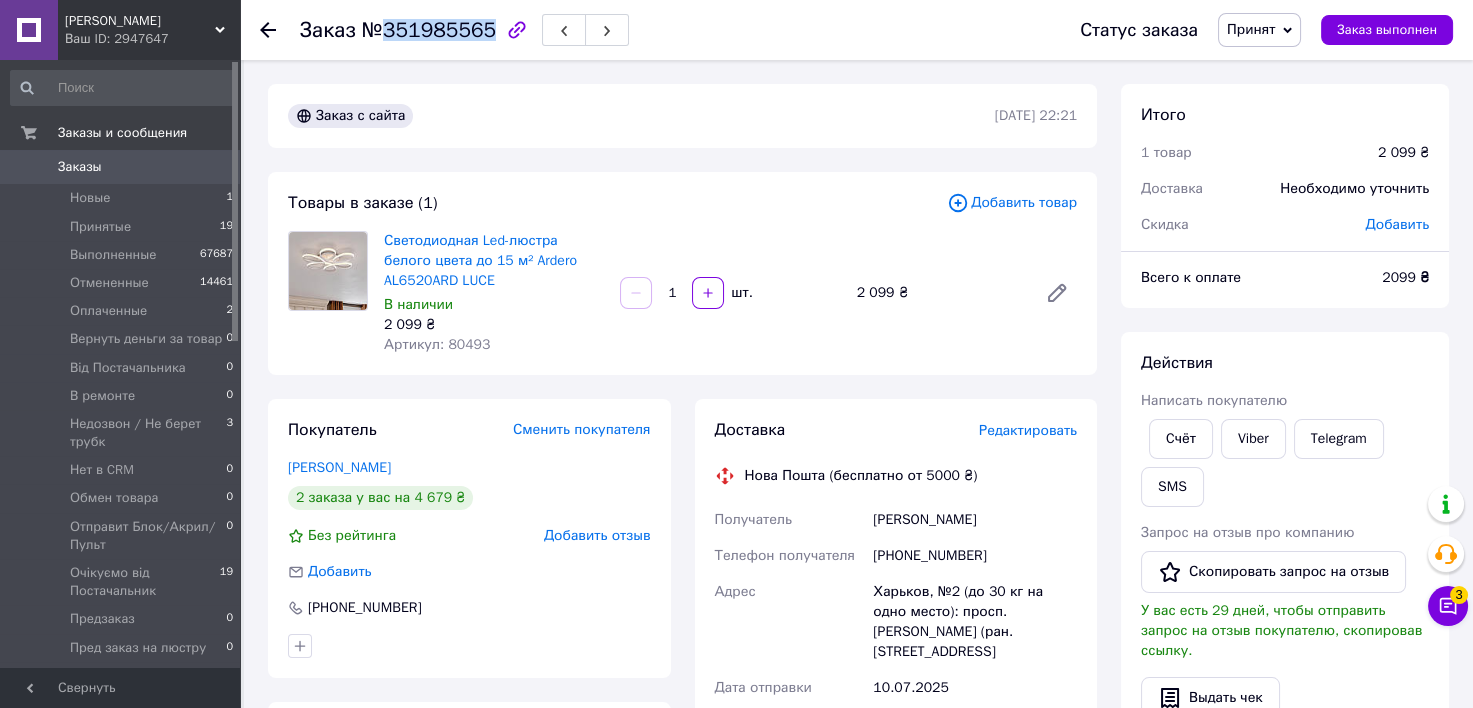 click on "№351985565" at bounding box center [429, 30] 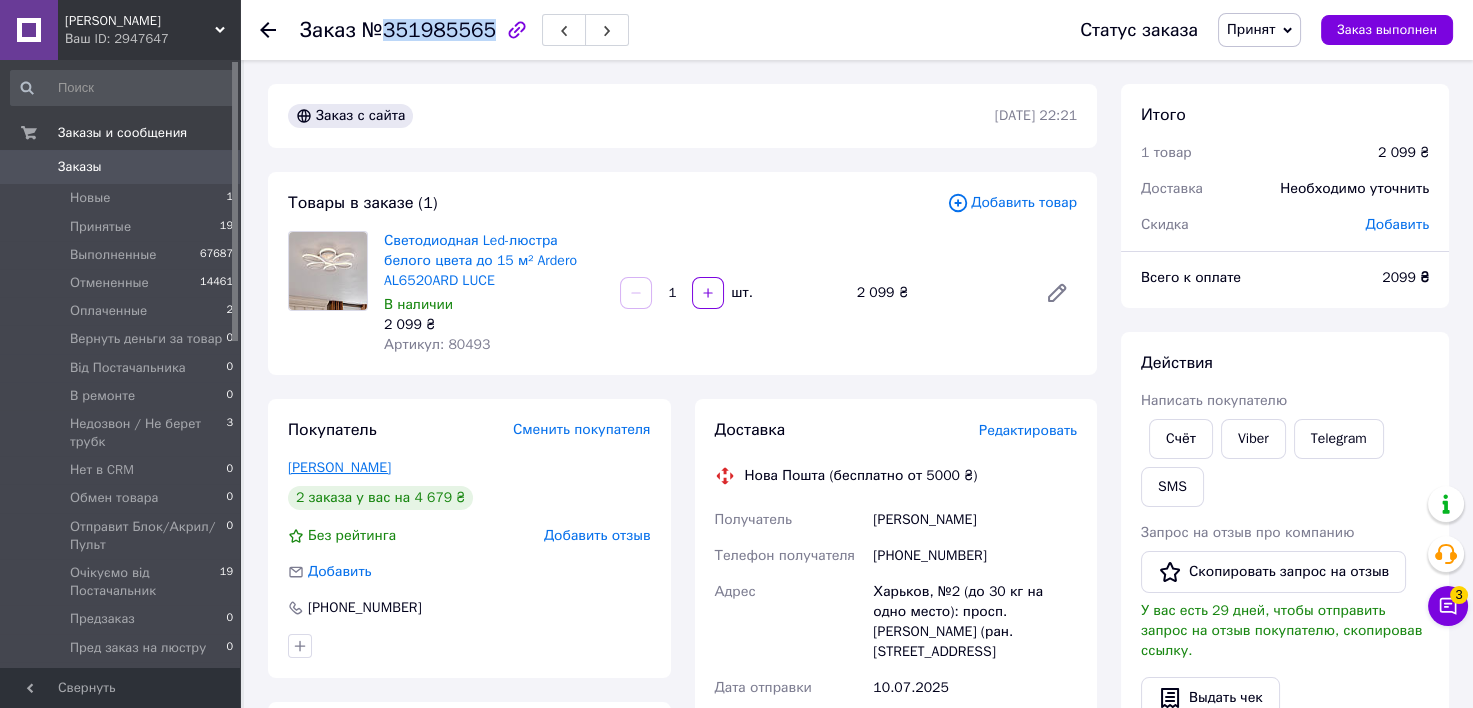 click on "[PERSON_NAME]" at bounding box center (339, 467) 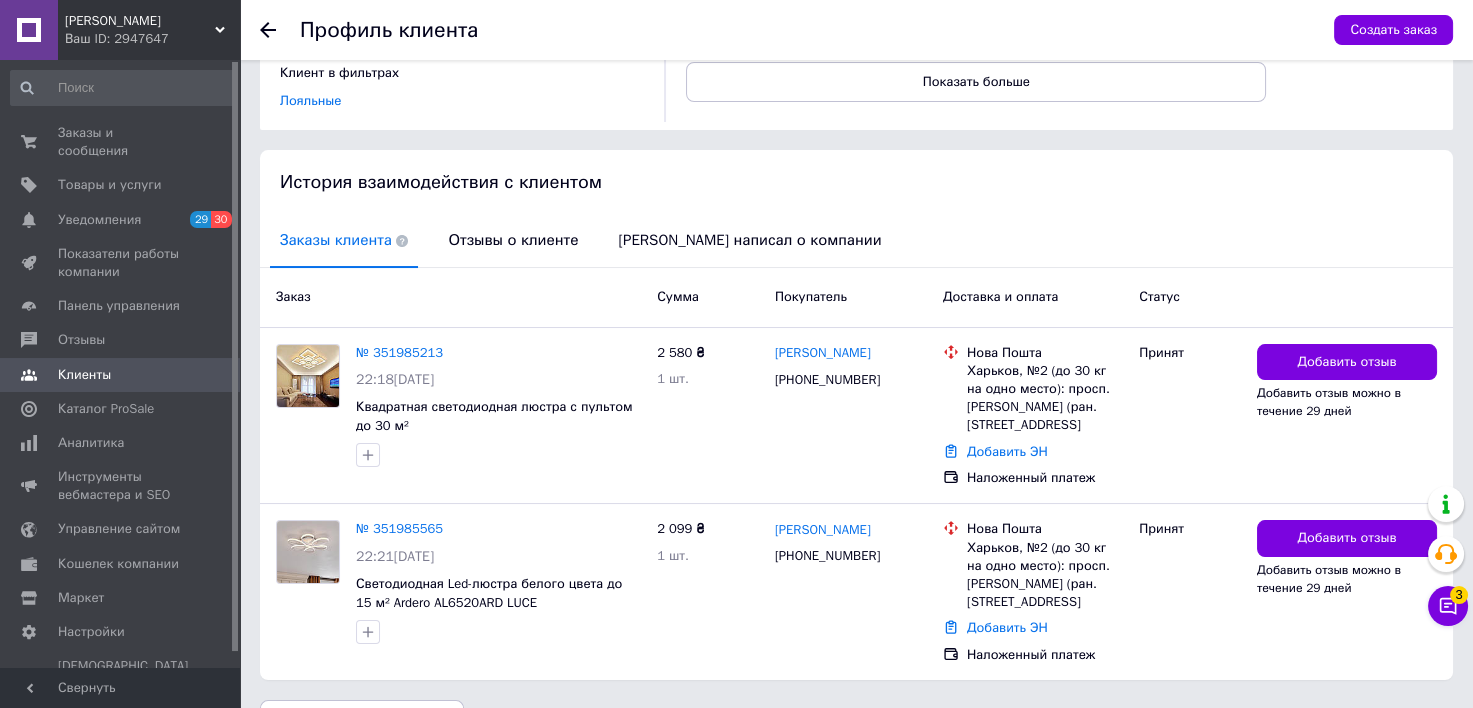 scroll, scrollTop: 364, scrollLeft: 0, axis: vertical 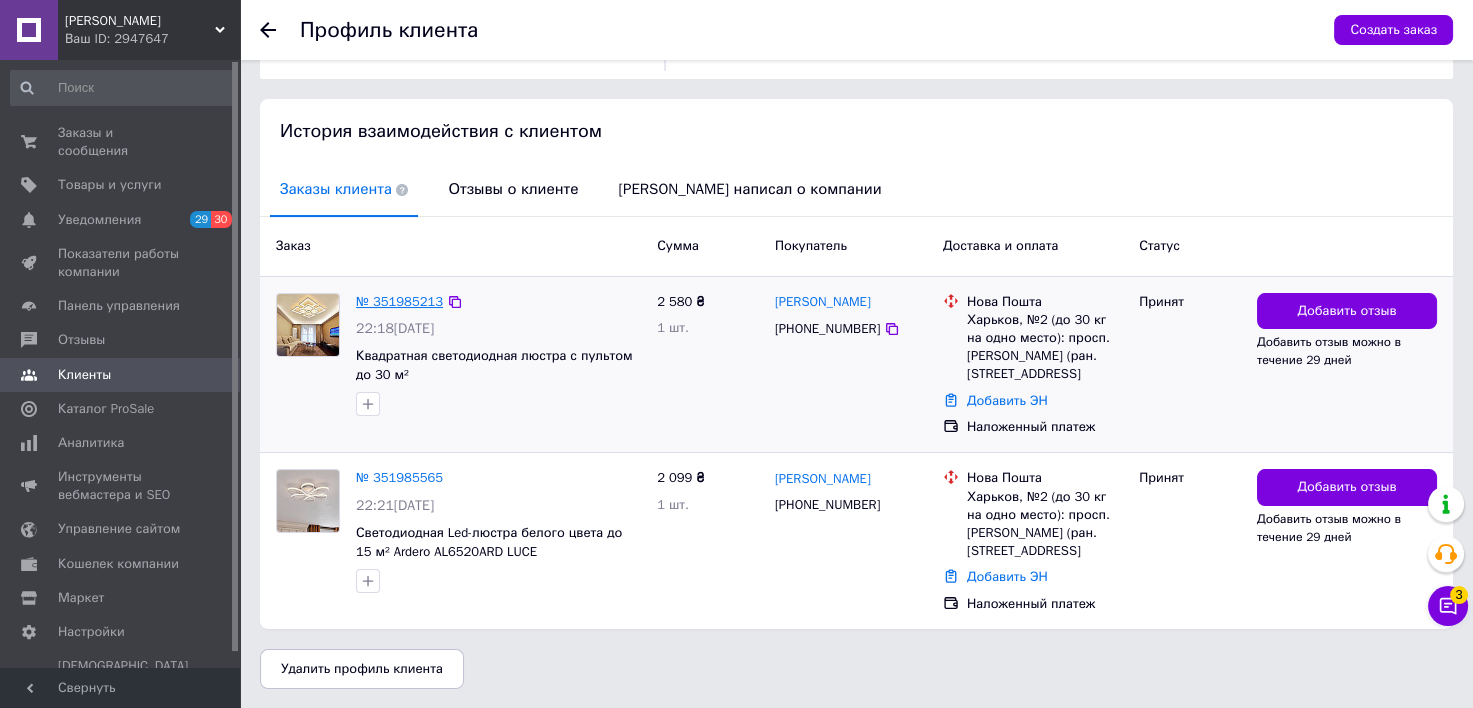 click on "№ 351985213" at bounding box center [399, 301] 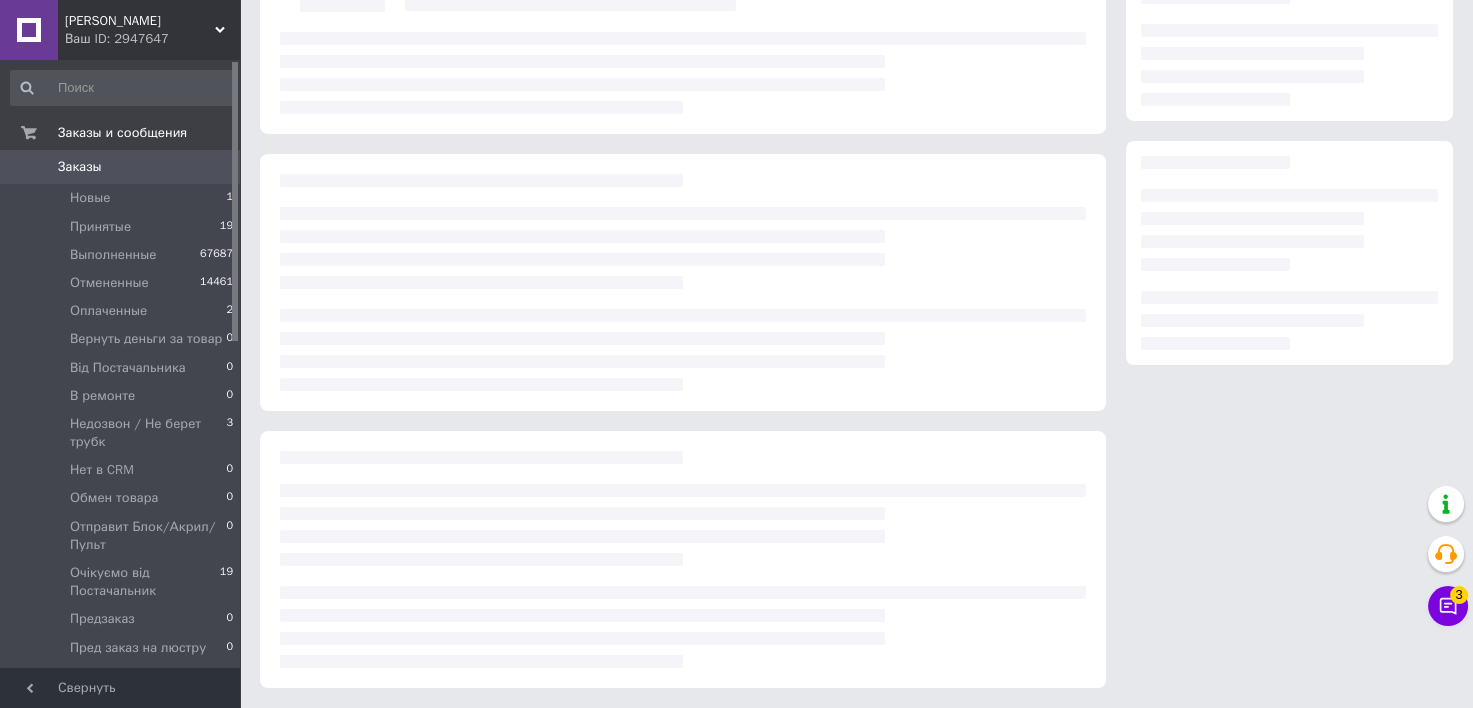 scroll, scrollTop: 0, scrollLeft: 0, axis: both 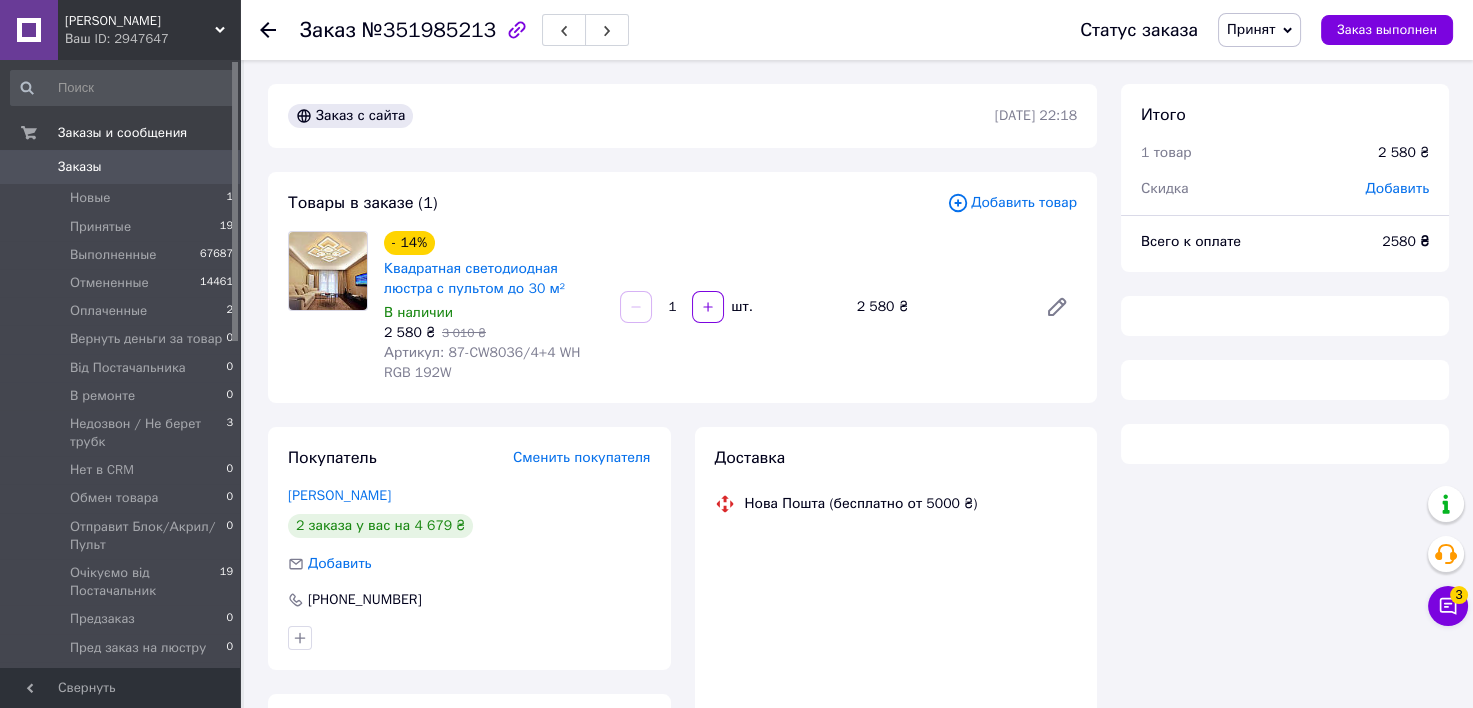 click on "Добавить товар" at bounding box center (1012, 203) 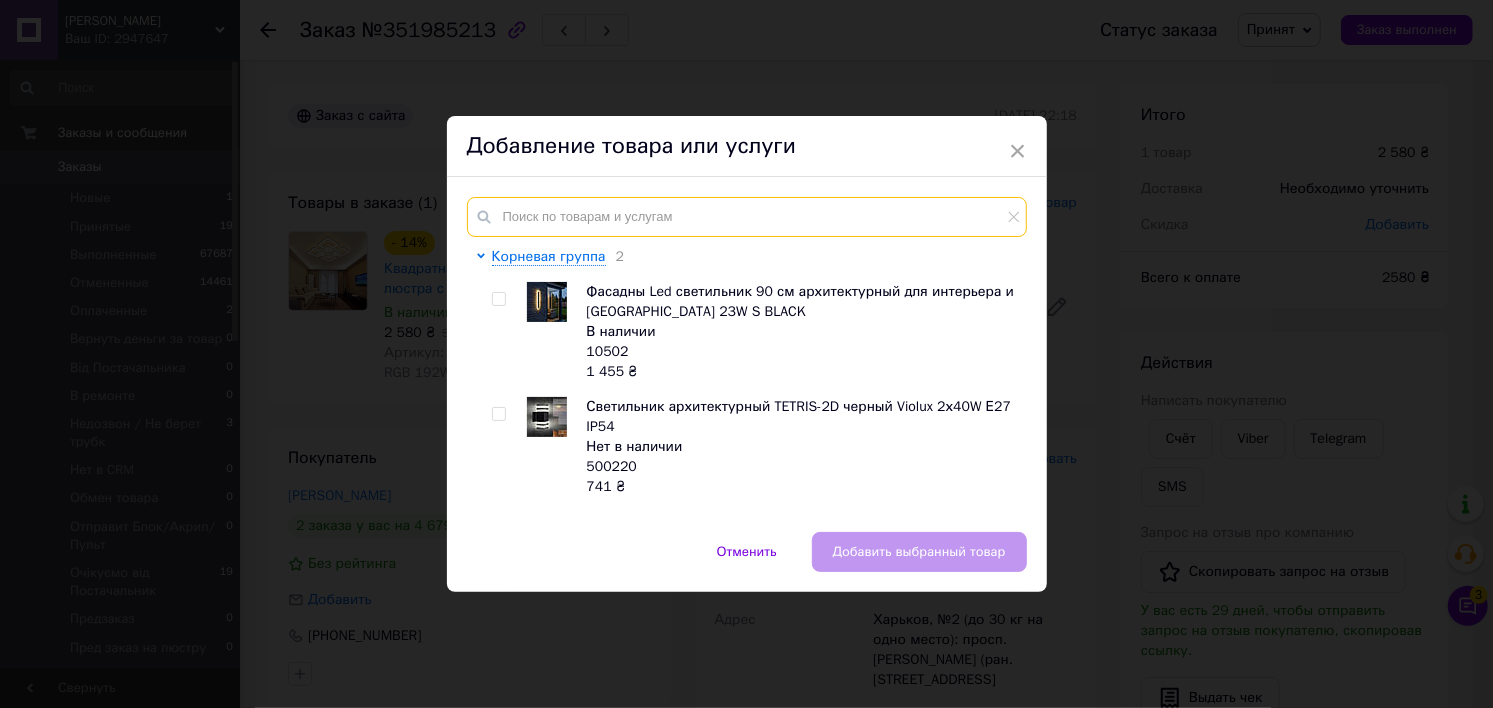 click at bounding box center [747, 217] 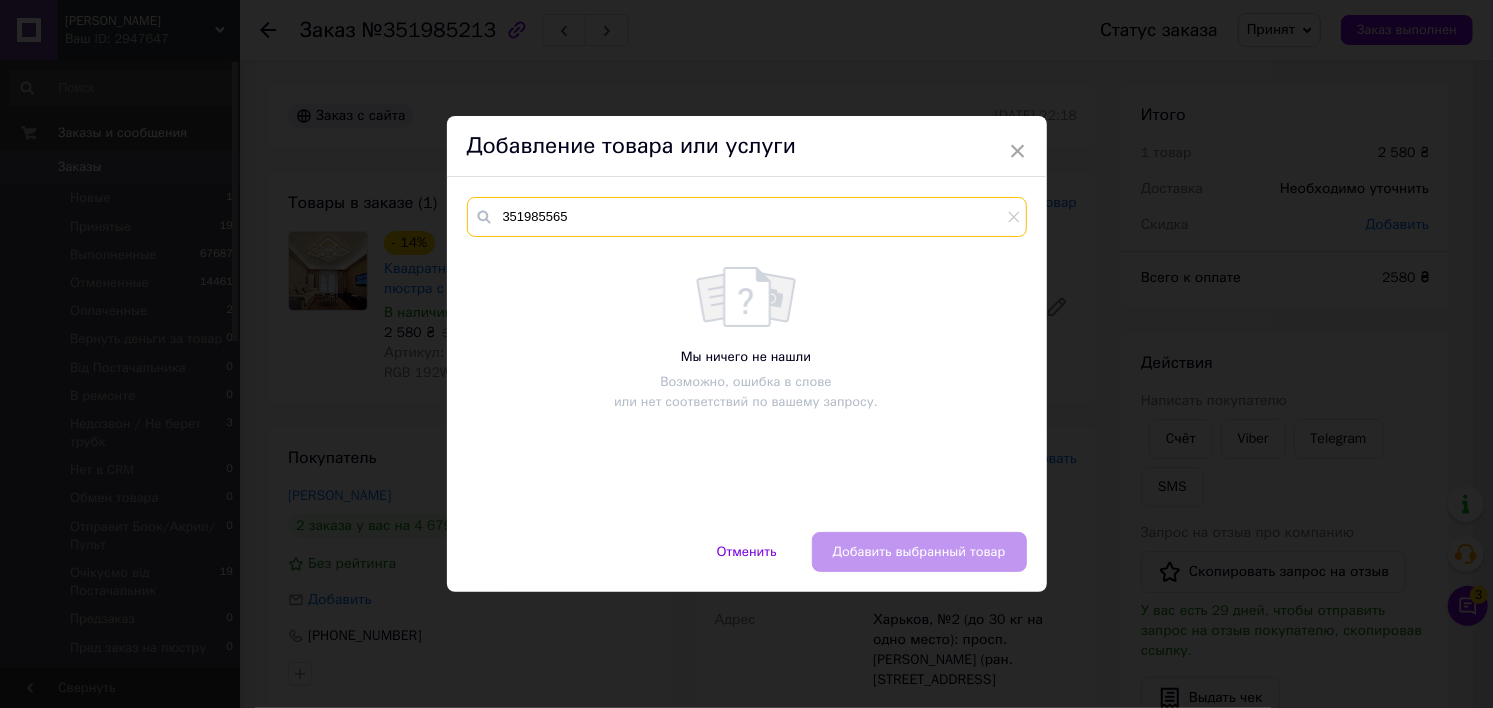 drag, startPoint x: 524, startPoint y: 217, endPoint x: 491, endPoint y: 220, distance: 33.13608 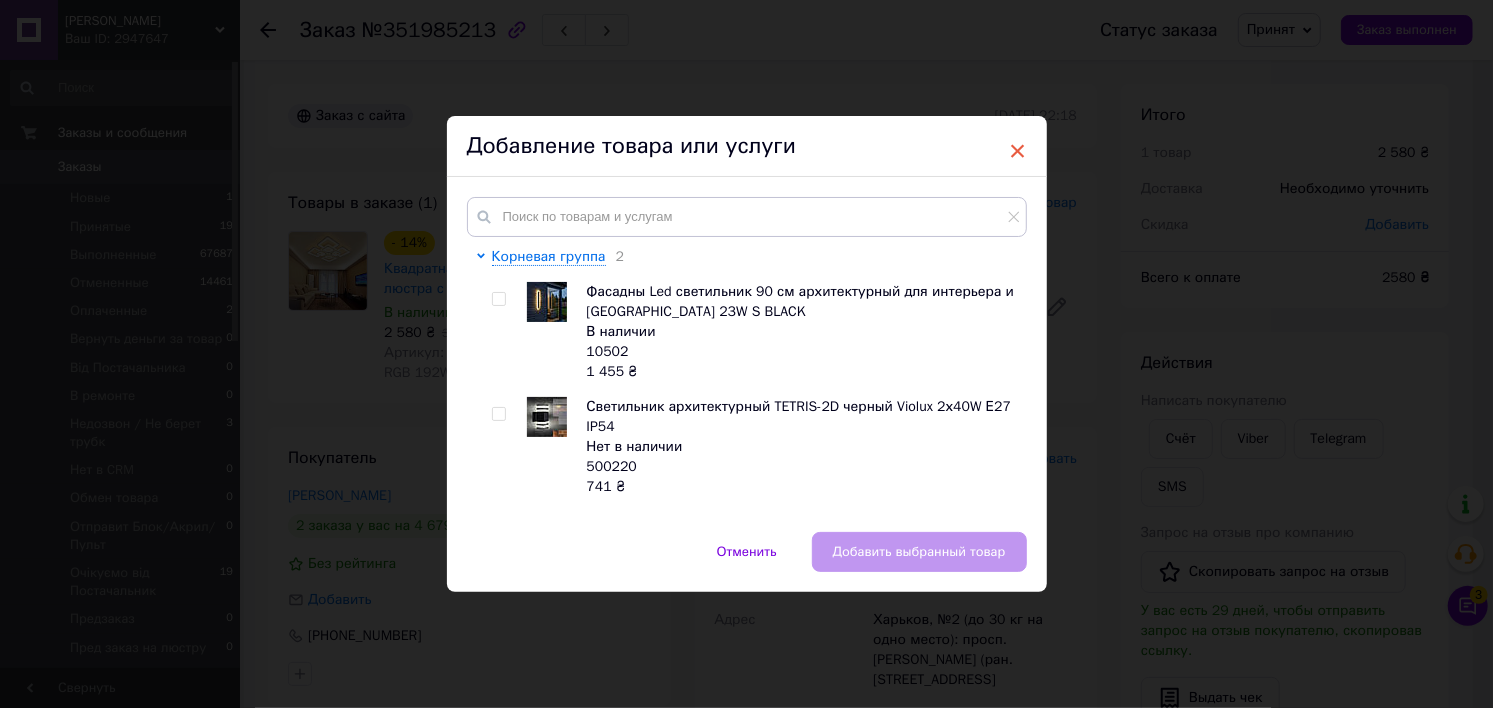 click on "×" at bounding box center (1018, 151) 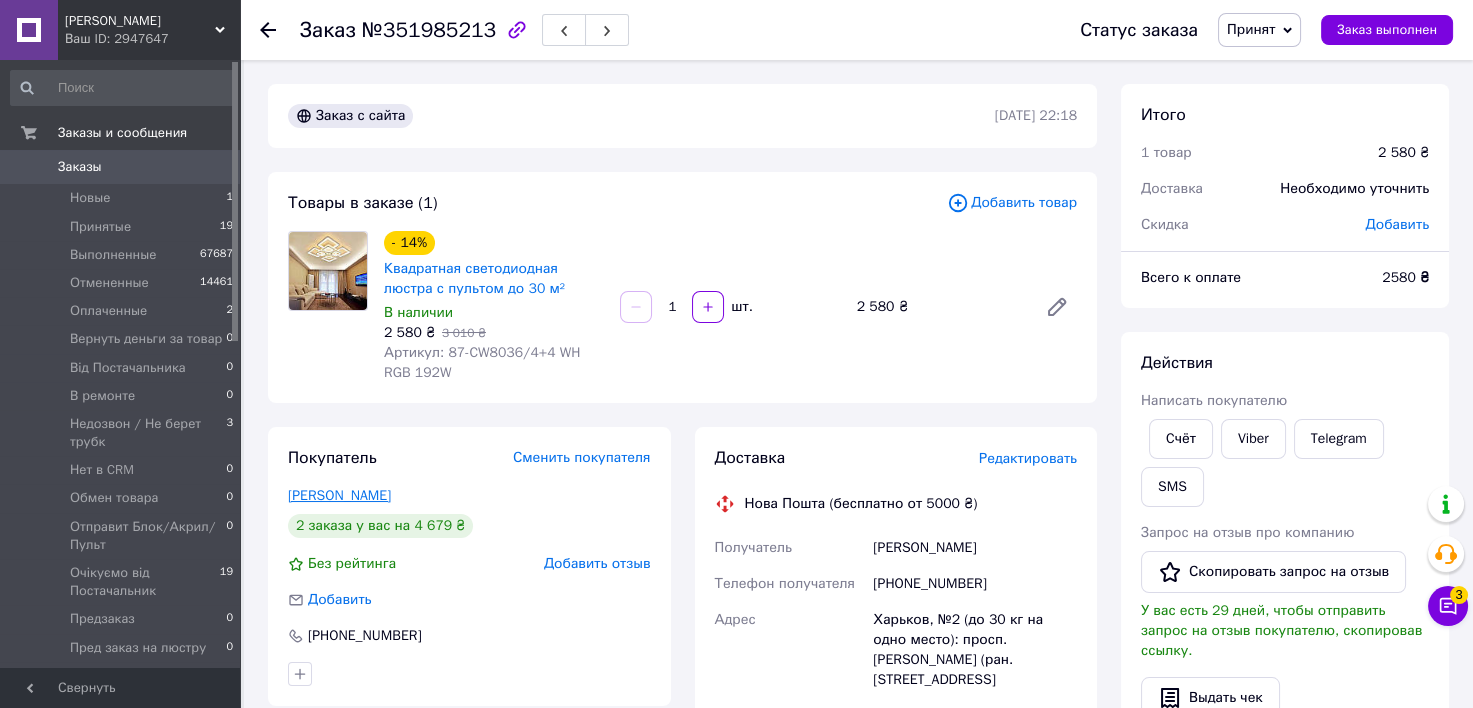 click on "[PERSON_NAME]" at bounding box center (339, 495) 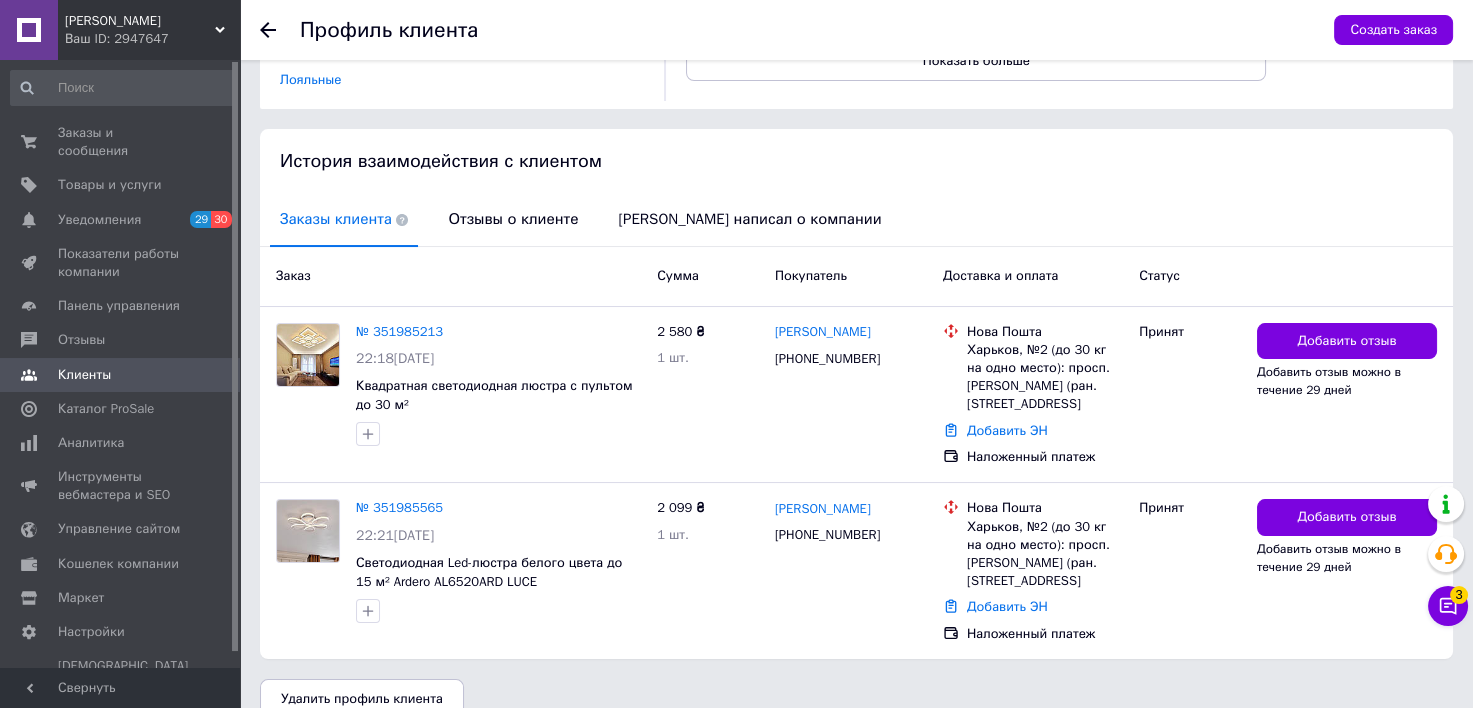 scroll, scrollTop: 364, scrollLeft: 0, axis: vertical 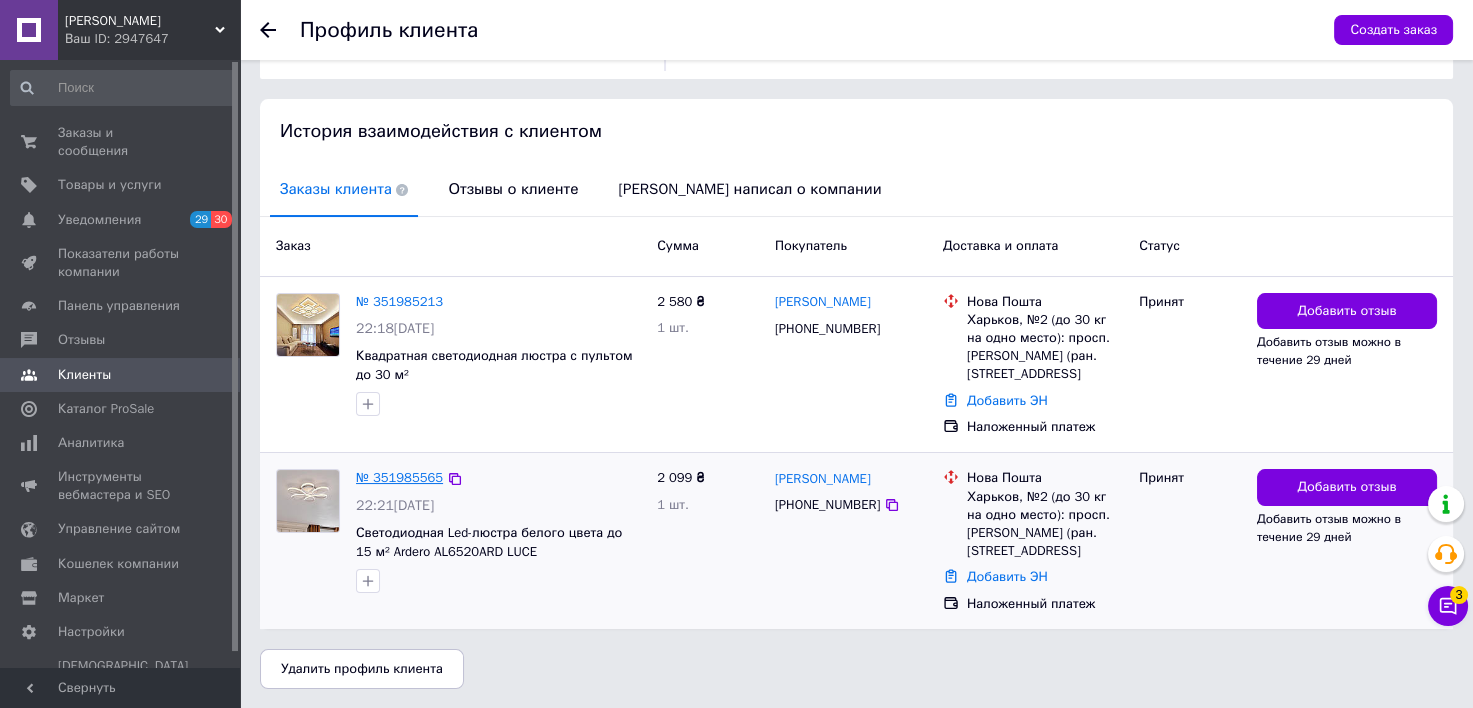 click on "№ 351985565" at bounding box center (399, 477) 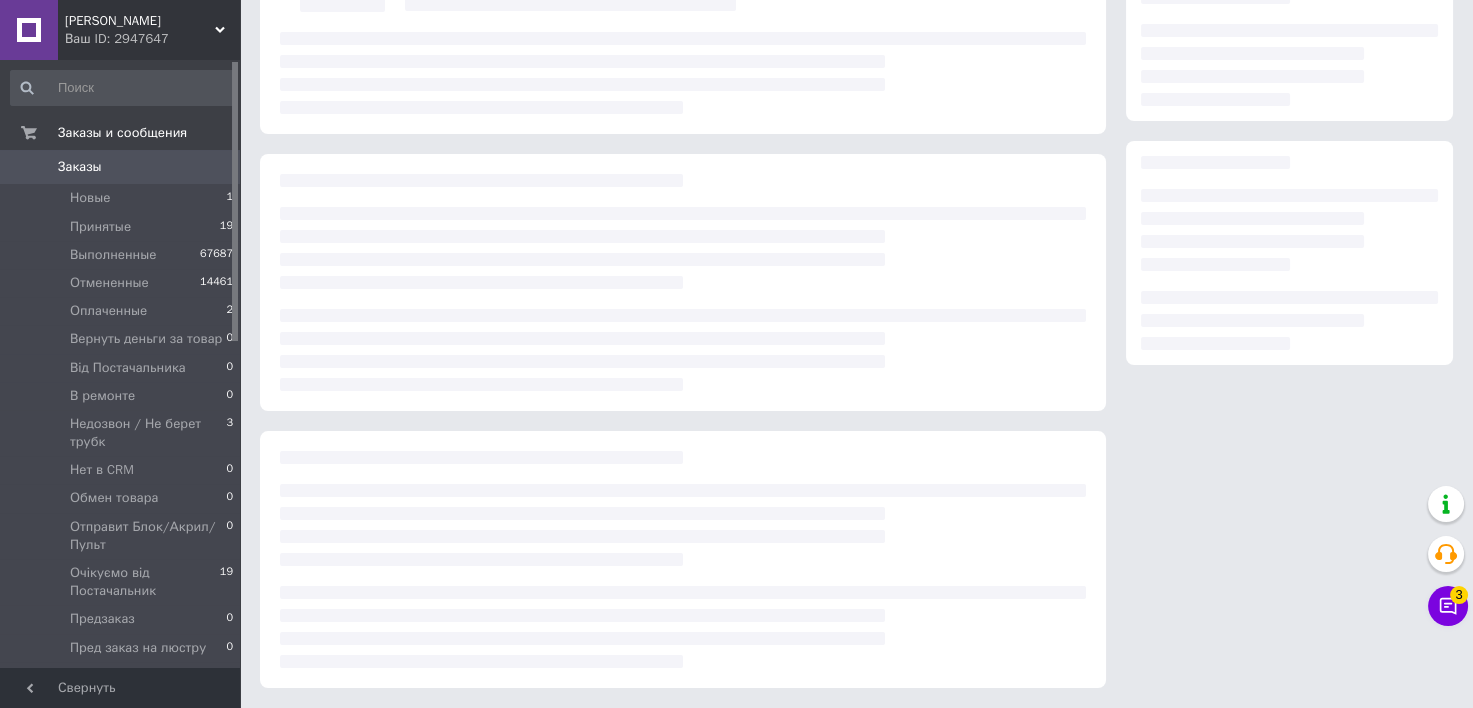 scroll, scrollTop: 0, scrollLeft: 0, axis: both 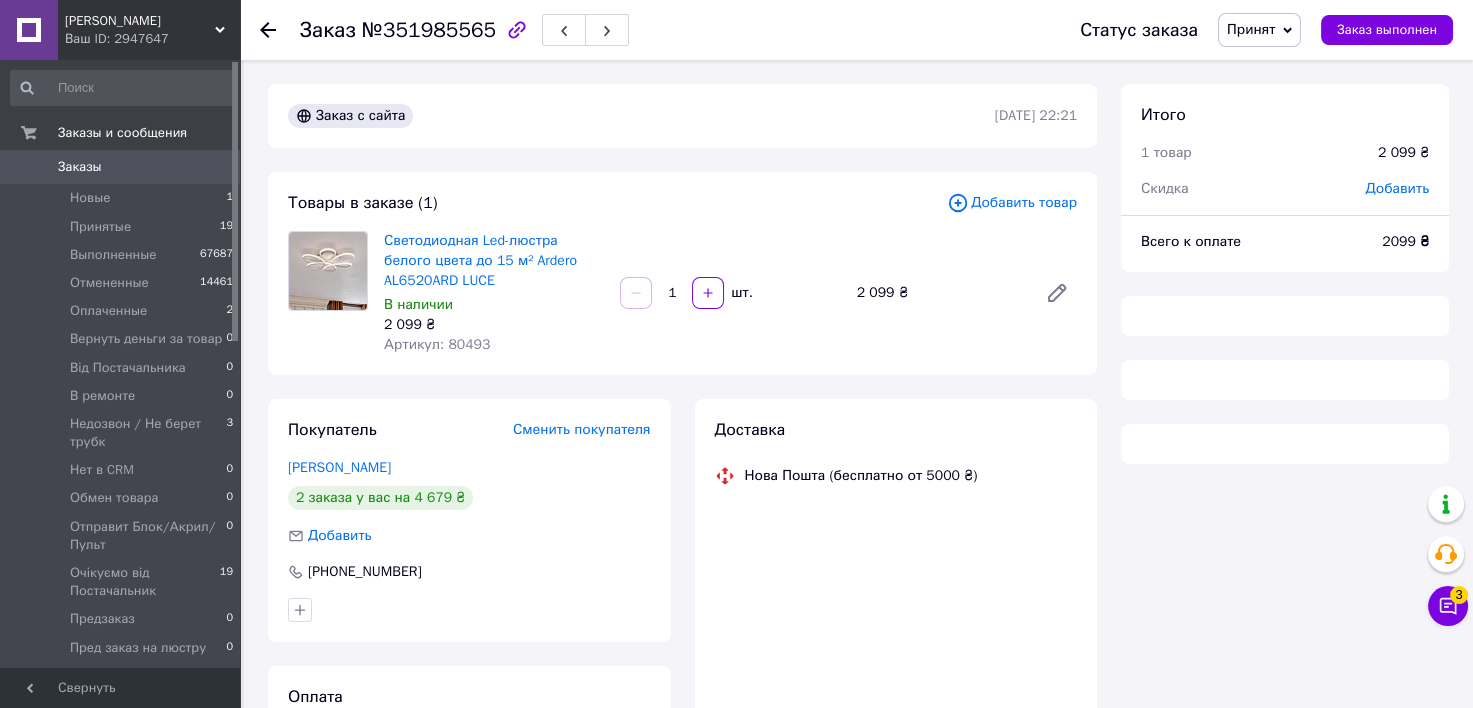 click on "Артикул: 80493" at bounding box center [437, 344] 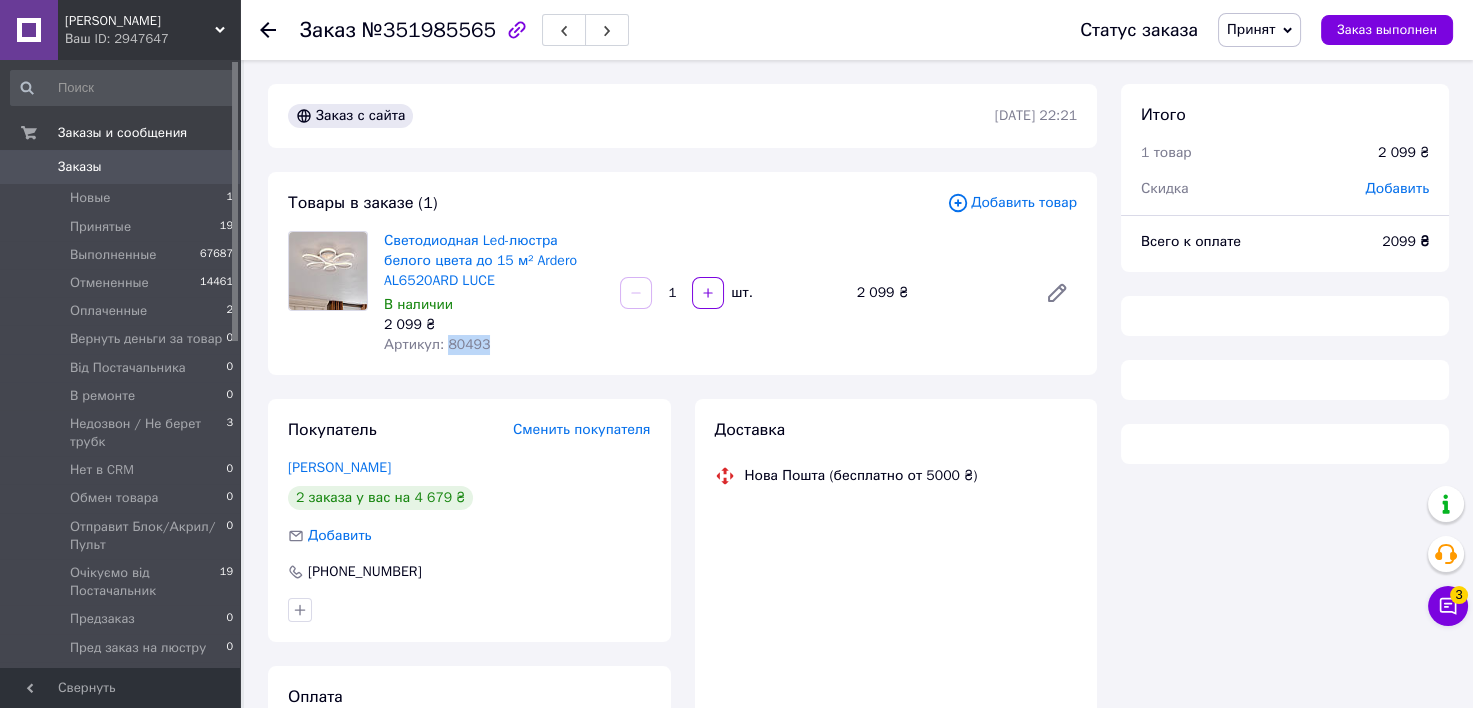 click on "Артикул: 80493" at bounding box center (437, 344) 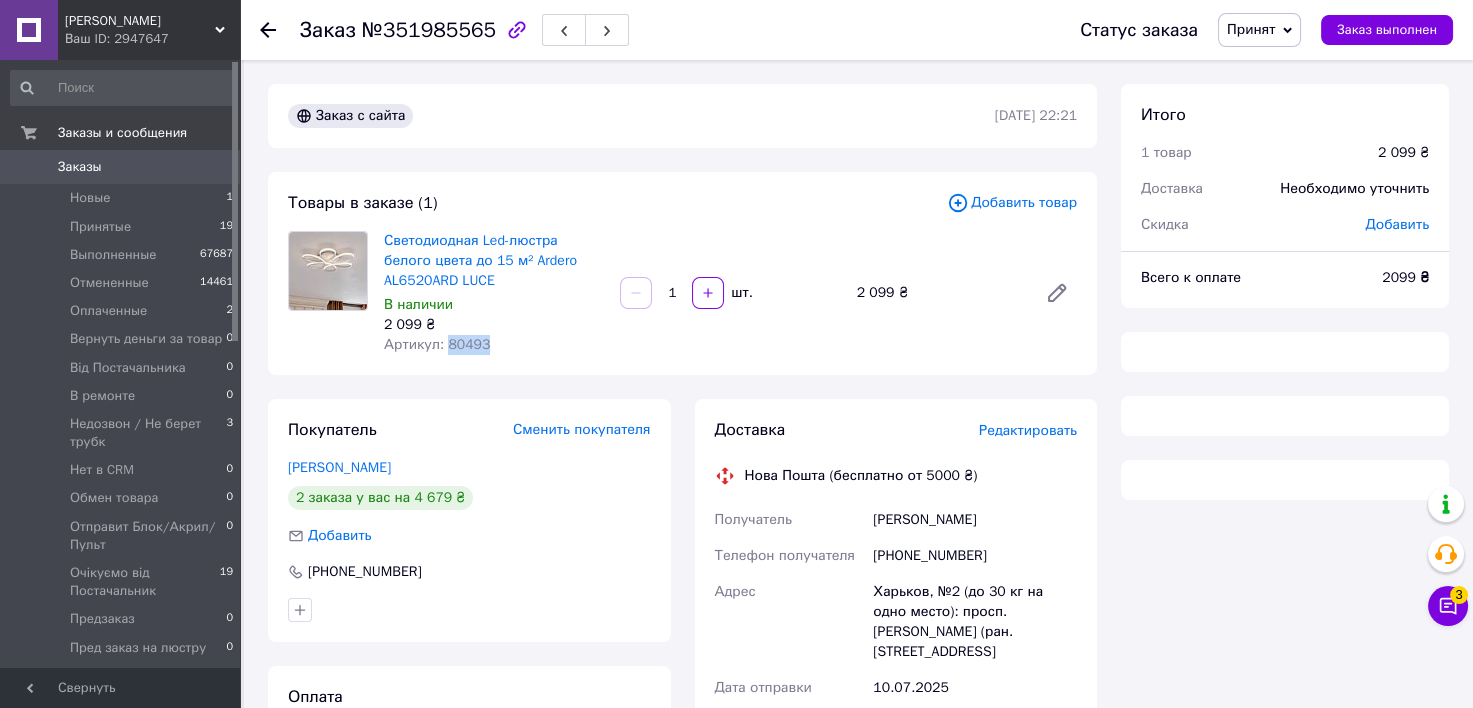 copy on "80493" 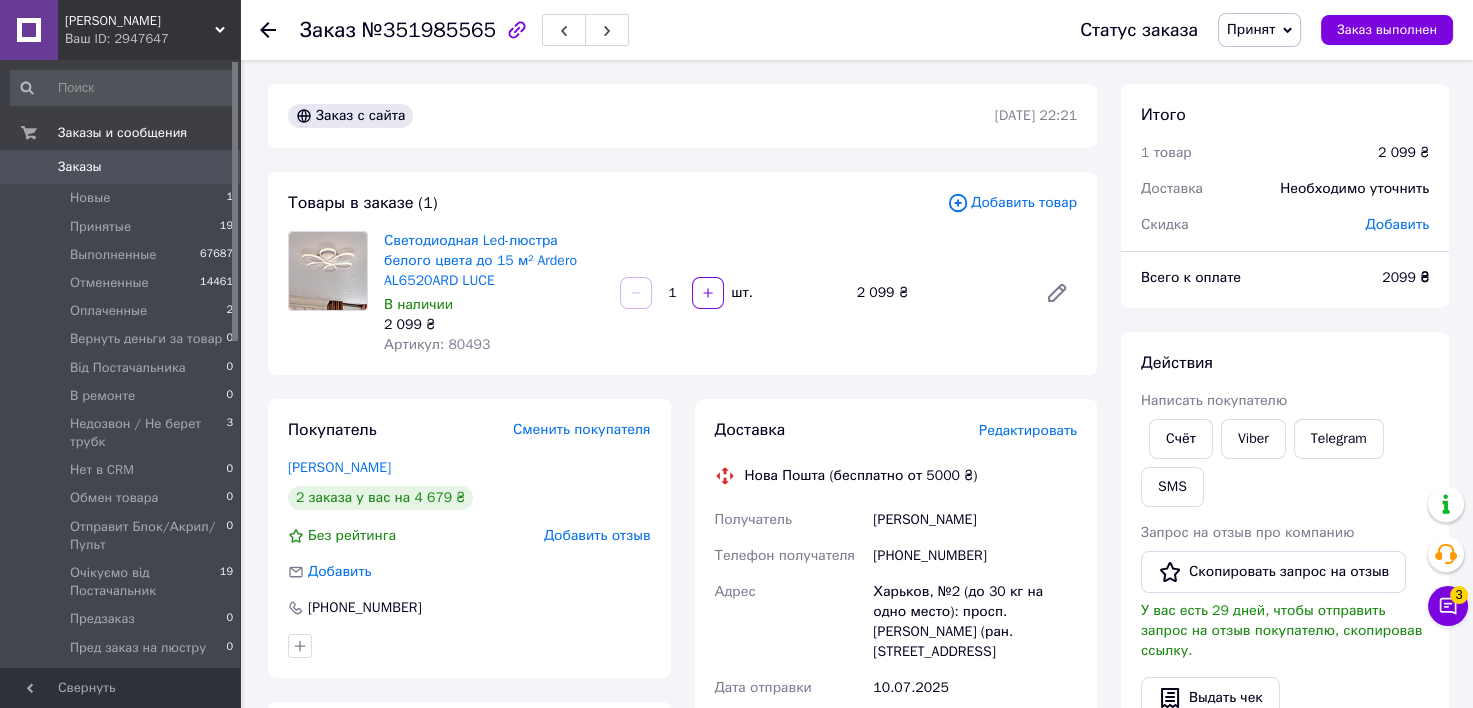 click at bounding box center (268, 30) 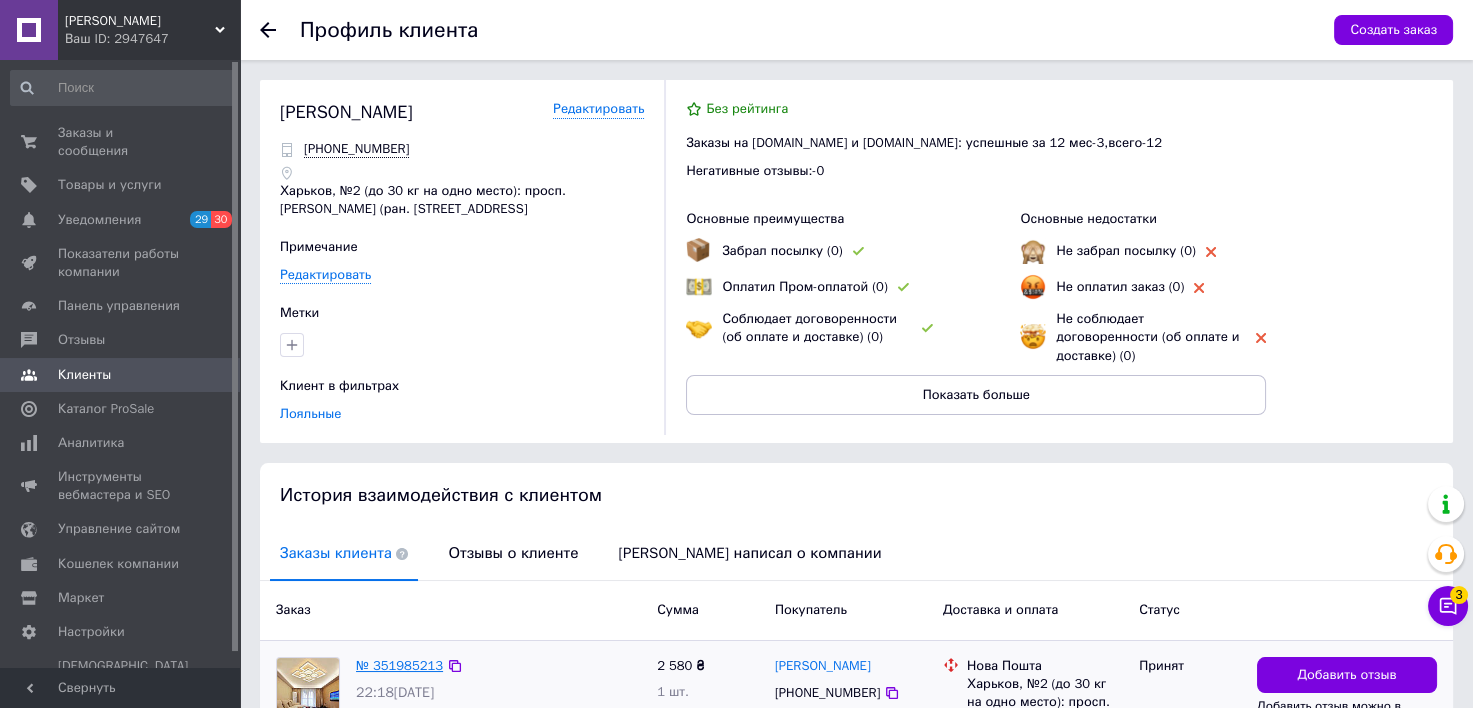 click on "№ 351985213" at bounding box center (399, 665) 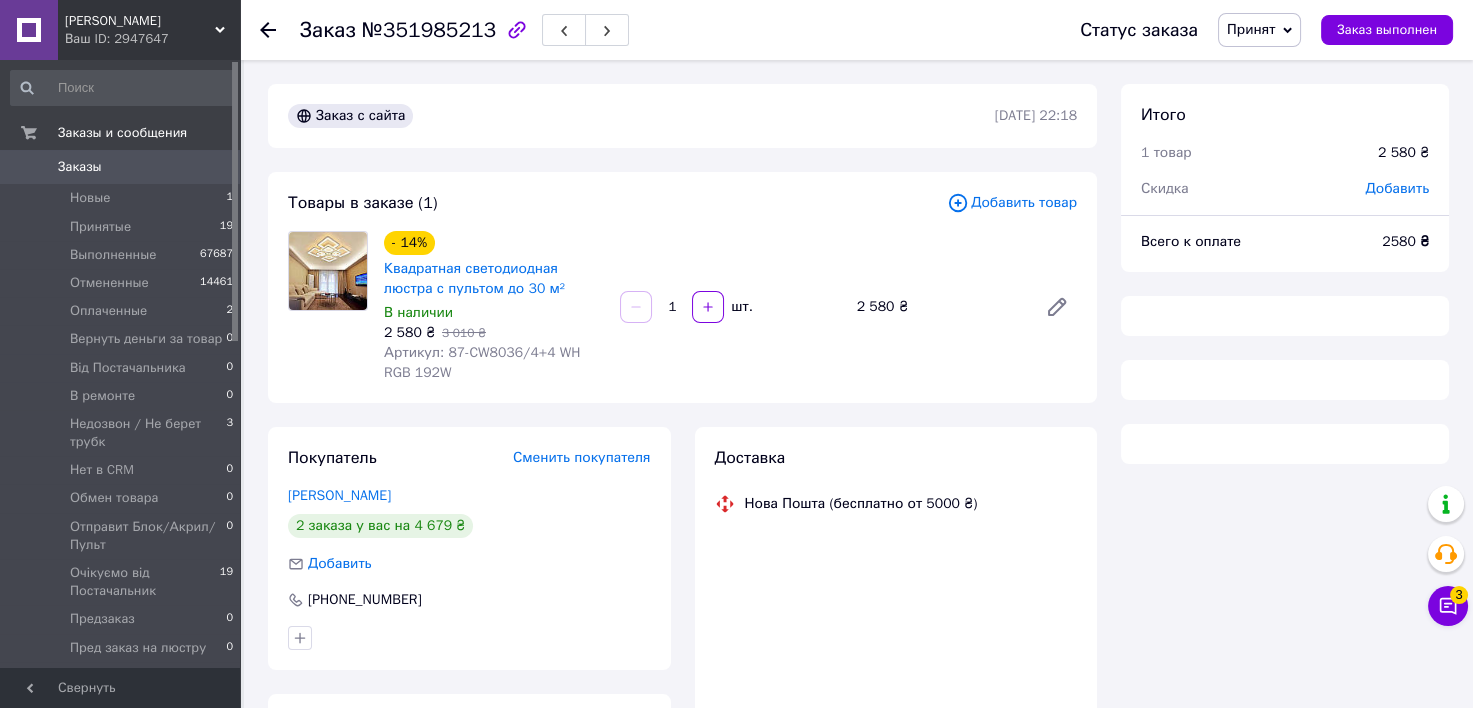 click on "Добавить товар" at bounding box center (1012, 203) 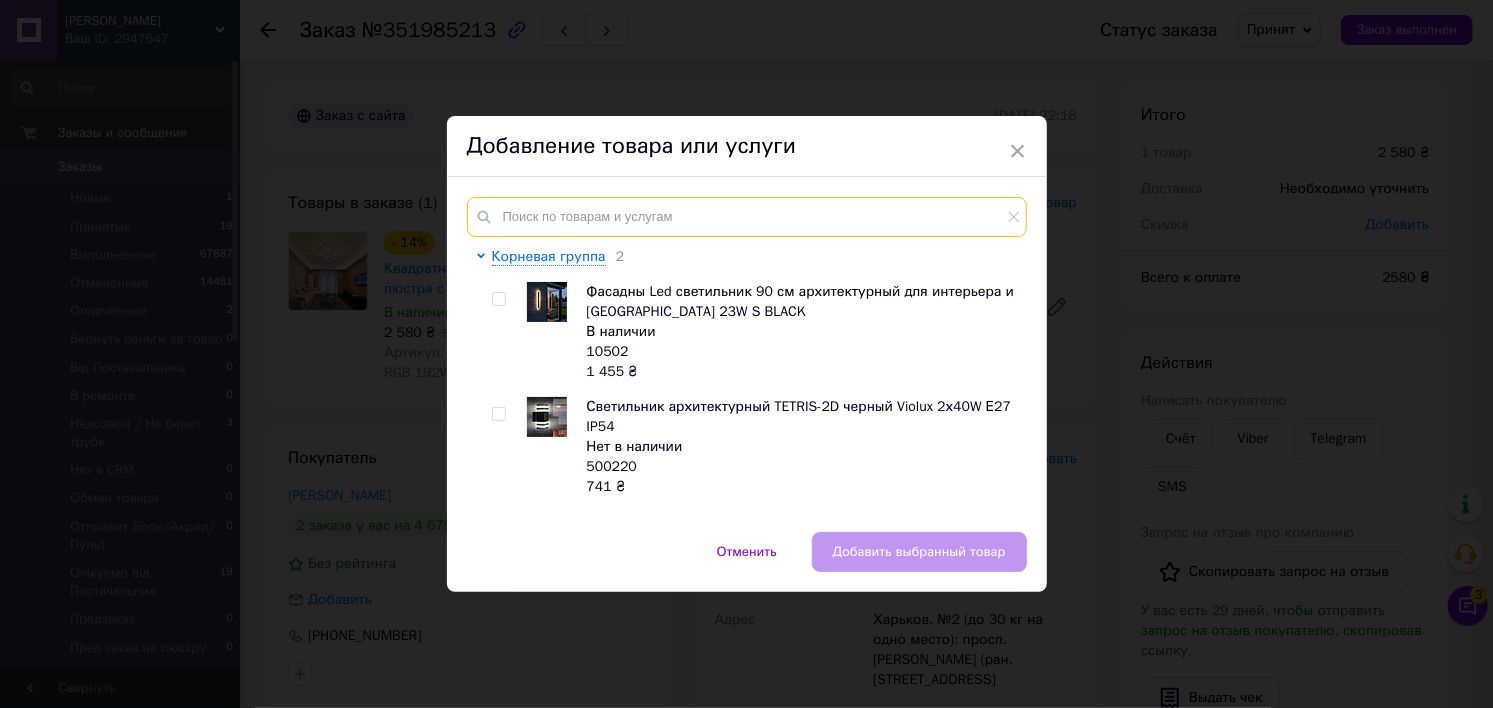 click at bounding box center (747, 217) 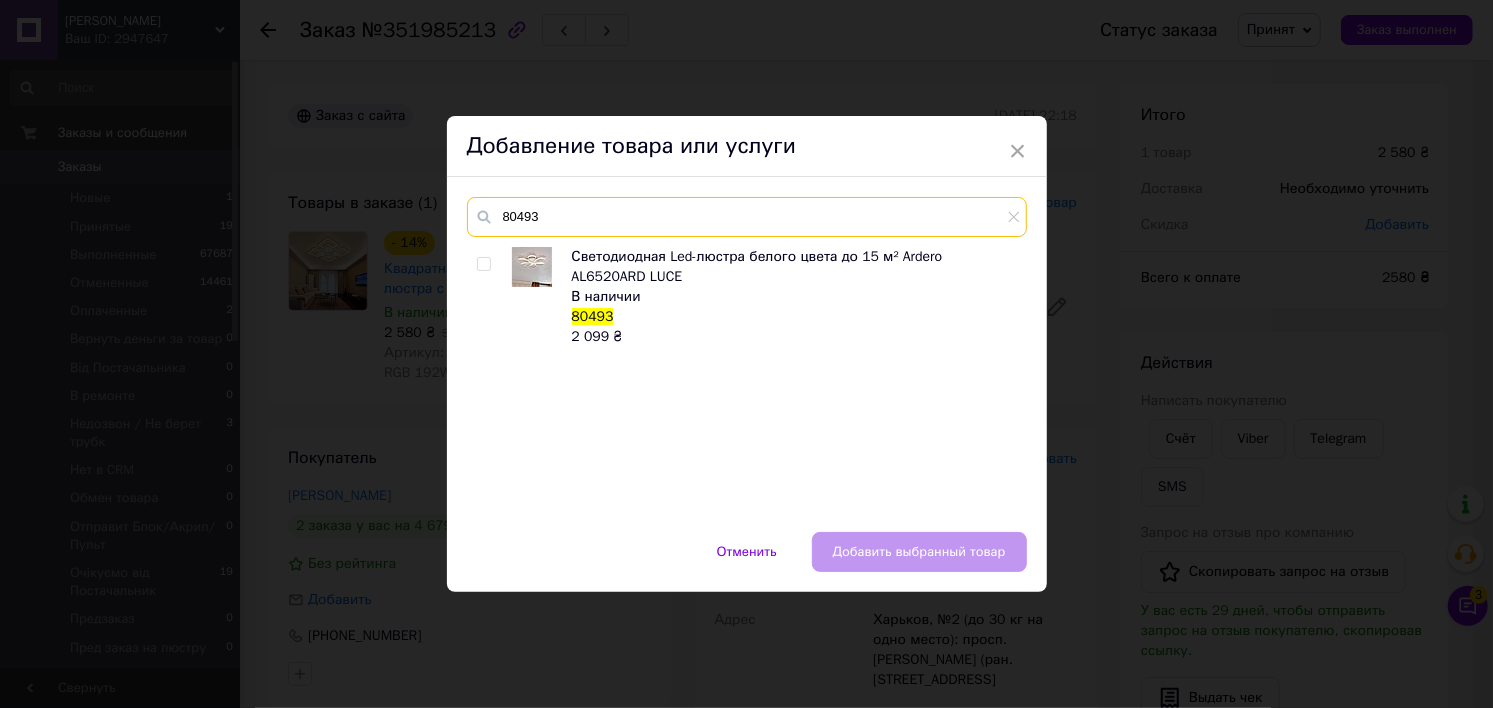 type on "80493" 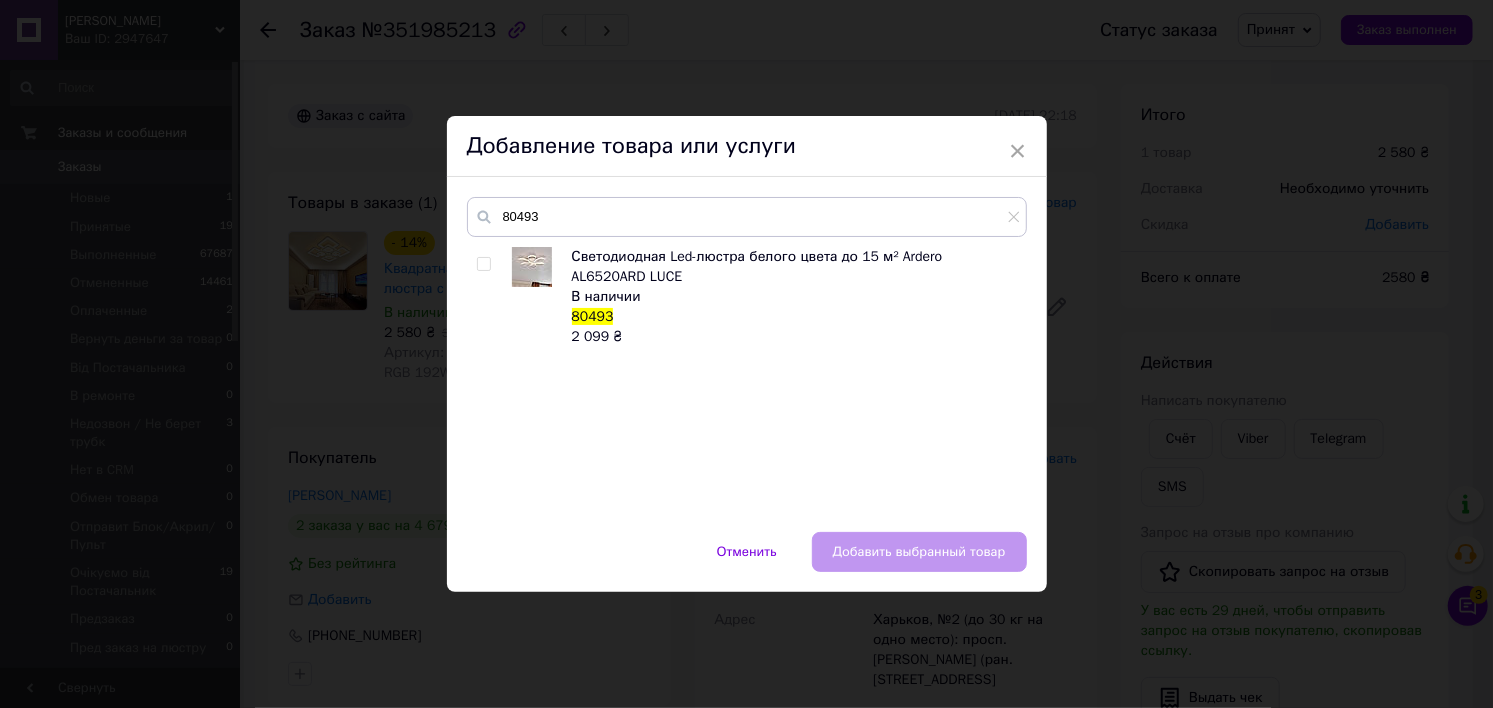 click at bounding box center [483, 264] 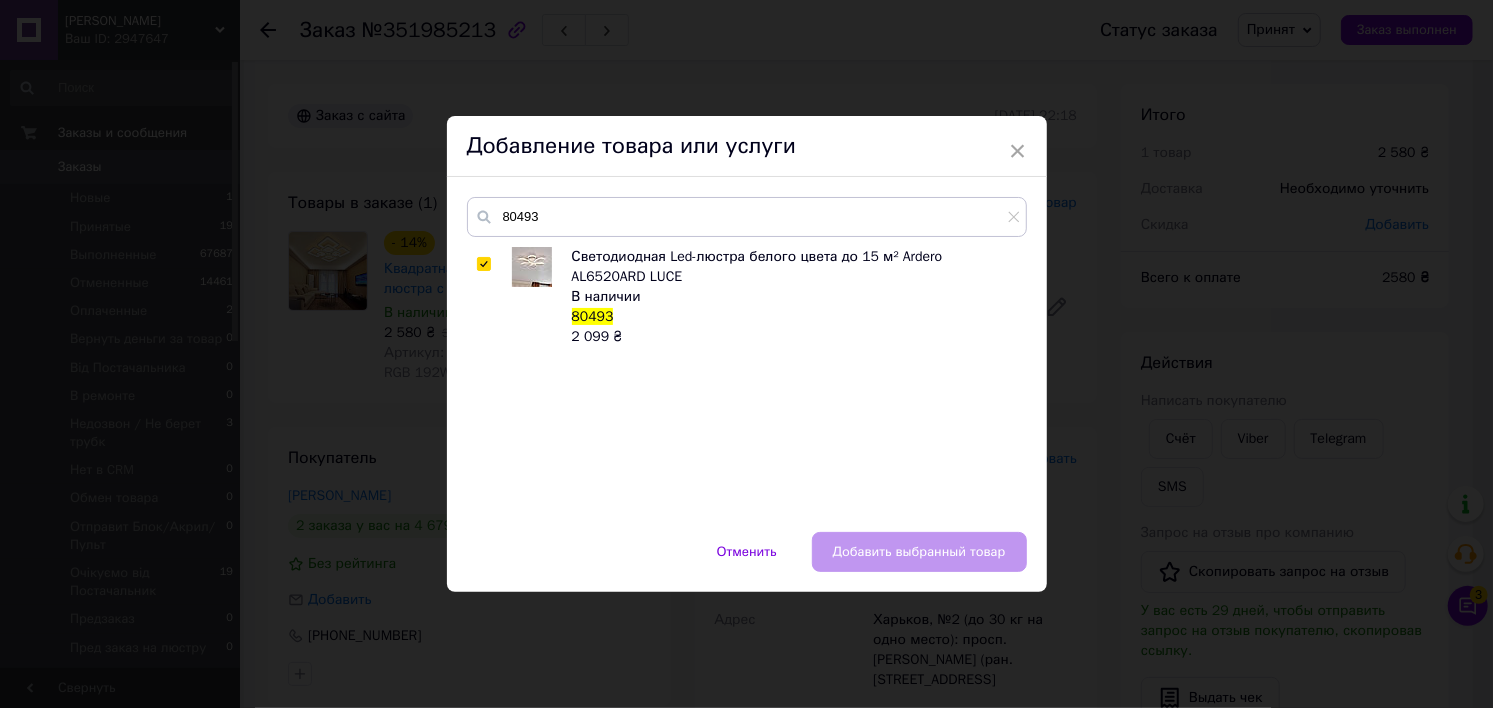 checkbox on "true" 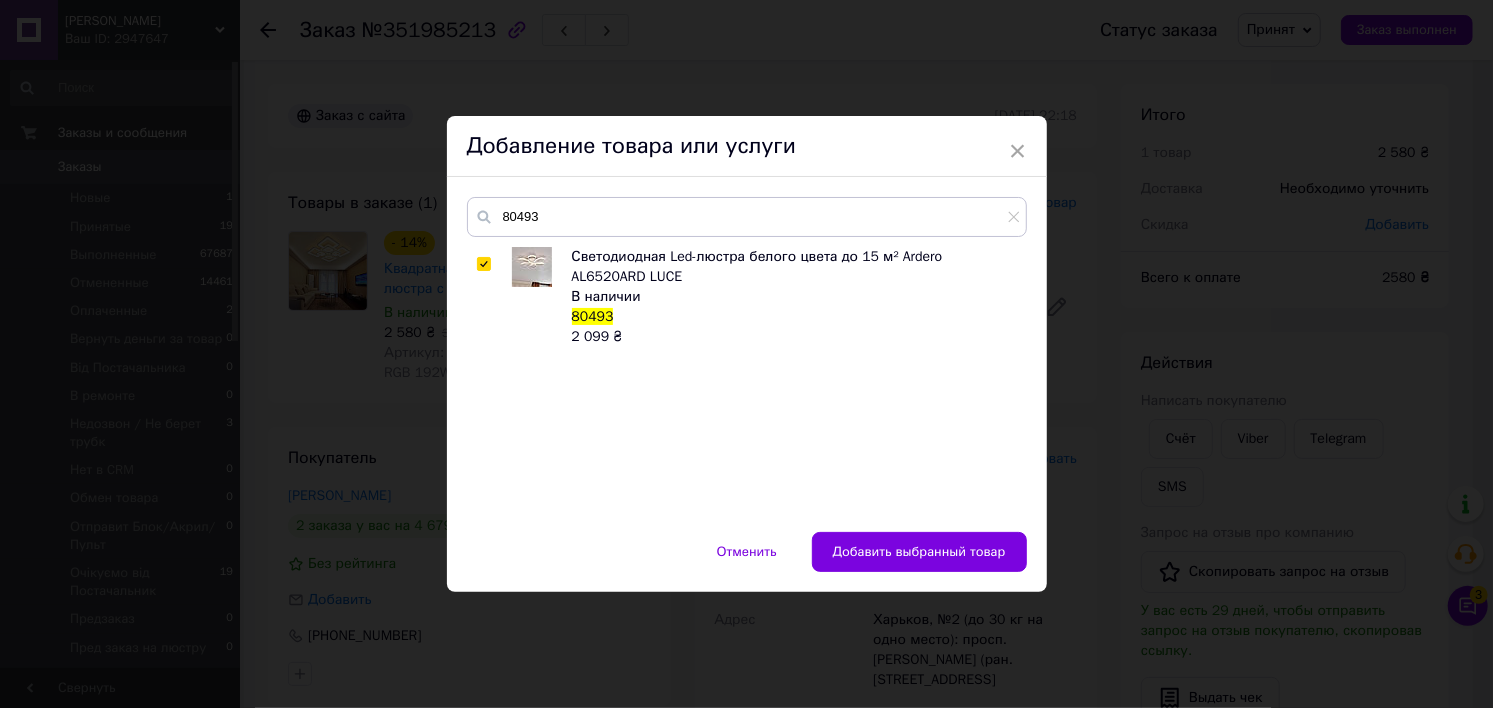 click on "Отменить   Добавить выбранный товар" at bounding box center [747, 562] 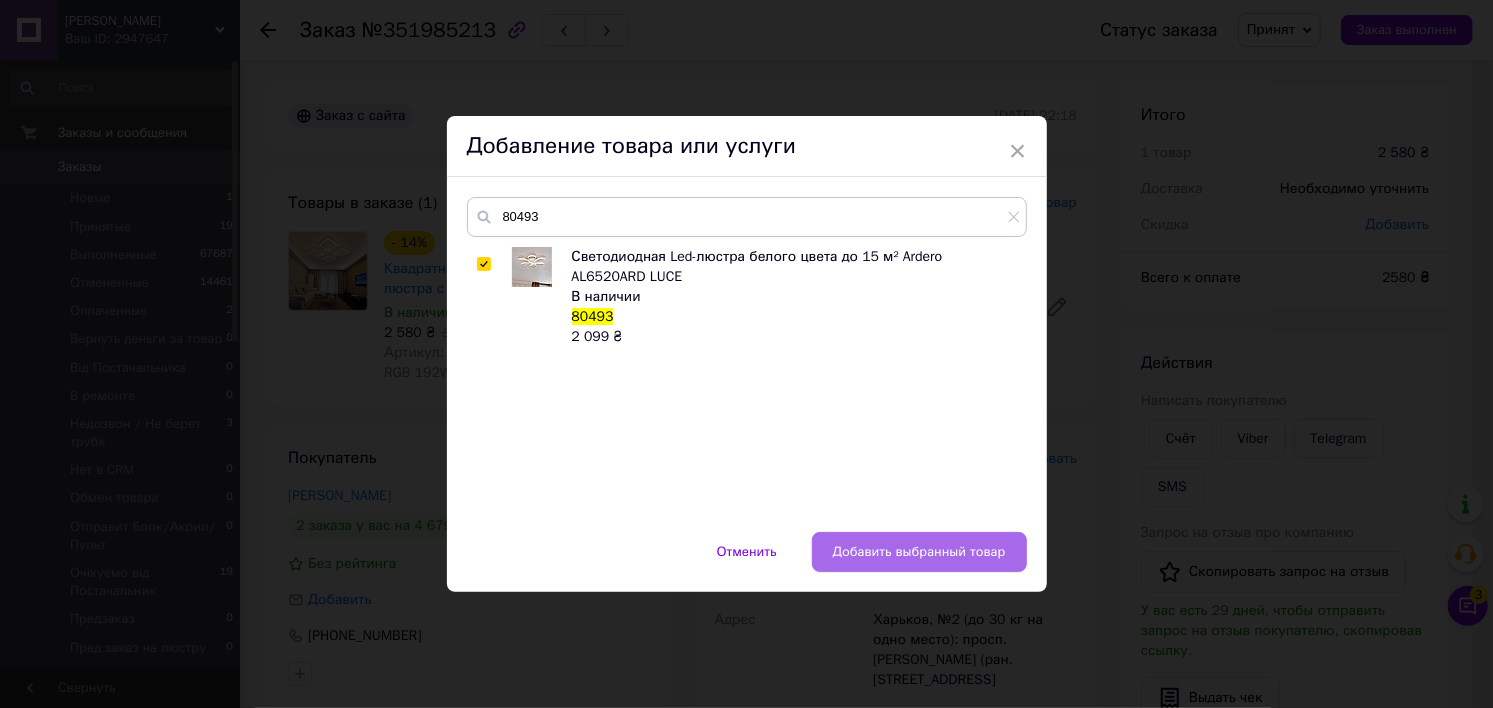 click on "Добавить выбранный товар" at bounding box center [919, 552] 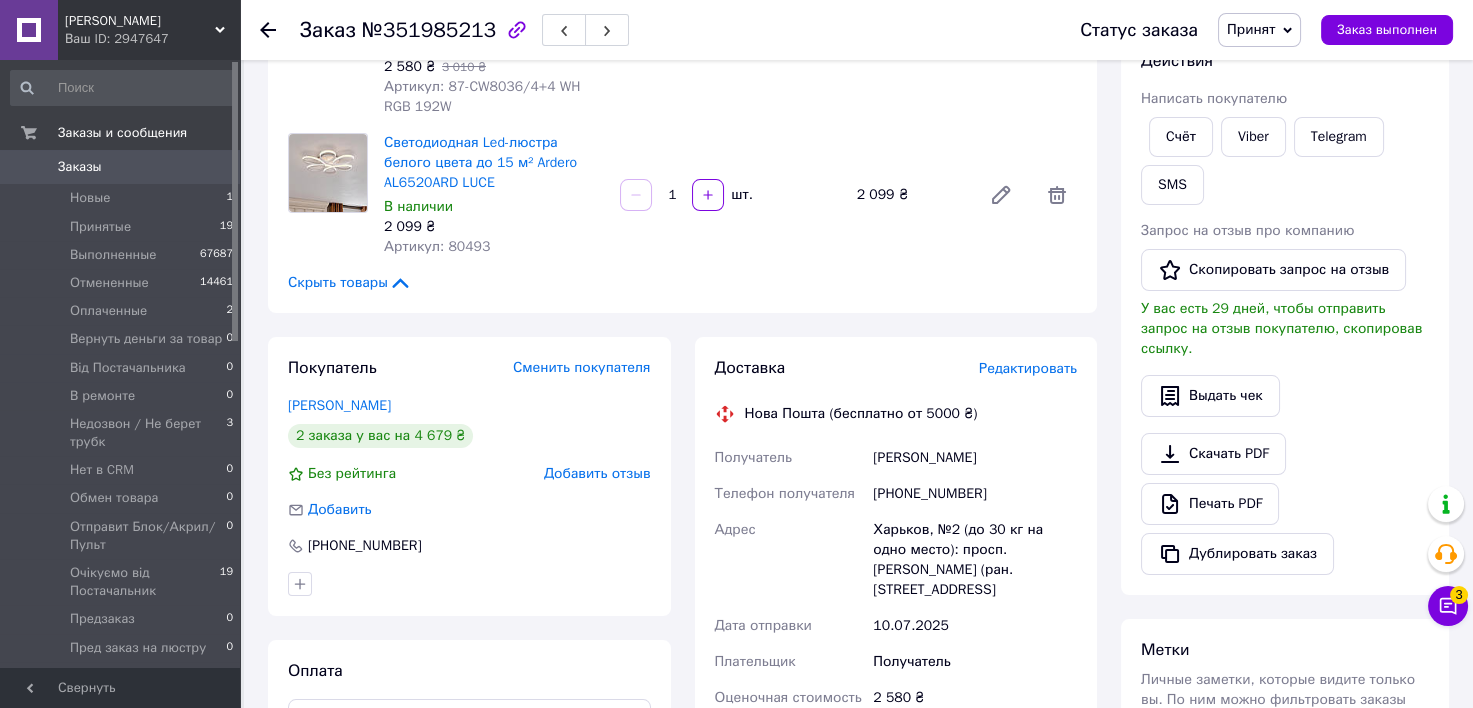 scroll, scrollTop: 533, scrollLeft: 0, axis: vertical 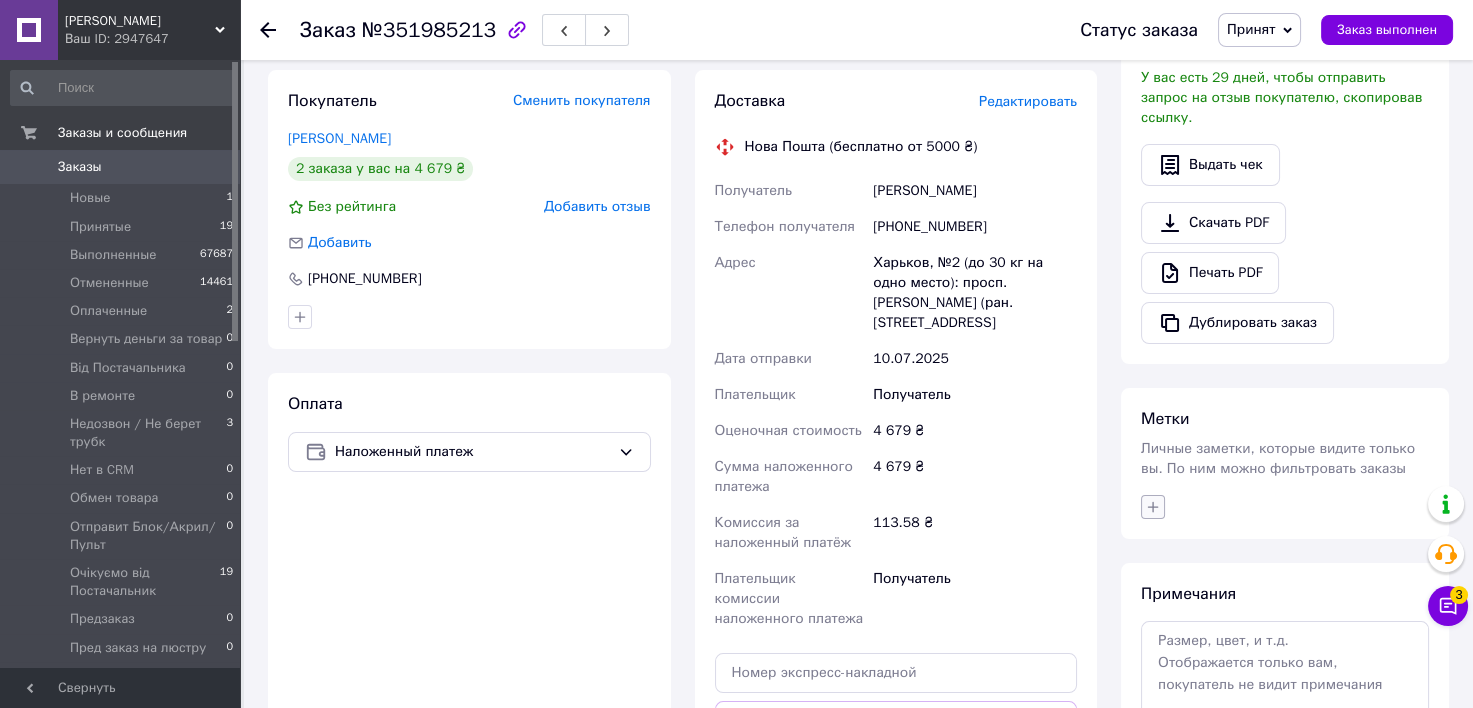 click 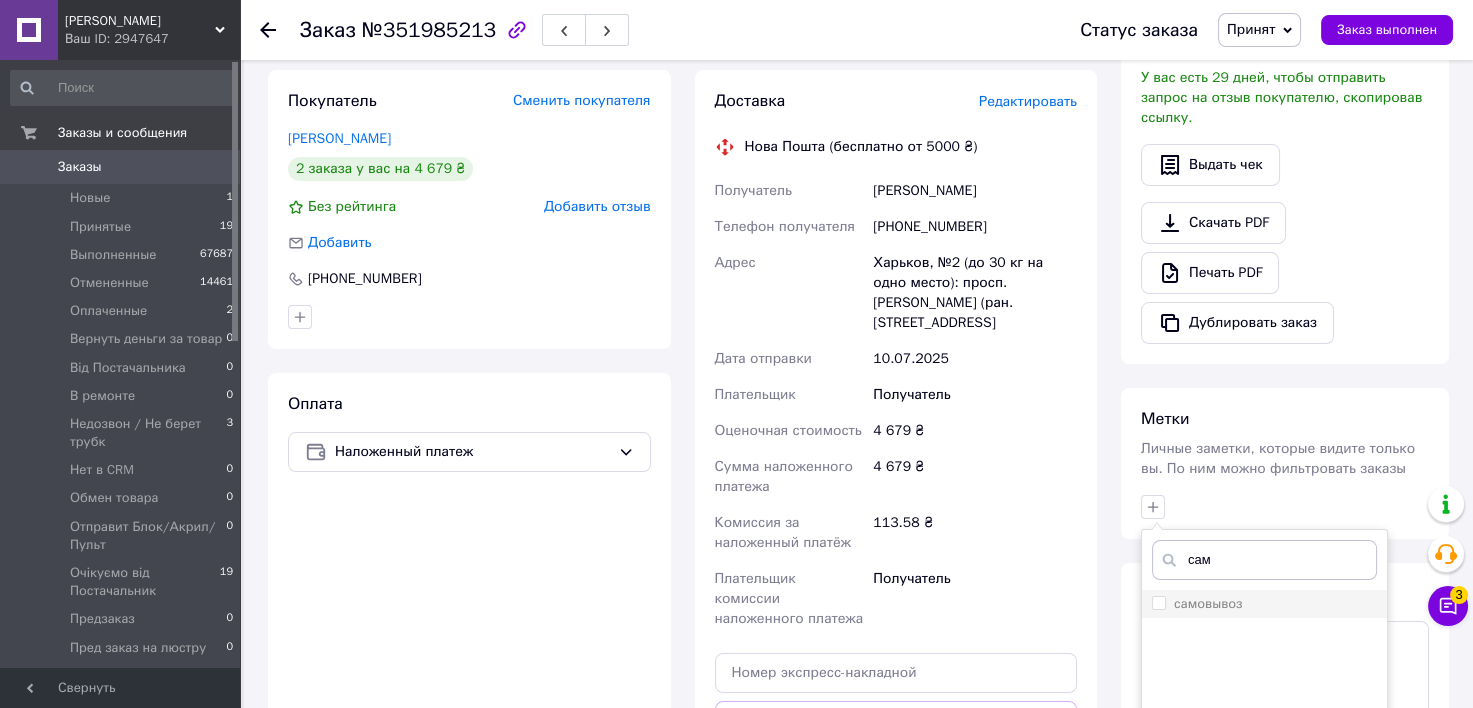 type on "сам" 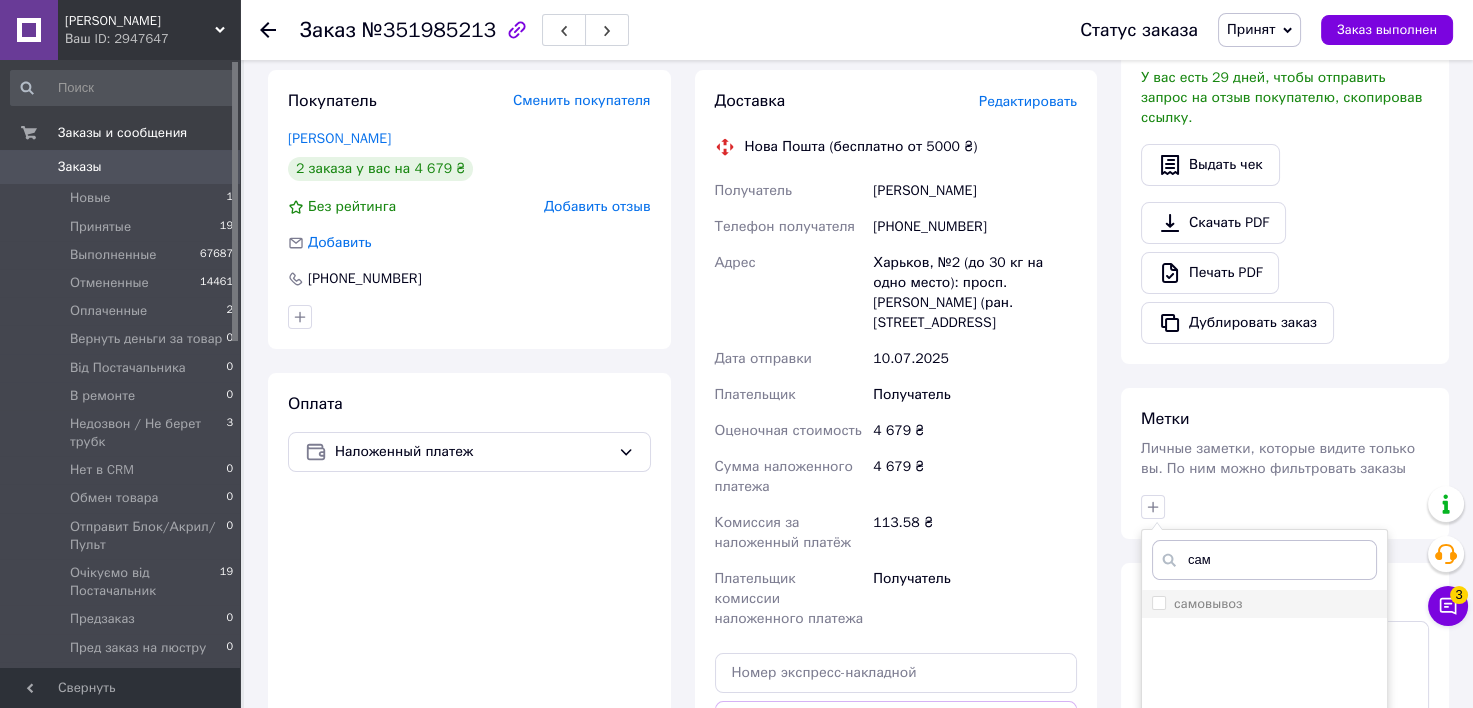 click on "самовывоз" at bounding box center (1208, 603) 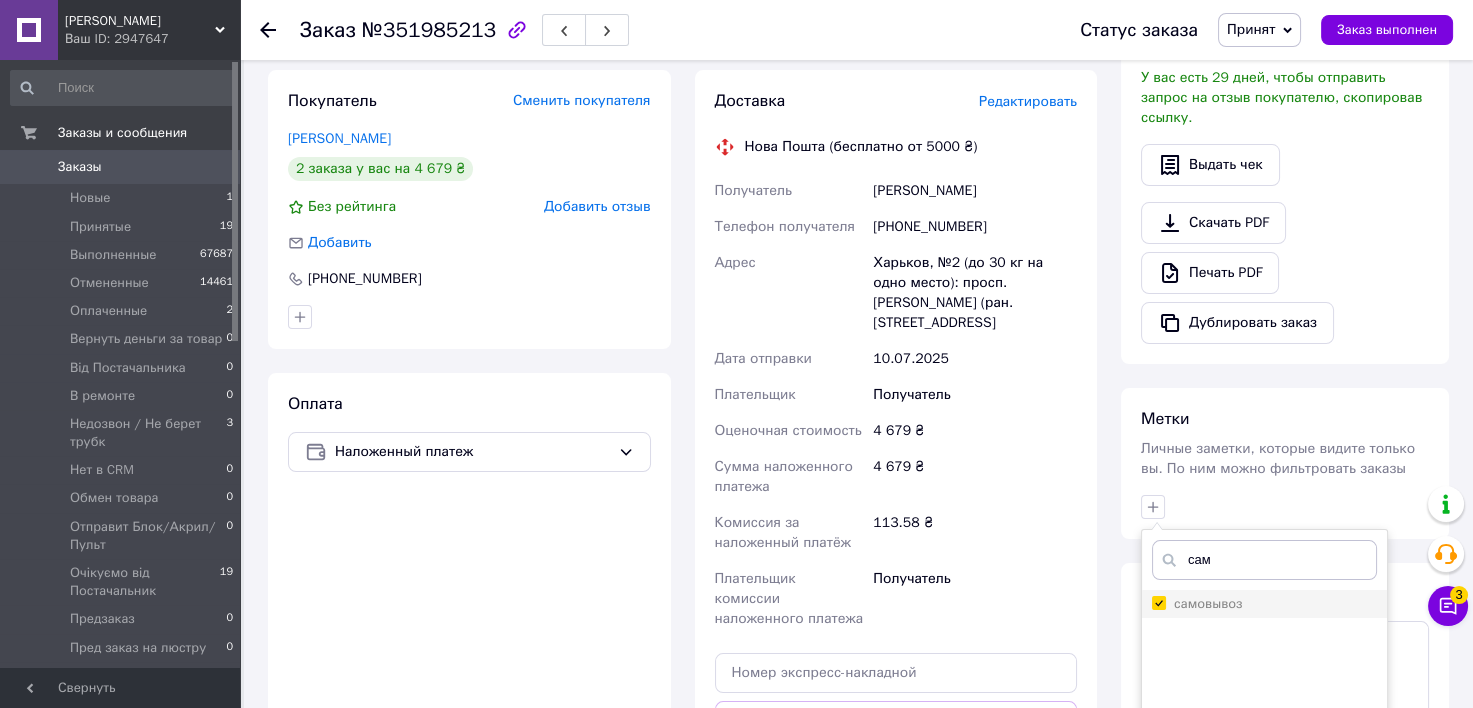 checkbox on "true" 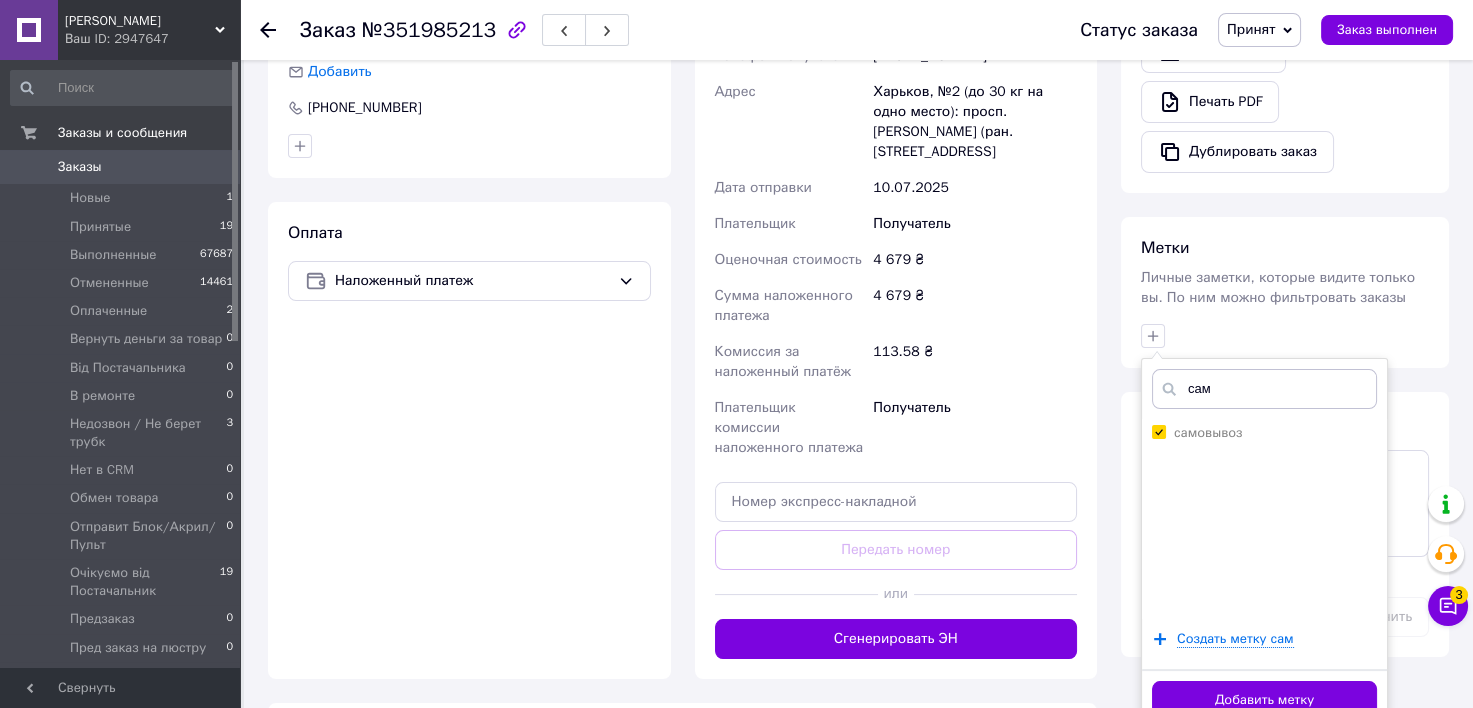 scroll, scrollTop: 800, scrollLeft: 0, axis: vertical 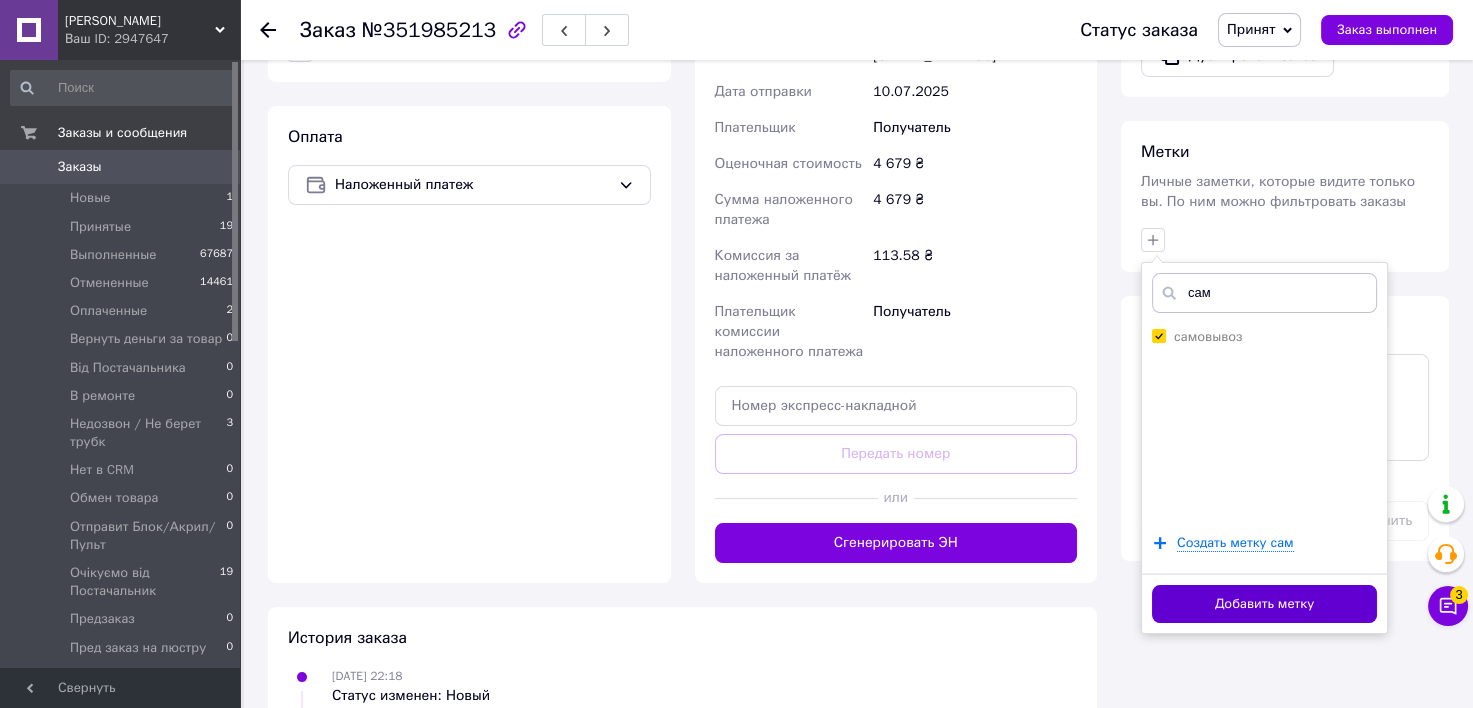click on "Добавить метку" at bounding box center (1264, 604) 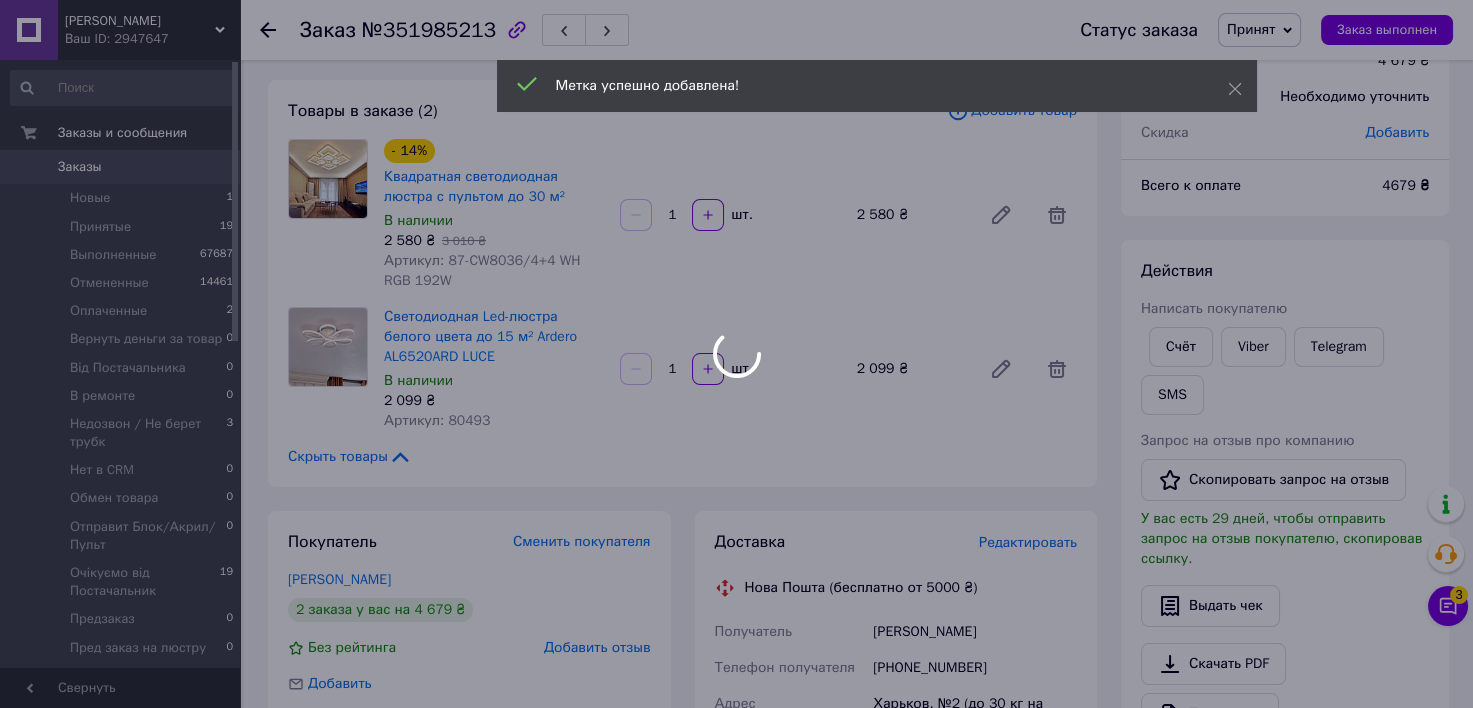 scroll, scrollTop: 0, scrollLeft: 0, axis: both 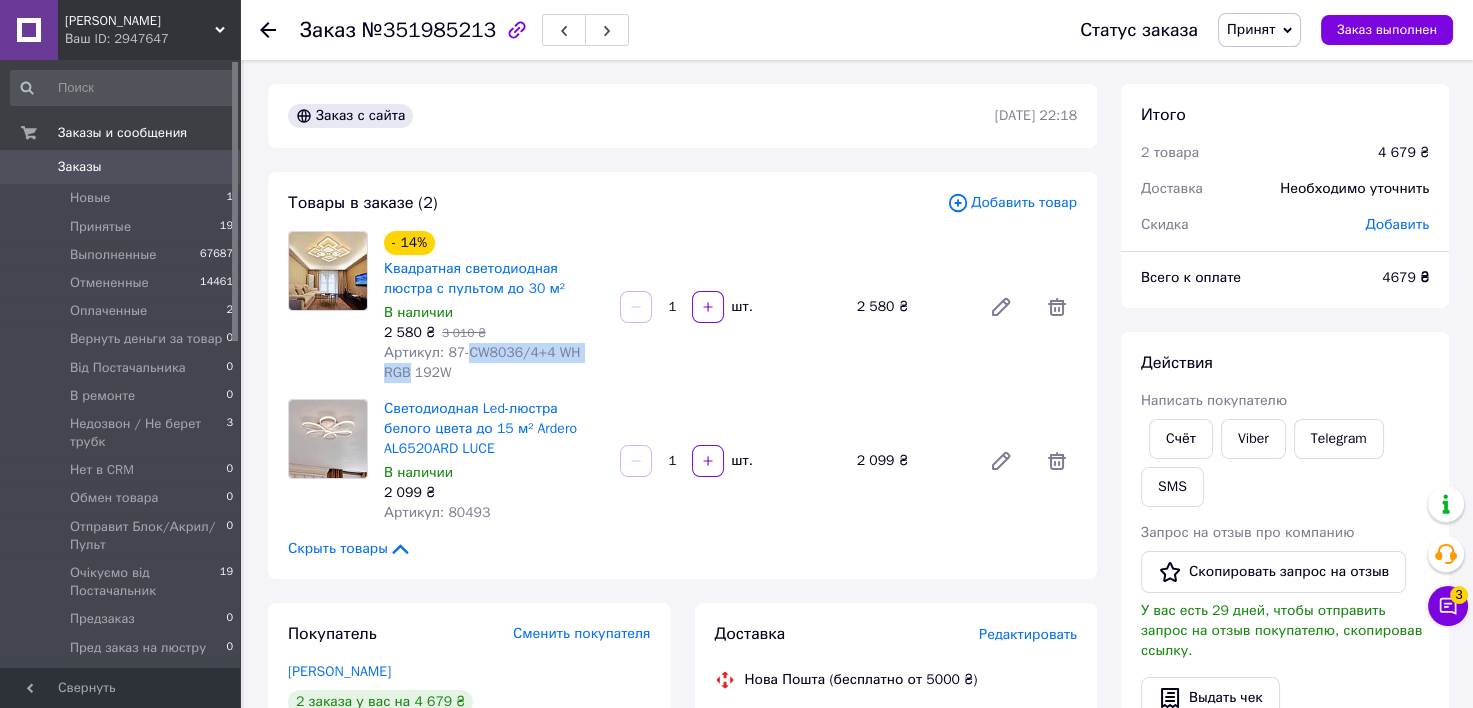 drag, startPoint x: 614, startPoint y: 360, endPoint x: 466, endPoint y: 360, distance: 148 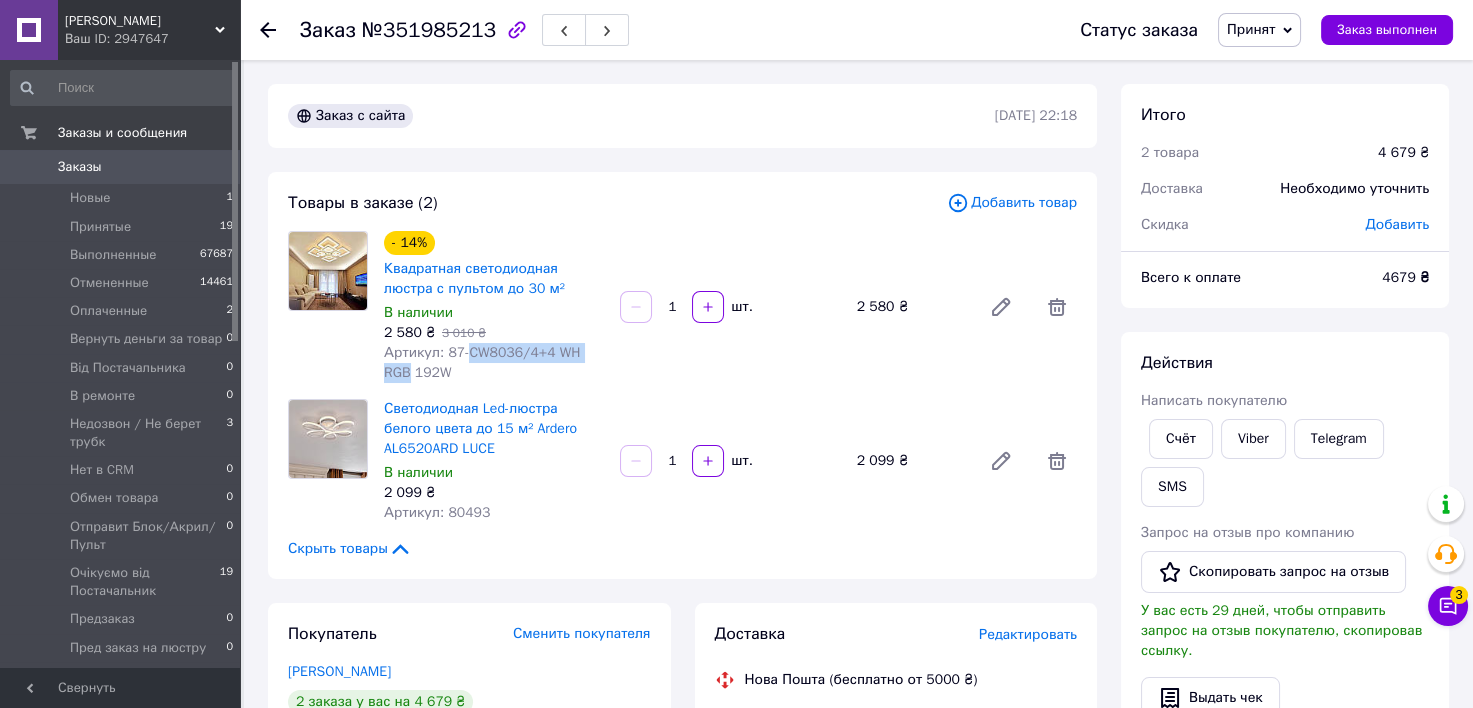 click on "- 14% Квадратная светодиодная люстра с пультом до 30 м² В наличии 2 580 ₴   3 010 ₴ Артикул: 87-CW8036/4+4 WH RGB 192W 1   шт. 2 580 ₴" at bounding box center (730, 307) 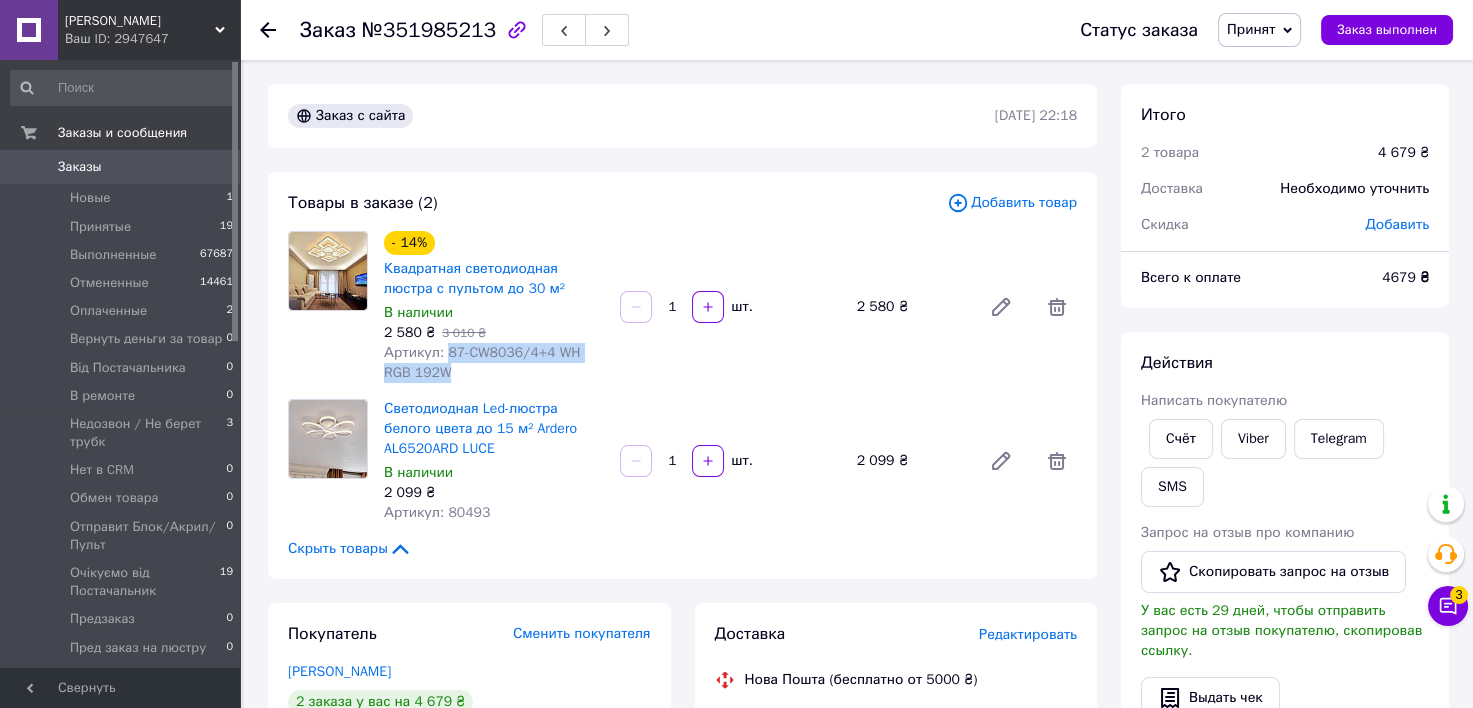 drag, startPoint x: 434, startPoint y: 370, endPoint x: 445, endPoint y: 342, distance: 30.083218 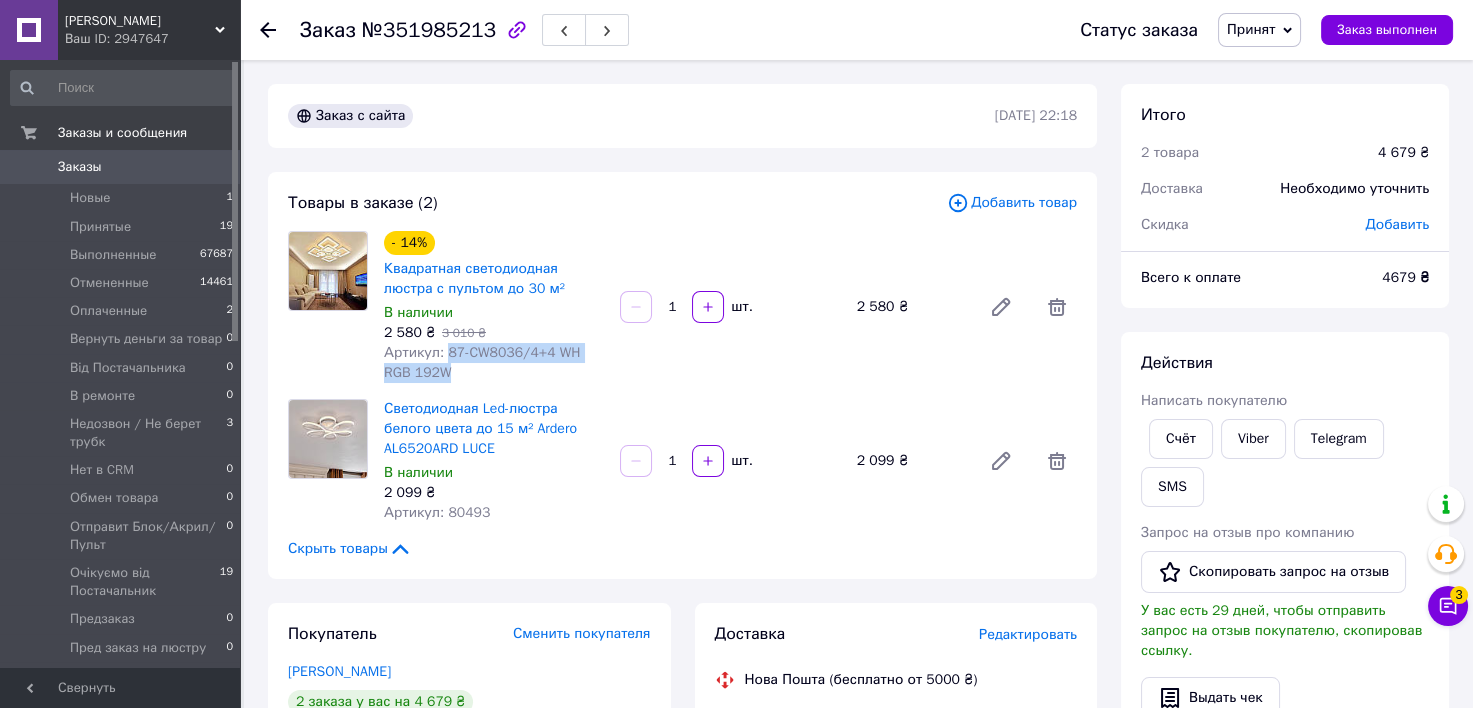 click on "Артикул: 87-CW8036/4+4 WH RGB 192W" at bounding box center (494, 363) 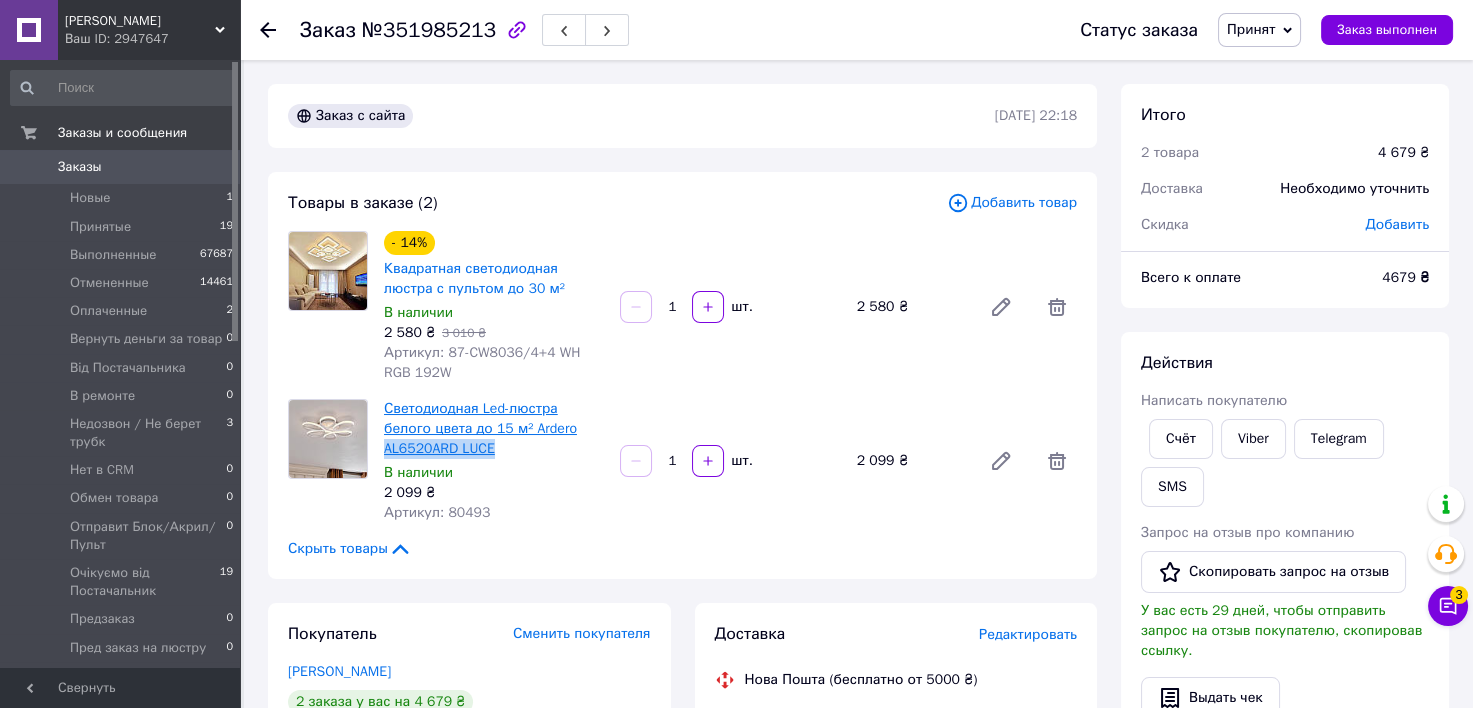 drag, startPoint x: 410, startPoint y: 447, endPoint x: 522, endPoint y: 420, distance: 115.2085 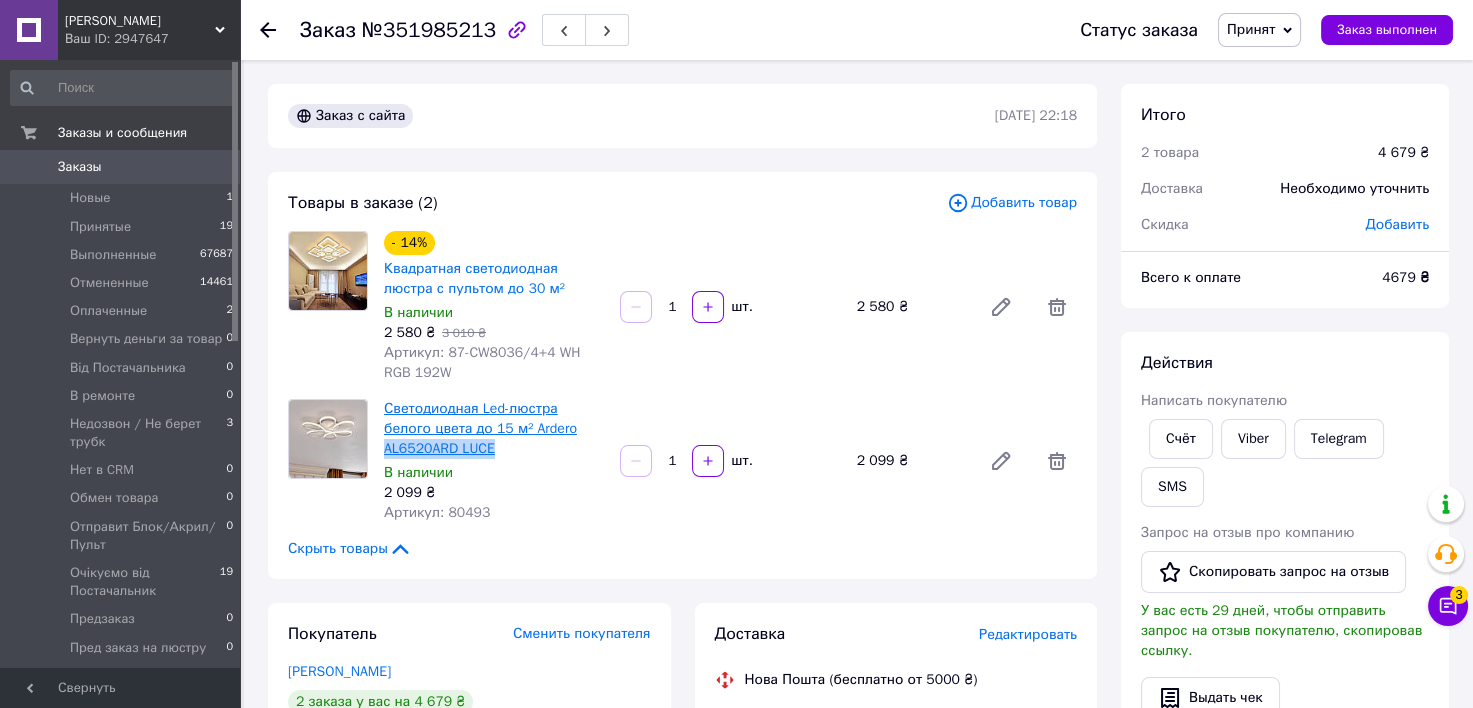 click on "Светодиодная Led-люстра белого цвета до 15 м²  Ardero AL6520ARD LUCE" at bounding box center [494, 429] 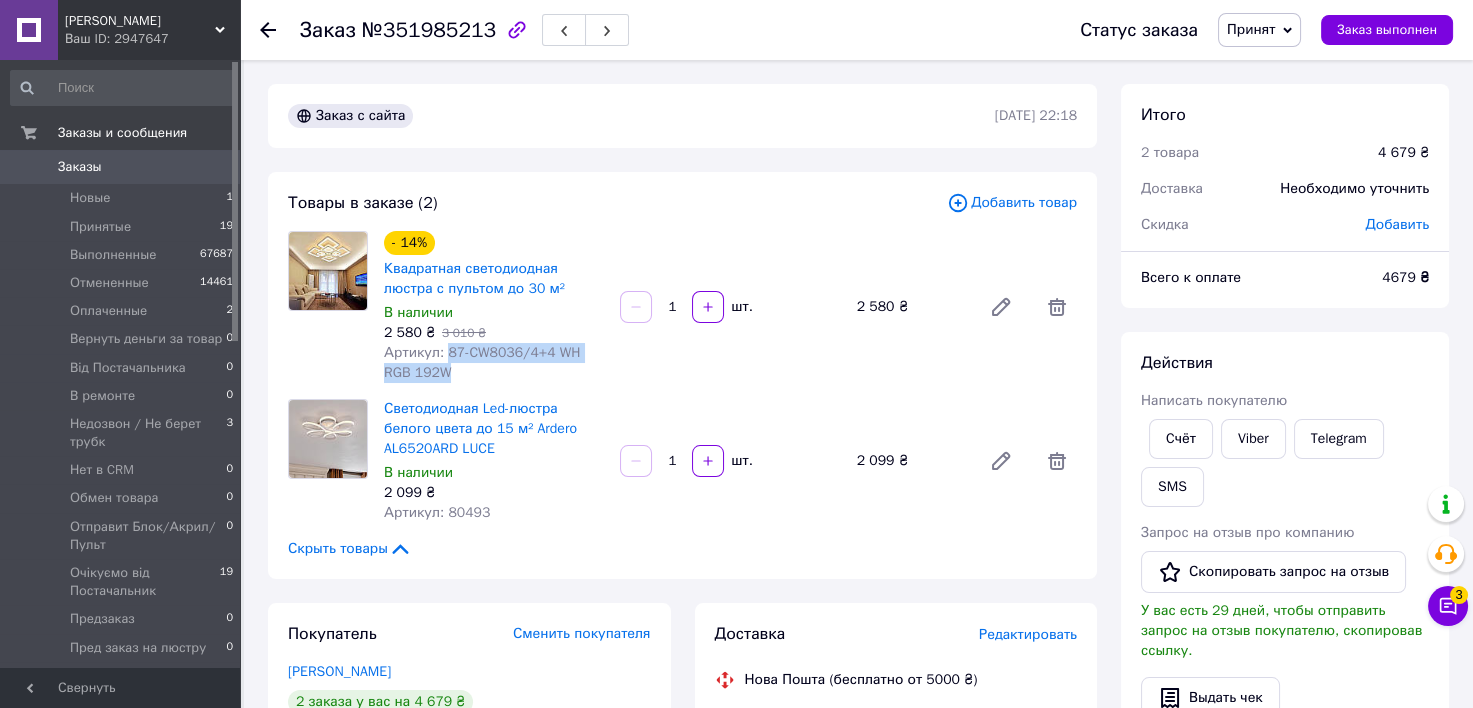 drag, startPoint x: 417, startPoint y: 376, endPoint x: 446, endPoint y: 348, distance: 40.311287 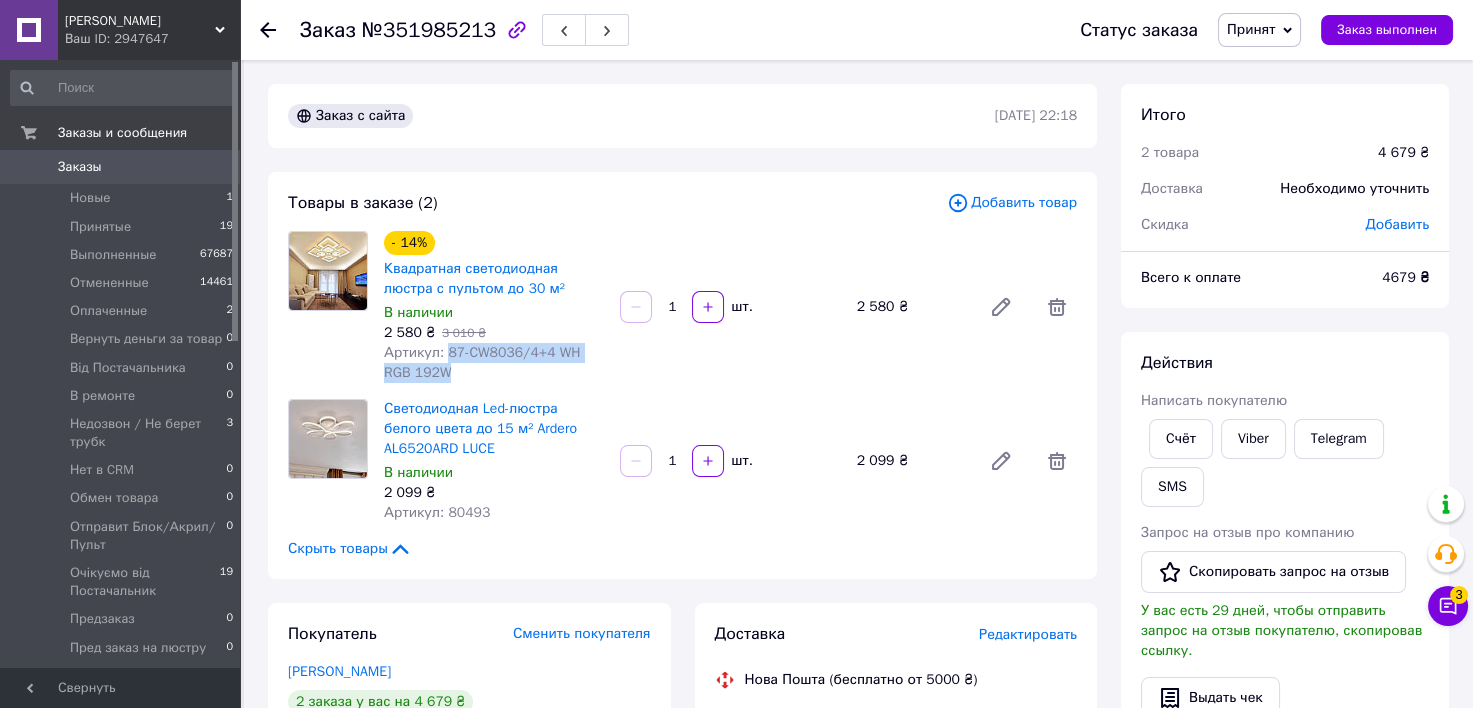 click on "Артикул: 87-CW8036/4+4 WH RGB 192W" at bounding box center [482, 362] 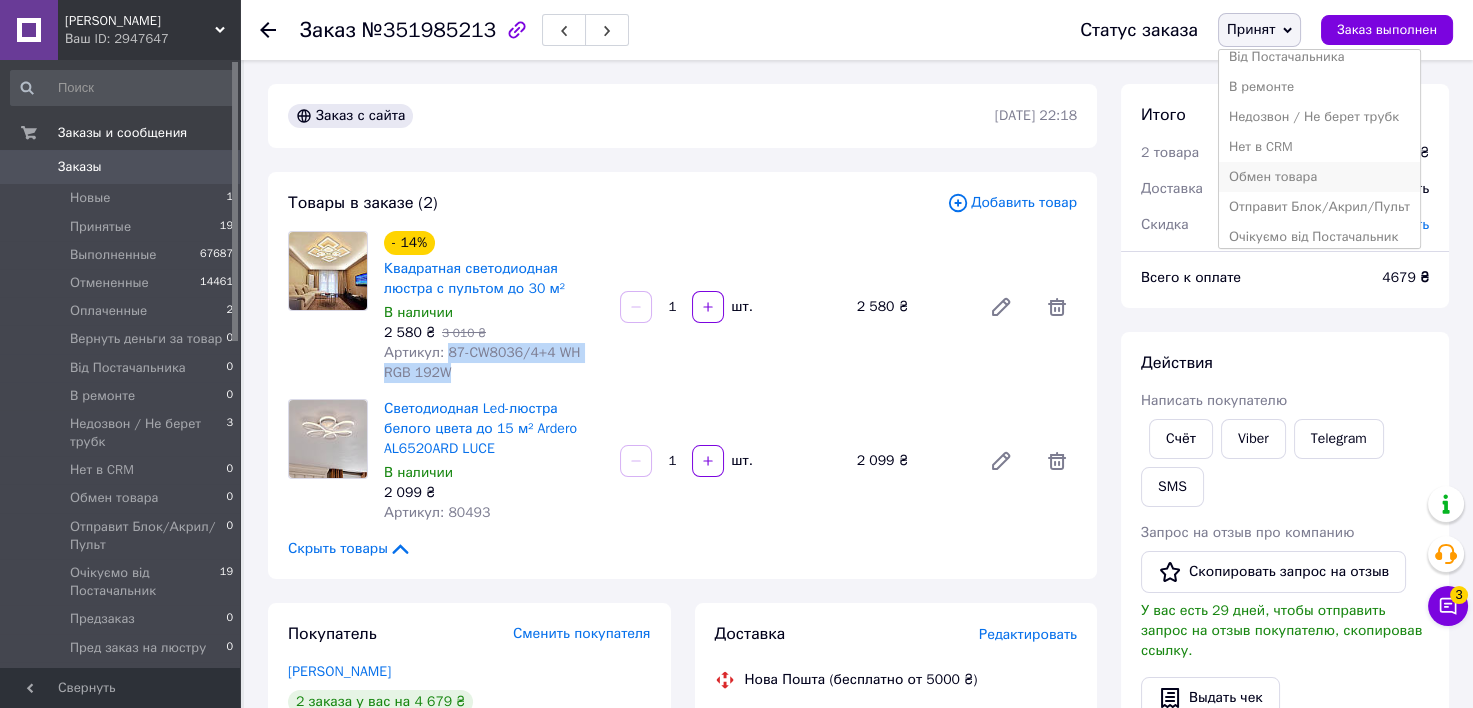 scroll, scrollTop: 266, scrollLeft: 0, axis: vertical 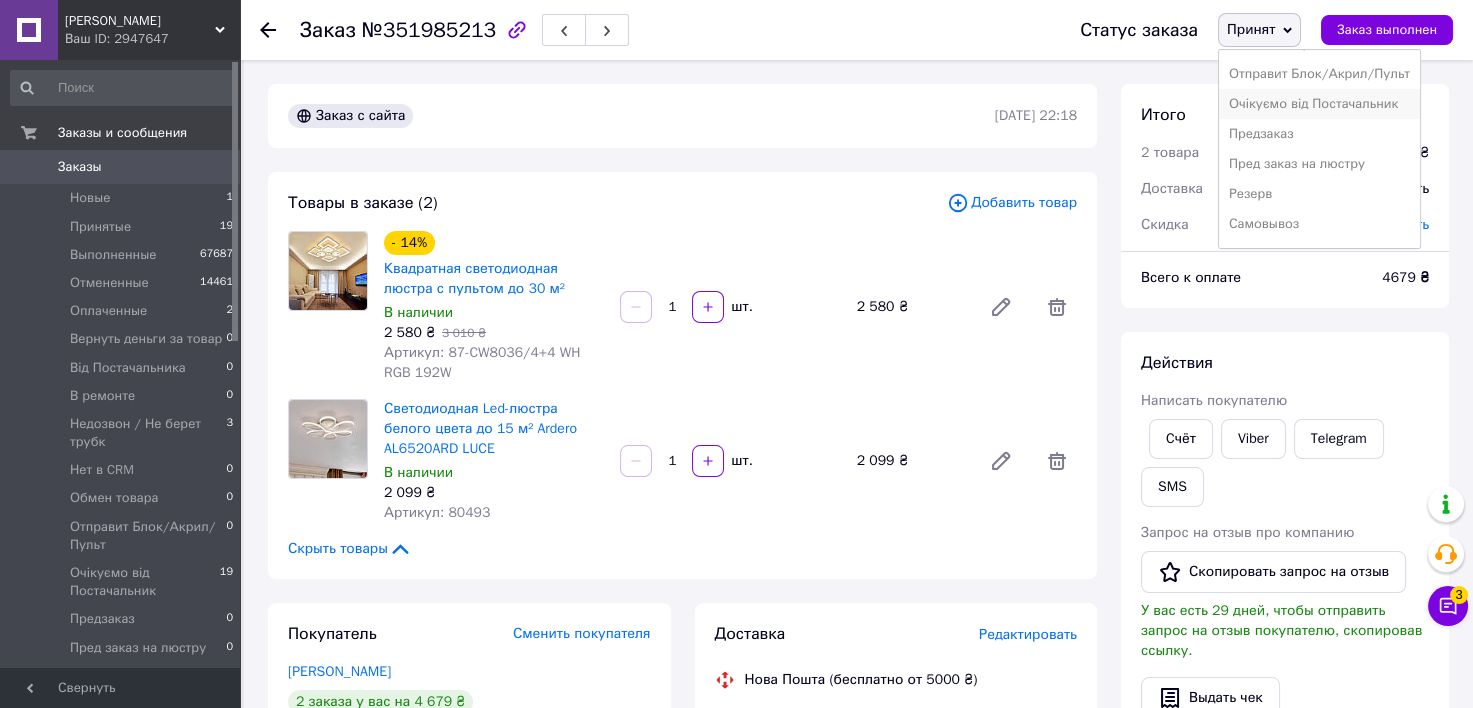 click on "Очікуємо від Постачальник" at bounding box center [1319, 104] 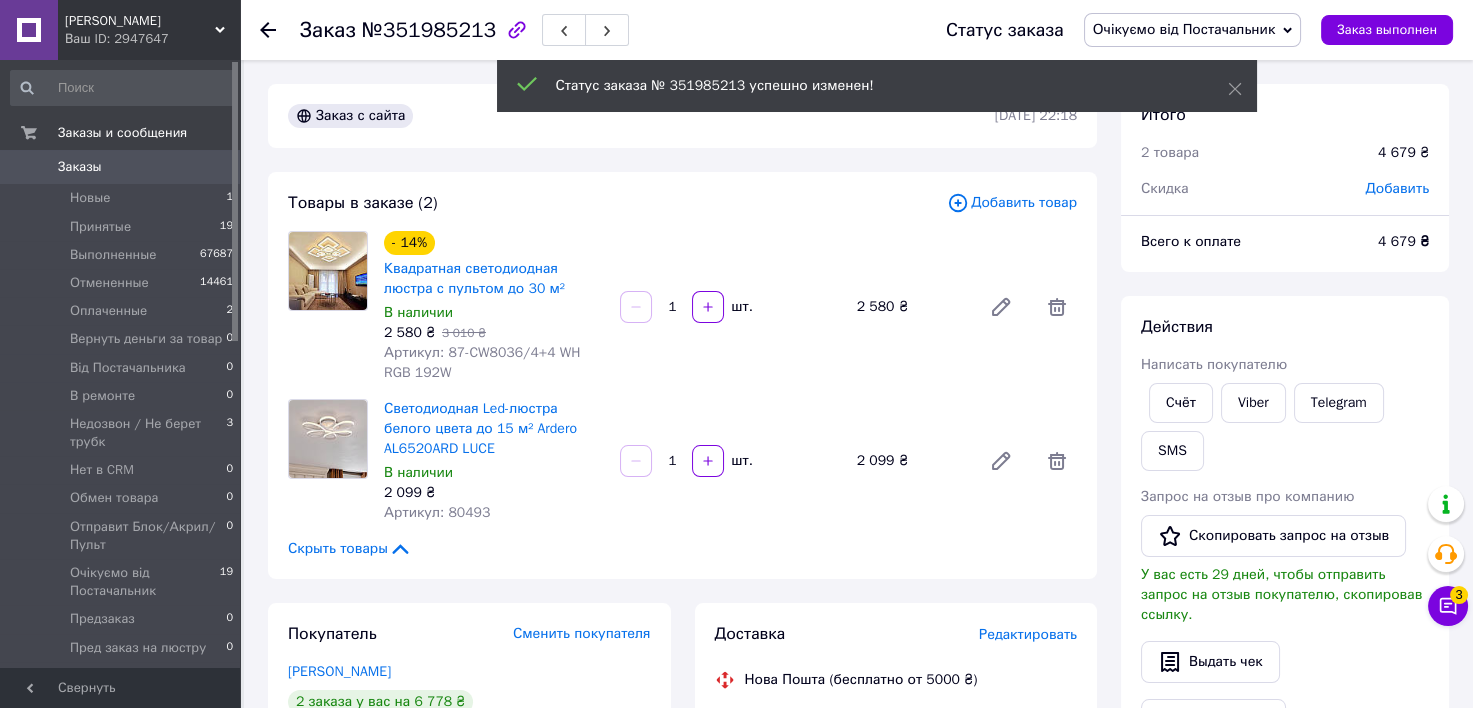 click 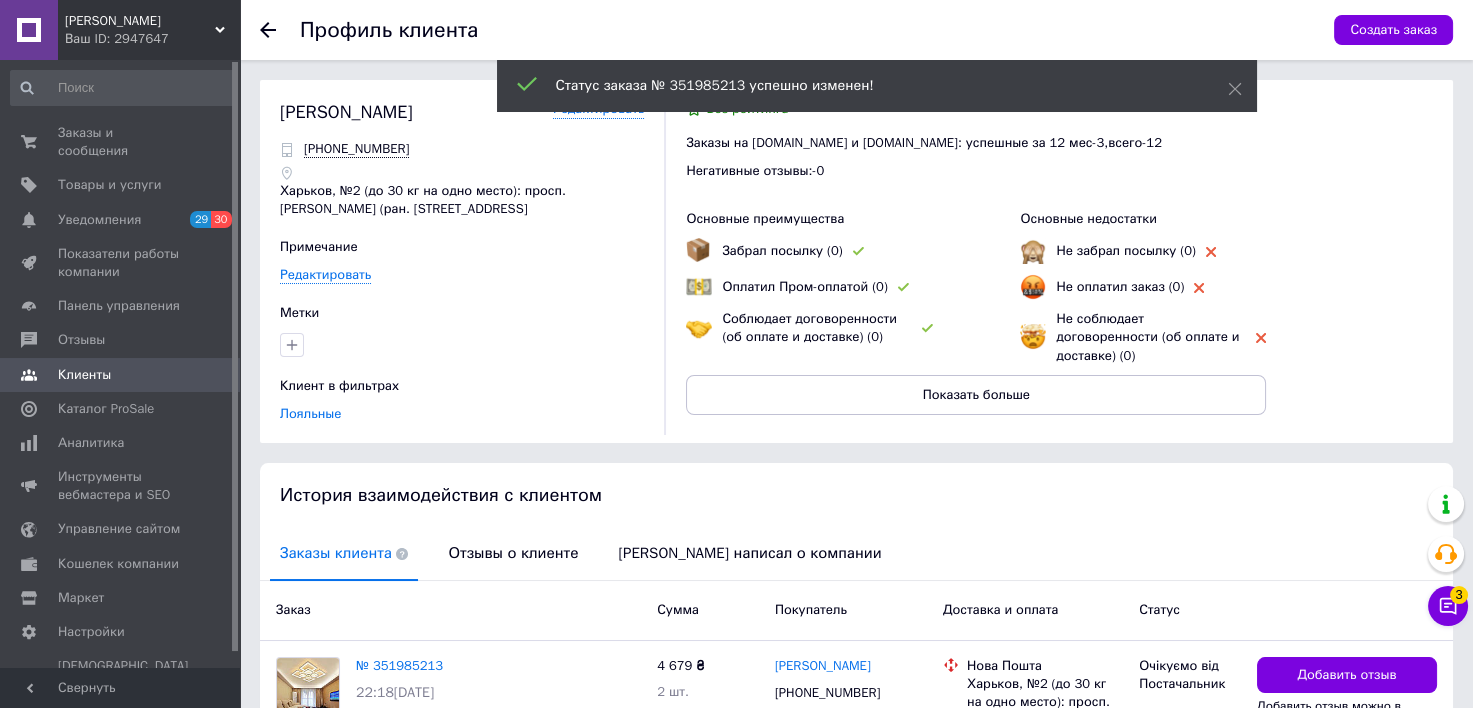 scroll, scrollTop: 376, scrollLeft: 0, axis: vertical 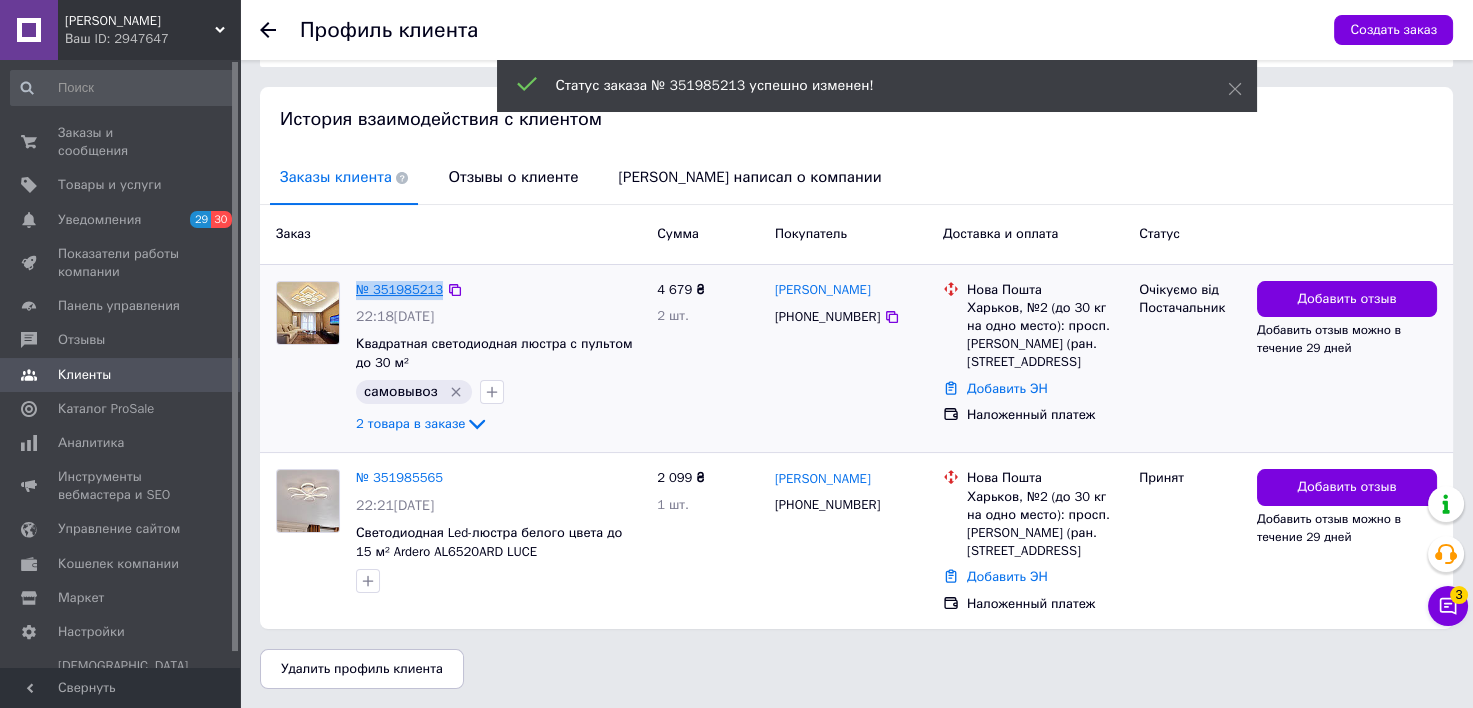 drag, startPoint x: 375, startPoint y: 286, endPoint x: 435, endPoint y: 284, distance: 60.033325 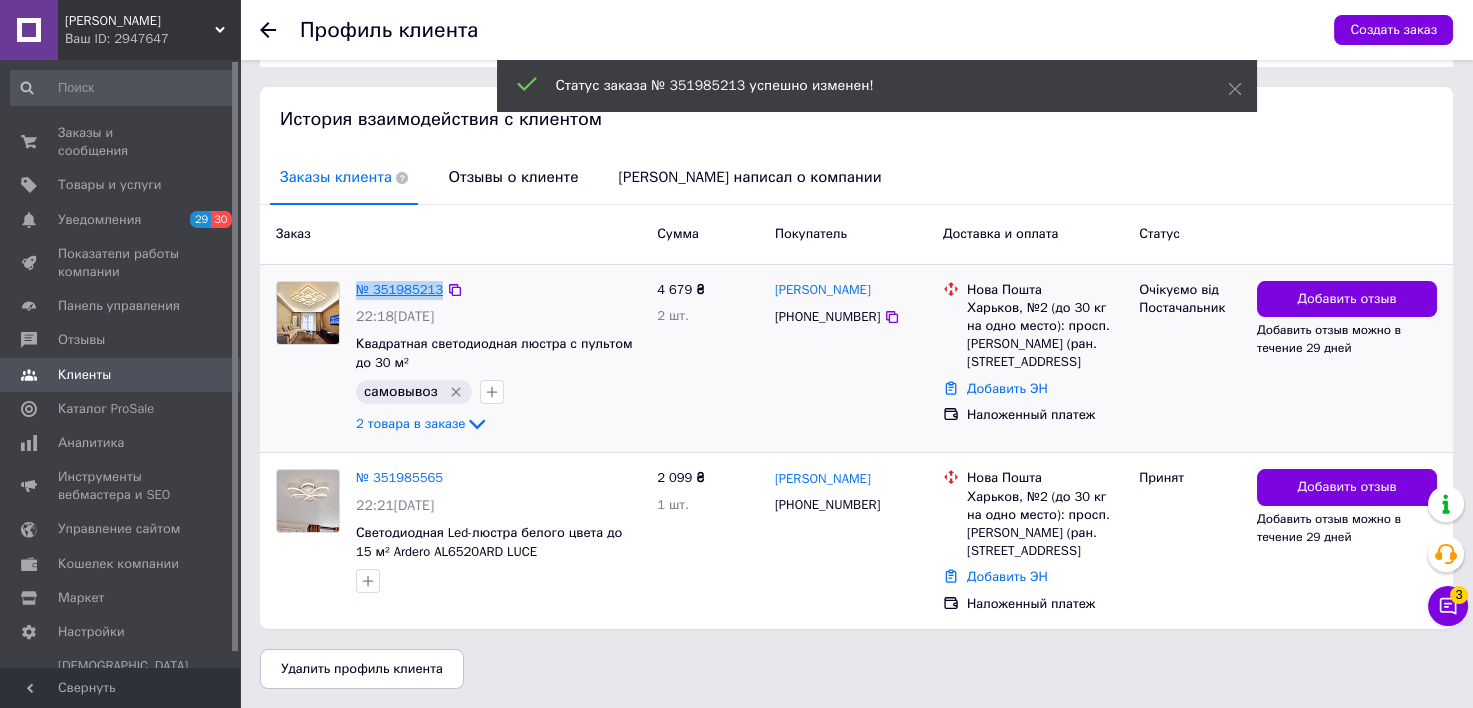 click on "№ 351985213 22:18[DATE] Квадратная светодиодная люстра с пультом до 30 м² самовывоз   2 товара в заказе" at bounding box center (498, 359) 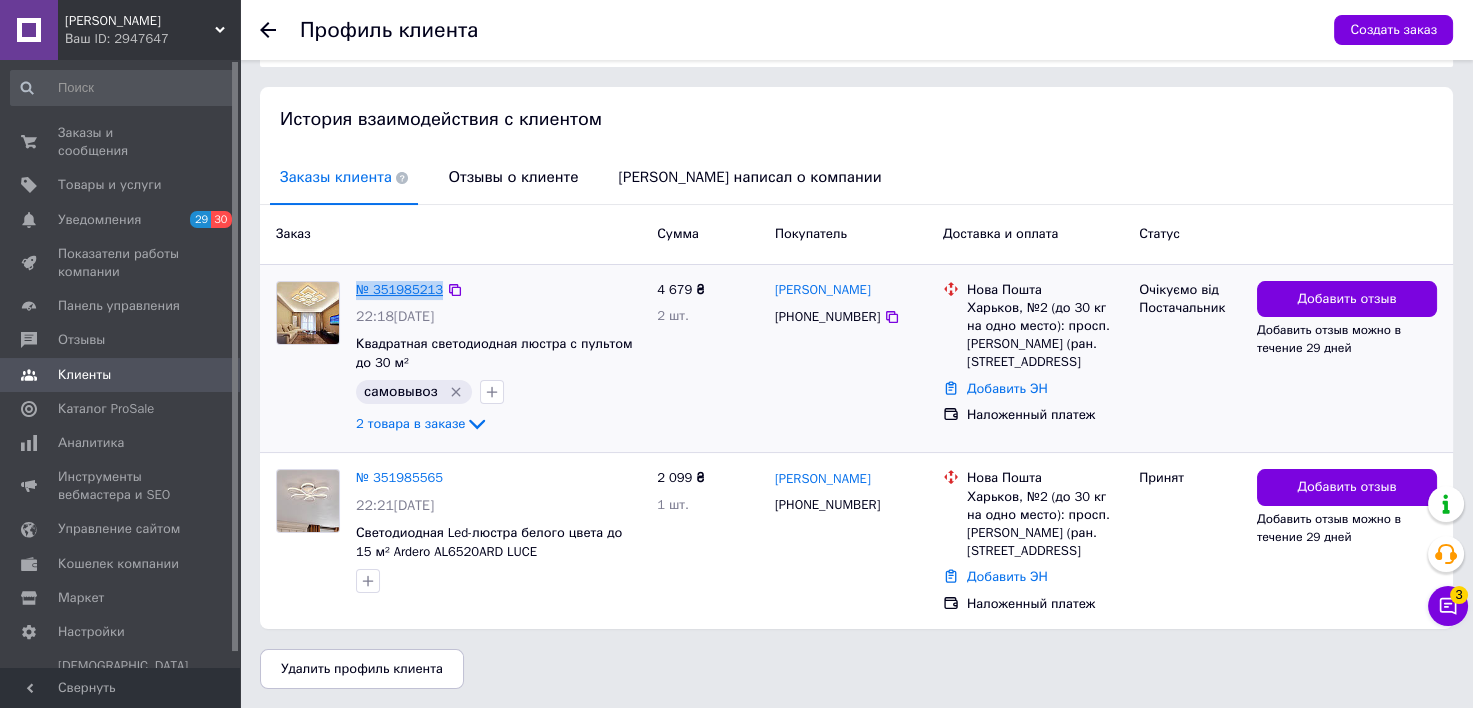 copy on "№ 351985213" 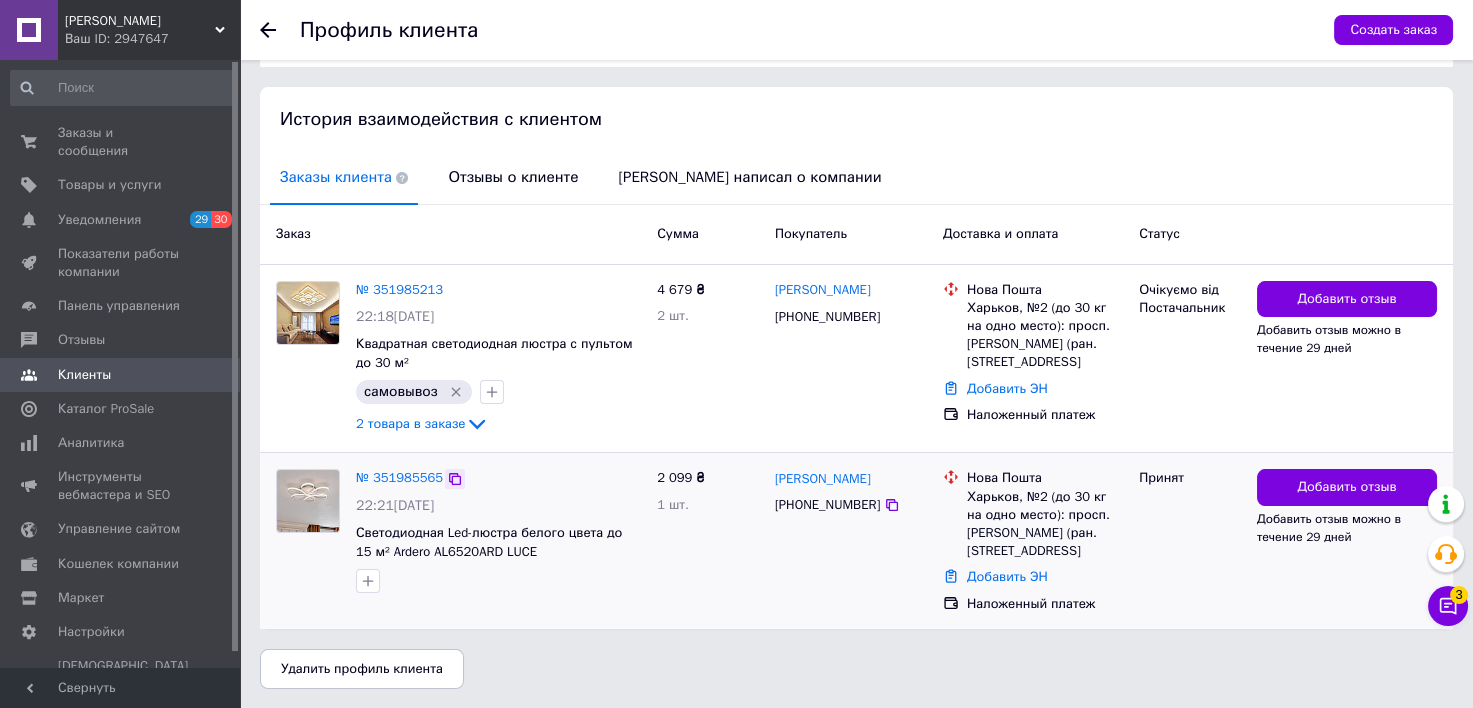 click 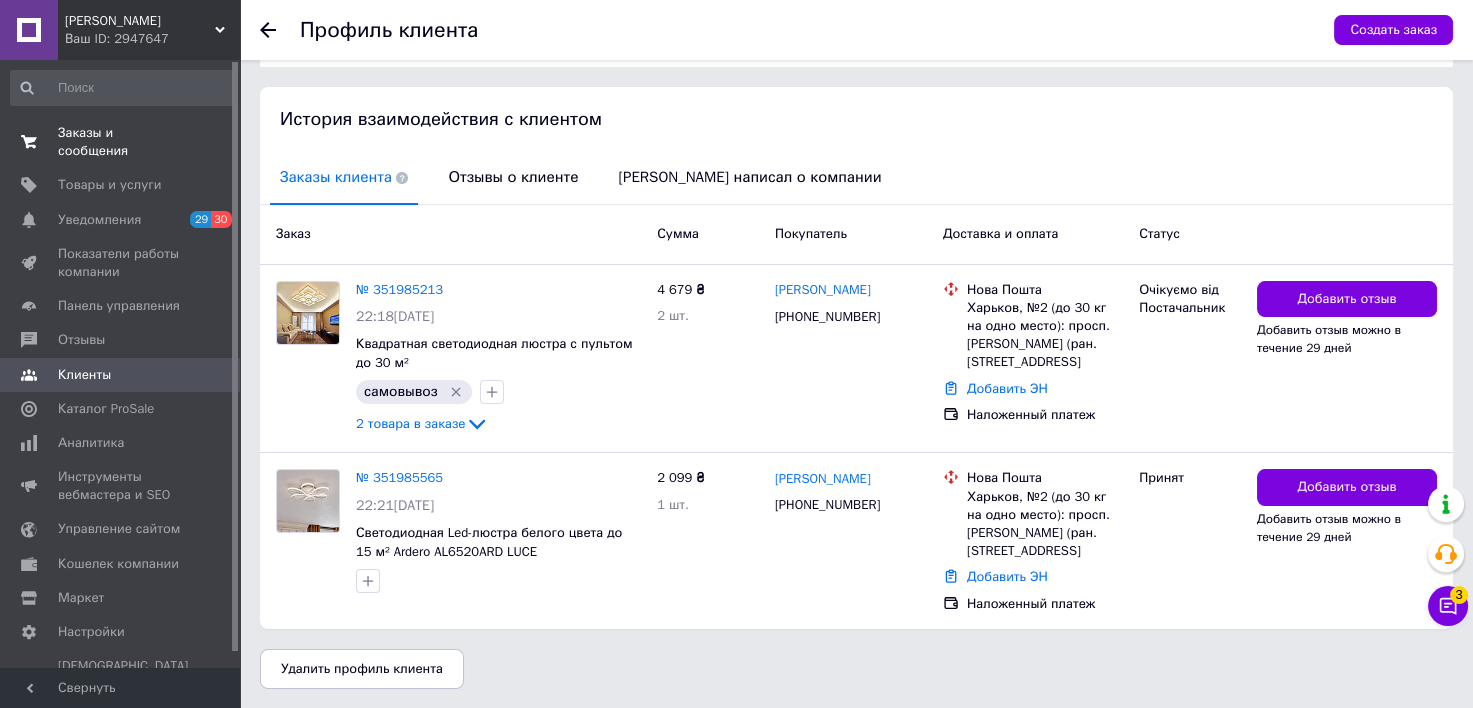 click on "Заказы и сообщения" at bounding box center (121, 142) 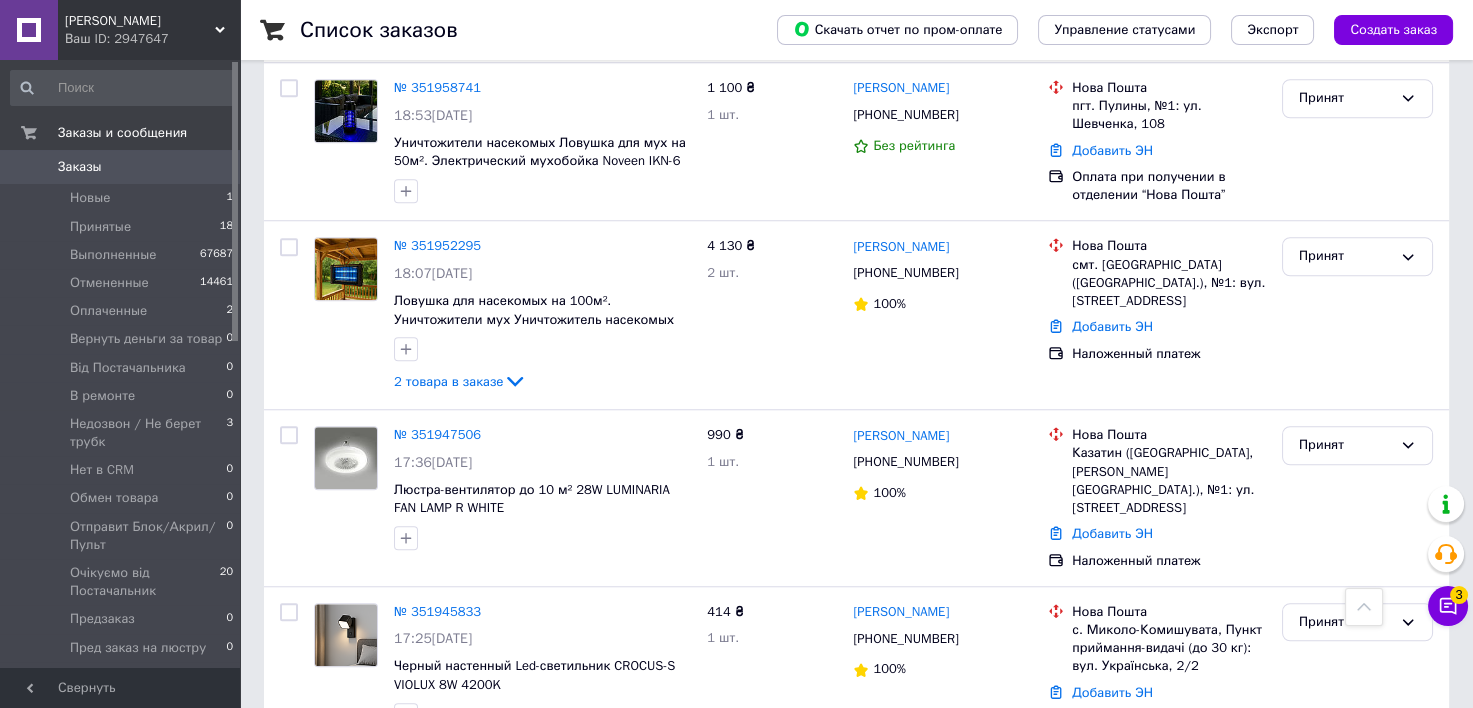 scroll, scrollTop: 3128, scrollLeft: 0, axis: vertical 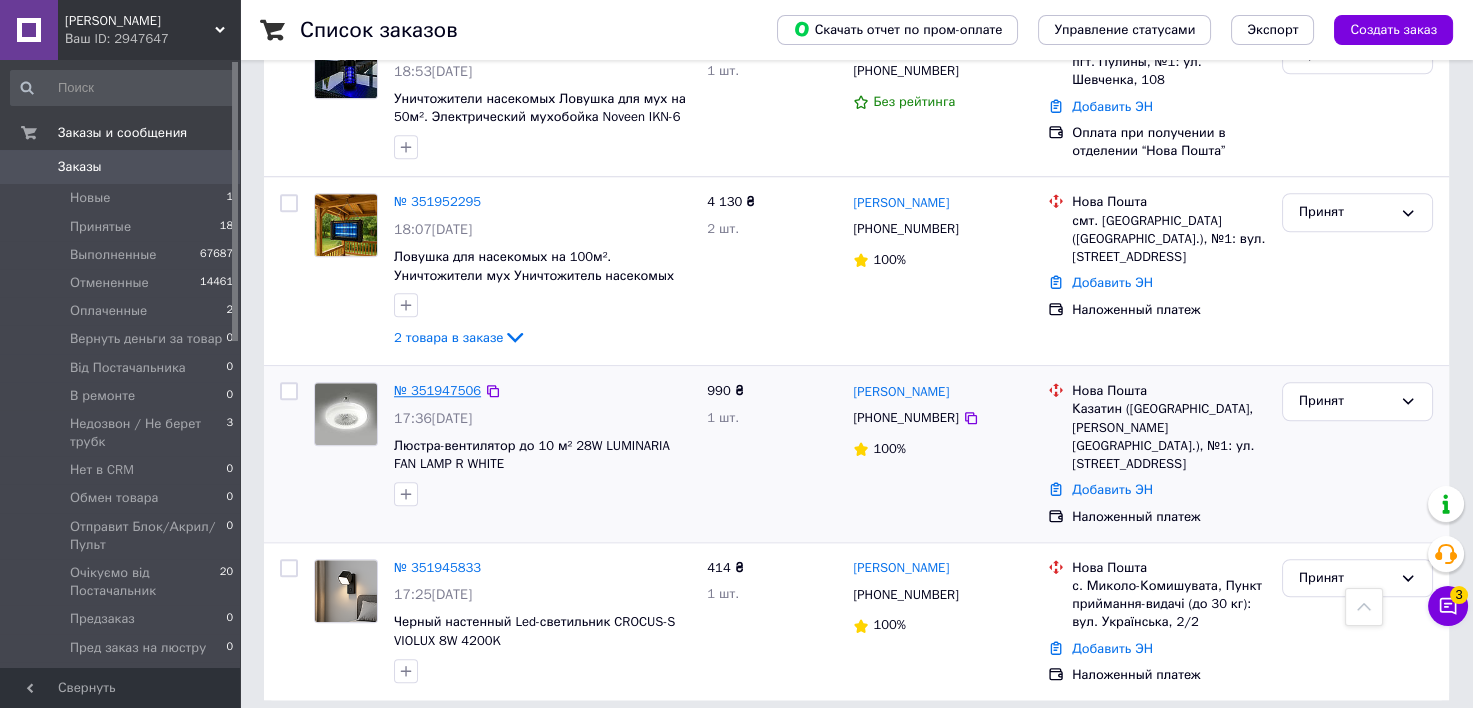 click on "№ 351947506" at bounding box center (437, 390) 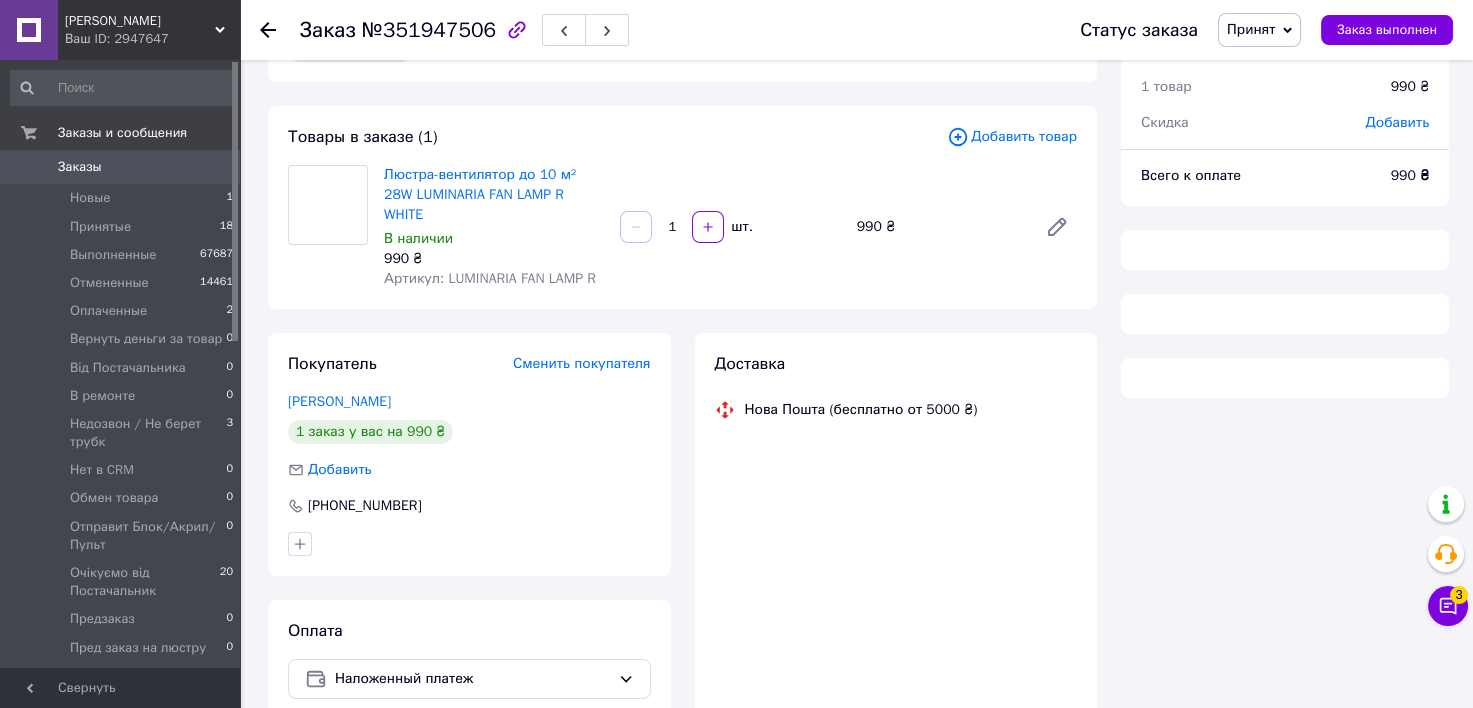 scroll, scrollTop: 0, scrollLeft: 0, axis: both 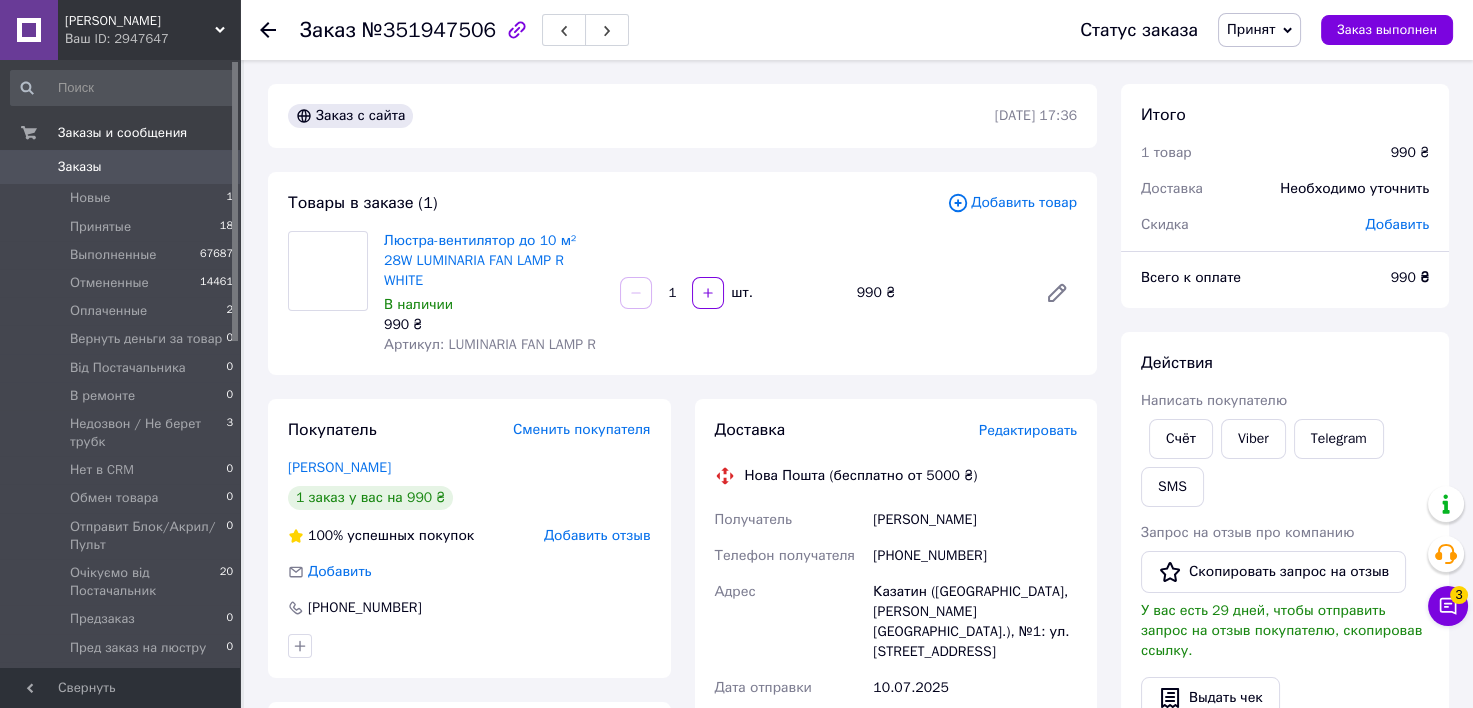 click on "0" at bounding box center (212, 167) 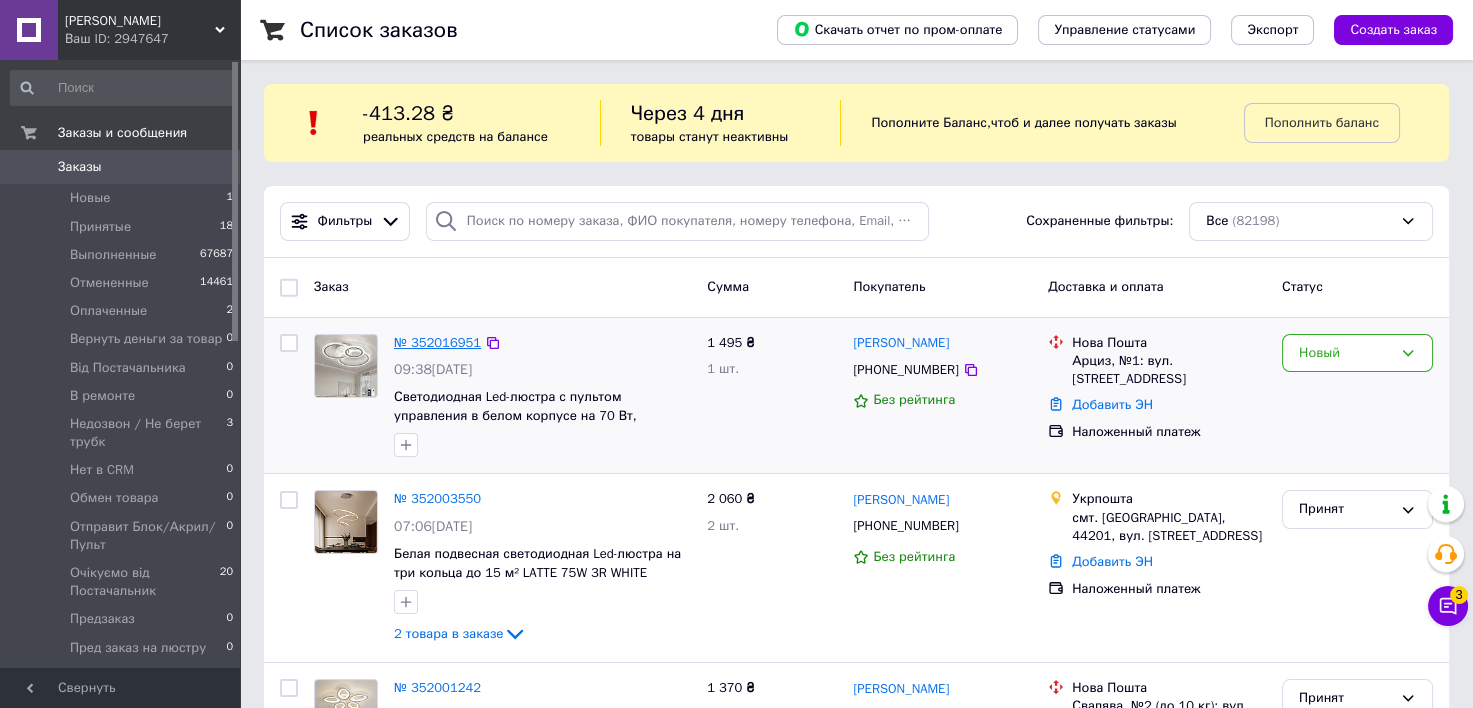 click on "№ 352016951" at bounding box center [437, 342] 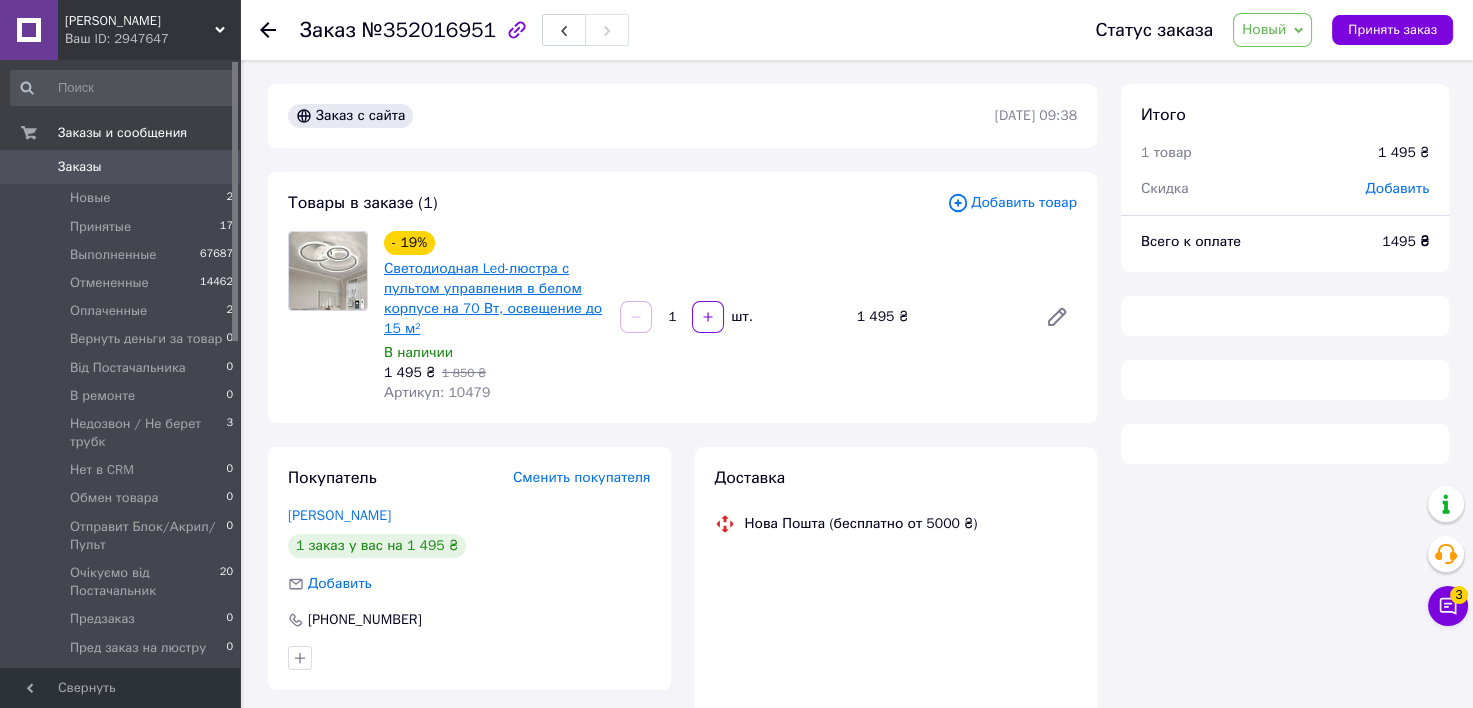 click on "Светодиодная Led-люстра с пультом управления в белом корпусе на 70 Вт, освещение до 15 м²" at bounding box center [493, 298] 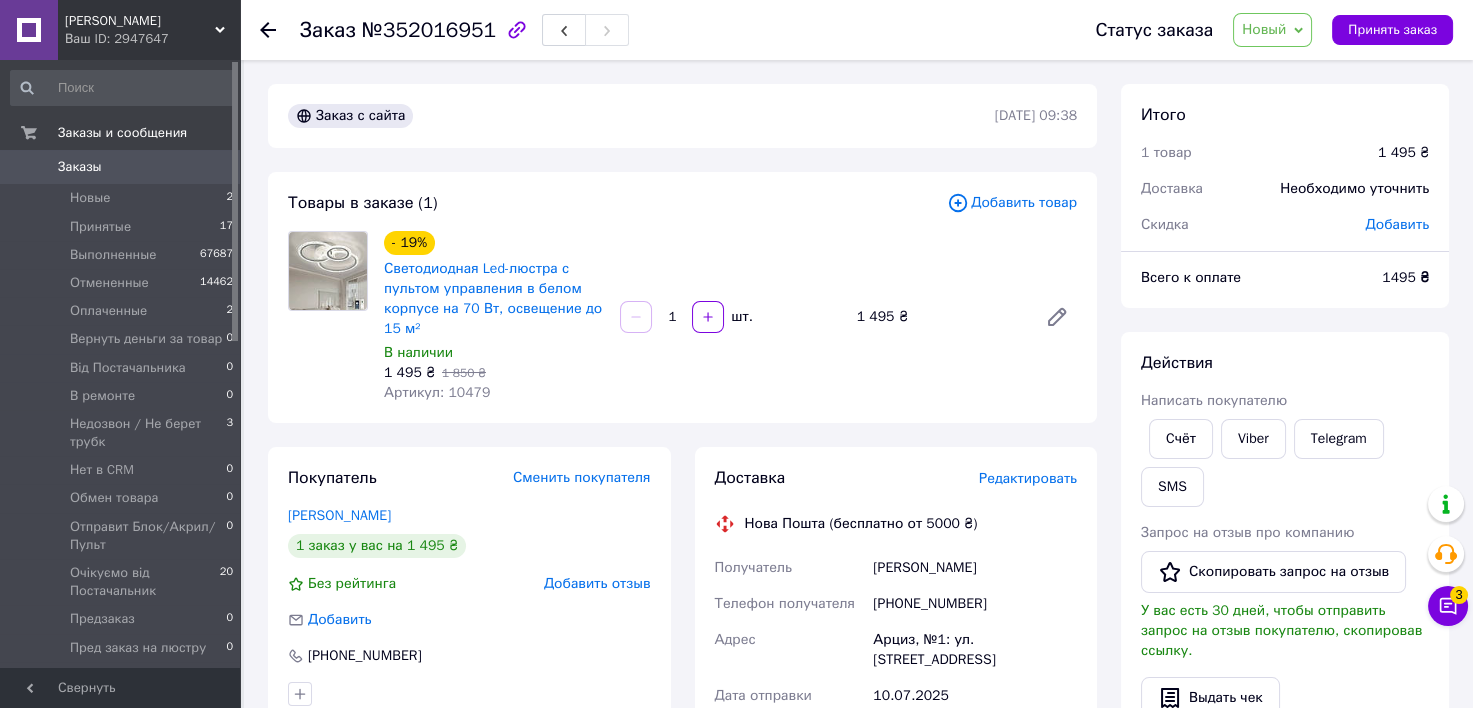 click at bounding box center [268, 30] 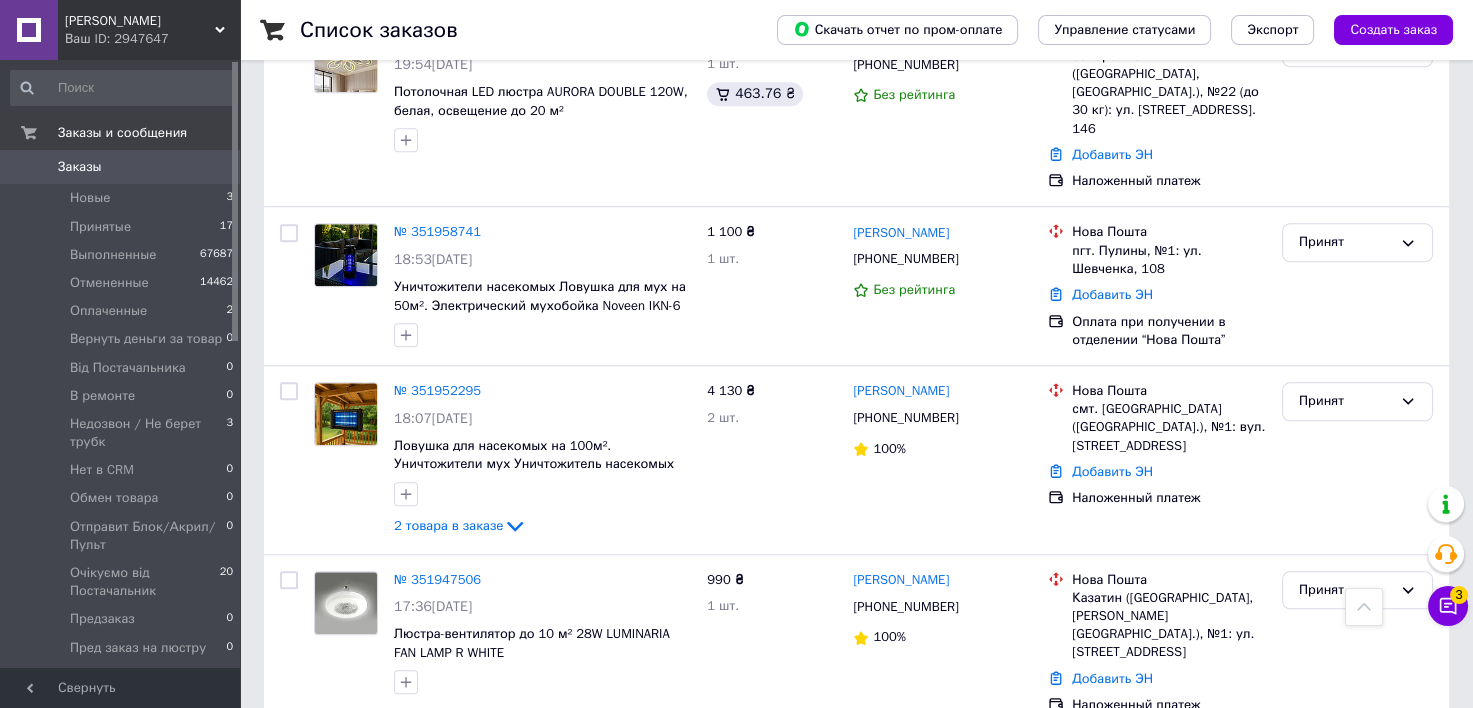 scroll, scrollTop: 3127, scrollLeft: 0, axis: vertical 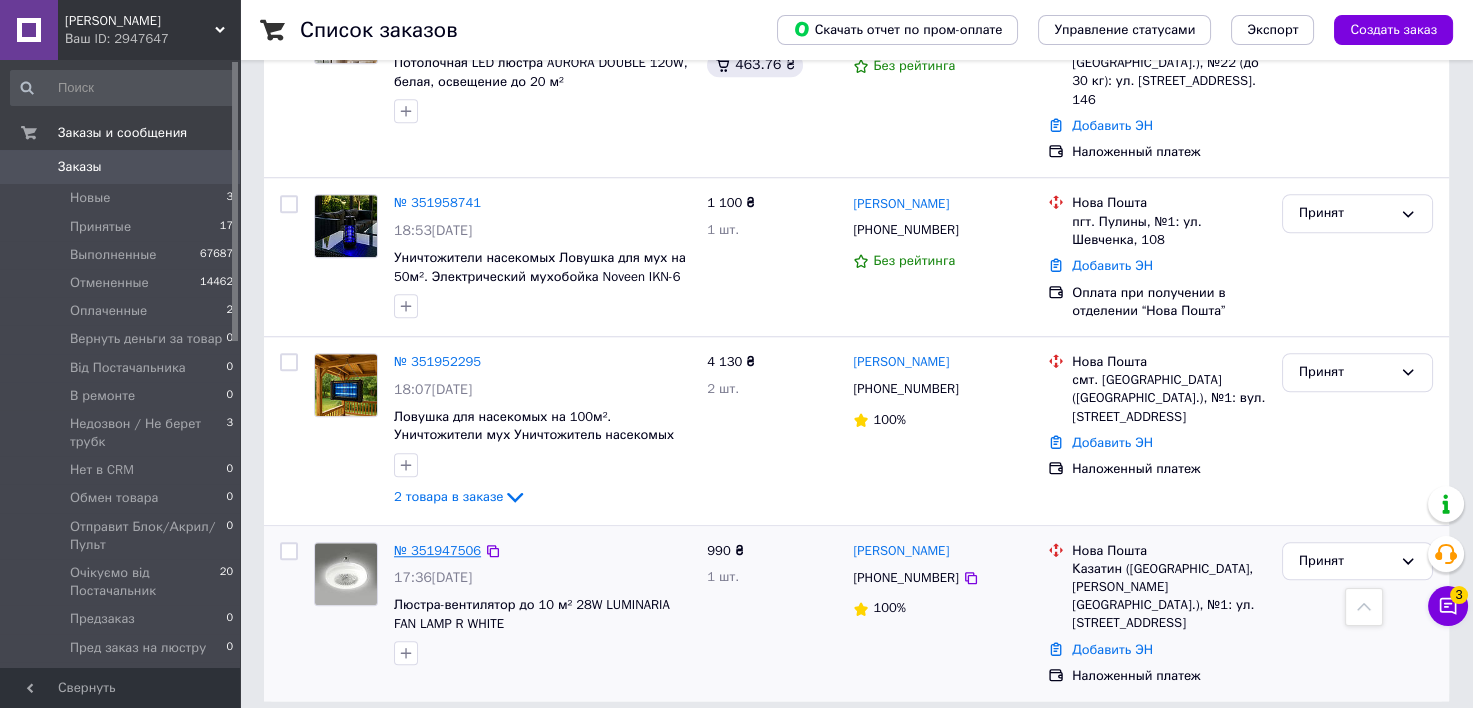 click on "№ 351947506" at bounding box center [437, 550] 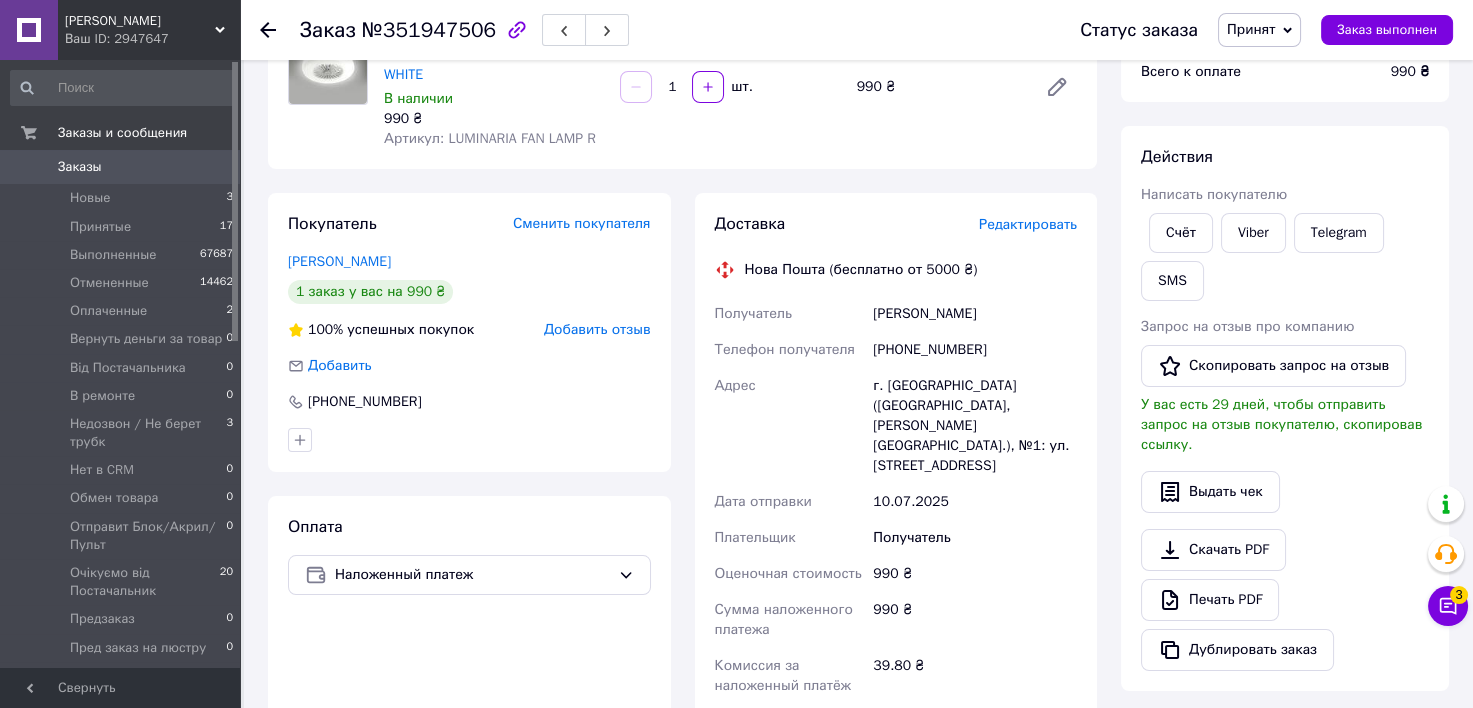 scroll, scrollTop: 0, scrollLeft: 0, axis: both 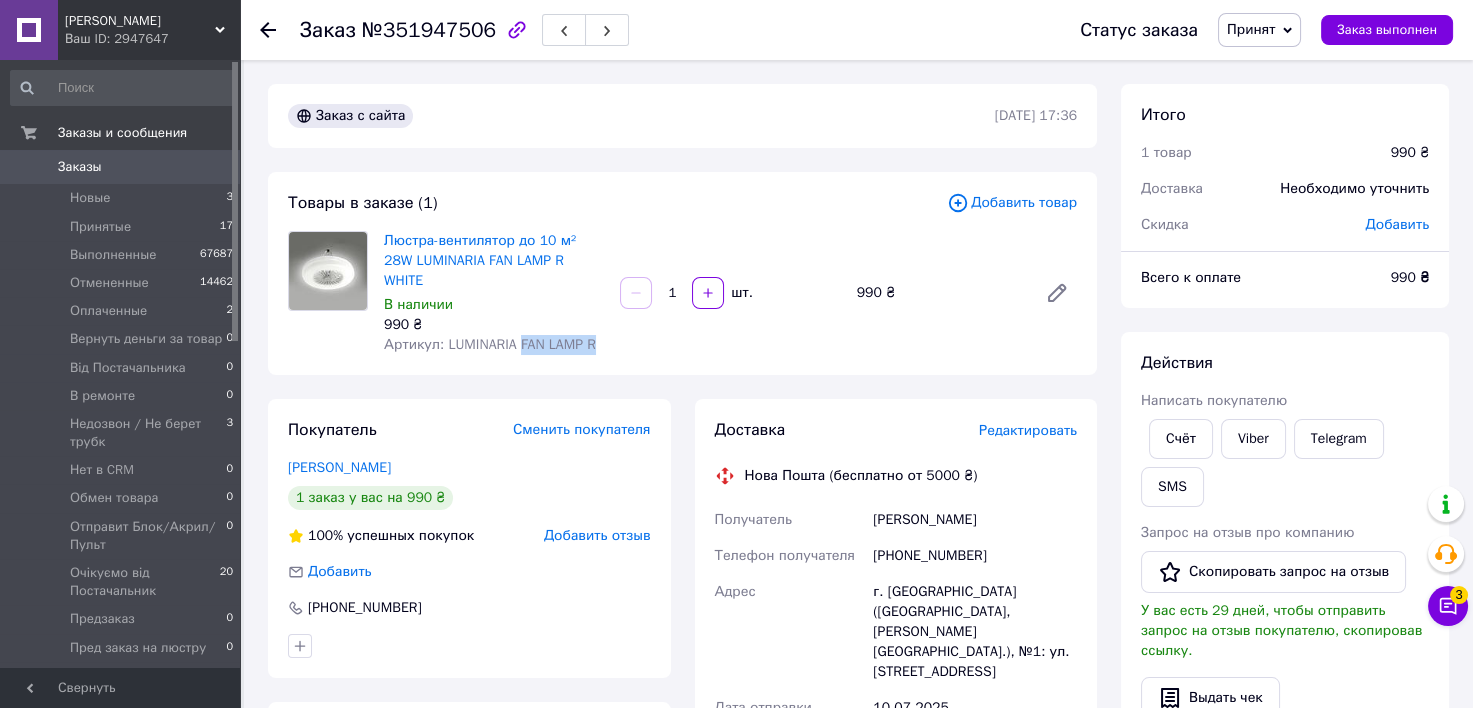 drag, startPoint x: 603, startPoint y: 326, endPoint x: 522, endPoint y: 332, distance: 81.22192 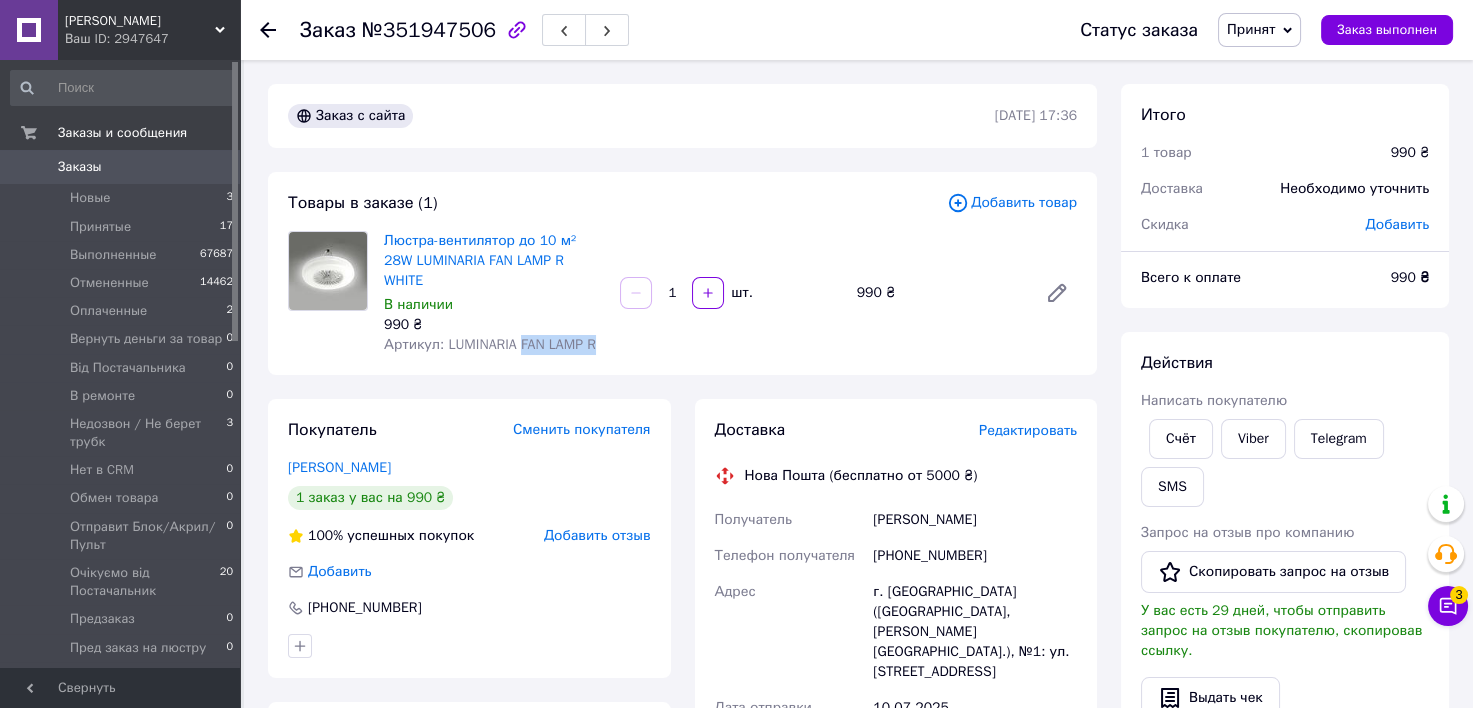 click on "Артикул: LUMINARIA FAN LAMP R" at bounding box center [494, 345] 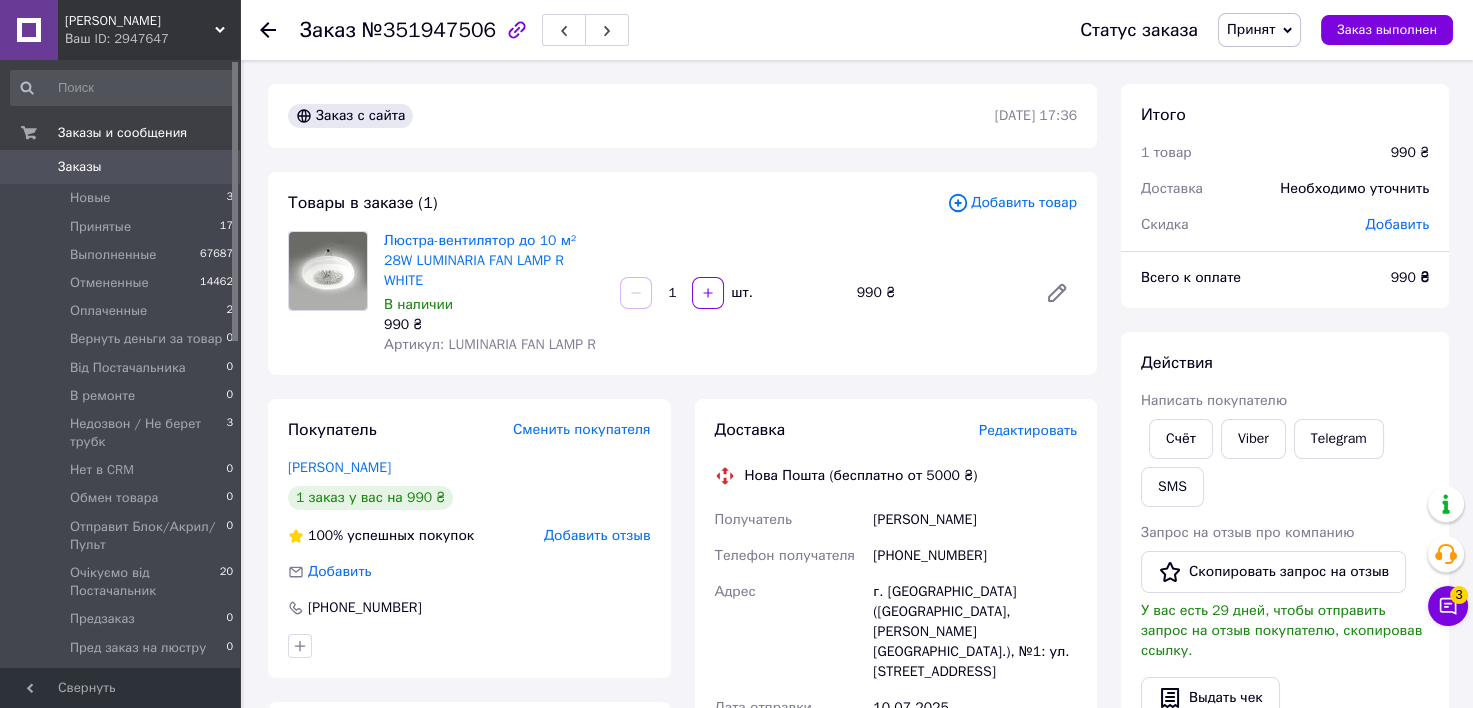 click on "№351947506" at bounding box center (429, 30) 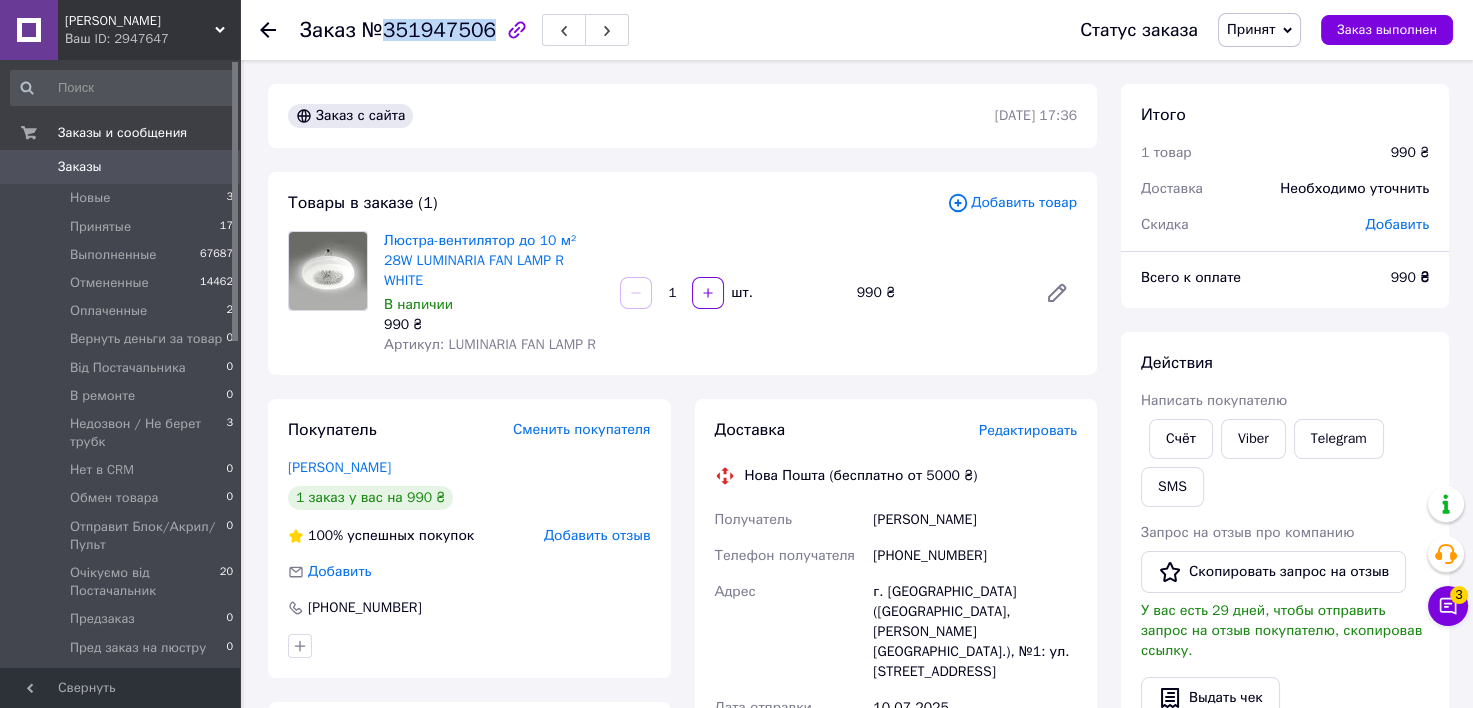 click on "№351947506" at bounding box center [429, 30] 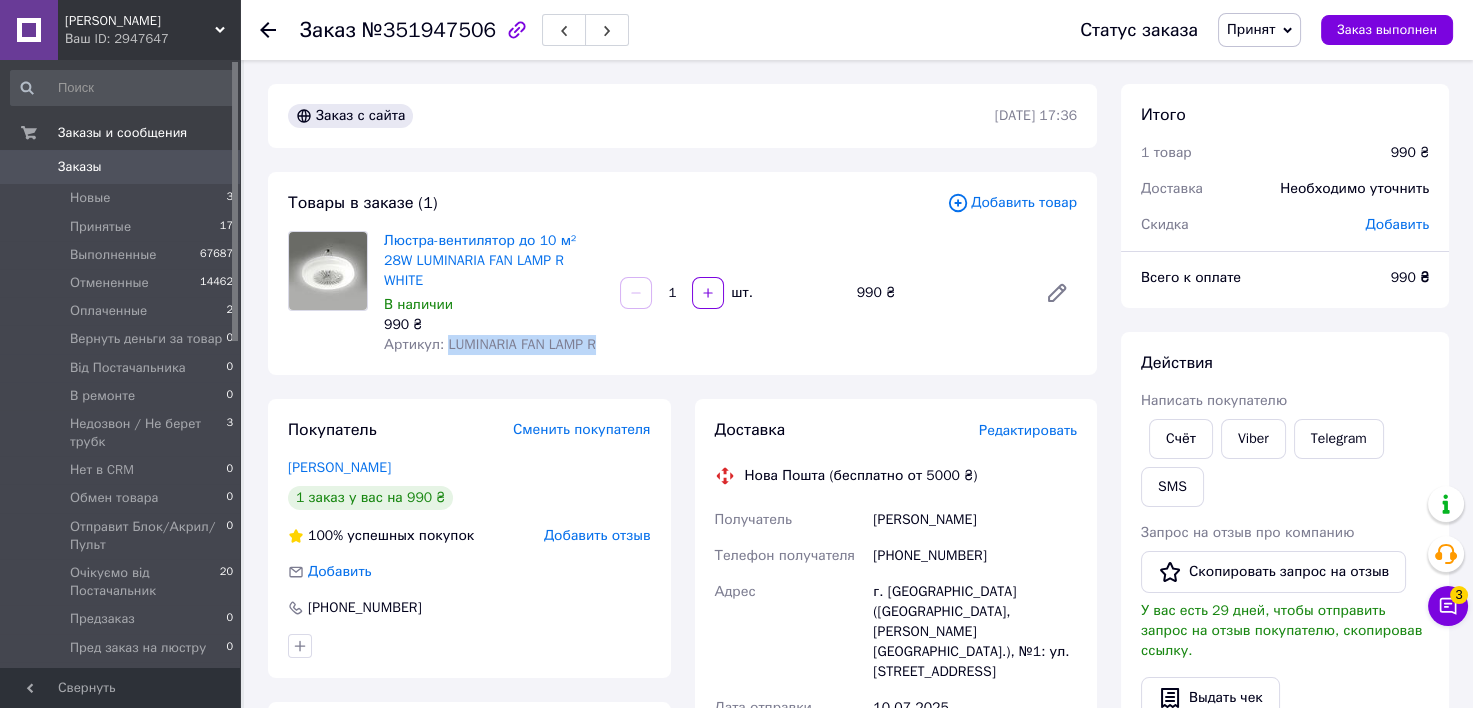 drag, startPoint x: 624, startPoint y: 330, endPoint x: 445, endPoint y: 334, distance: 179.0447 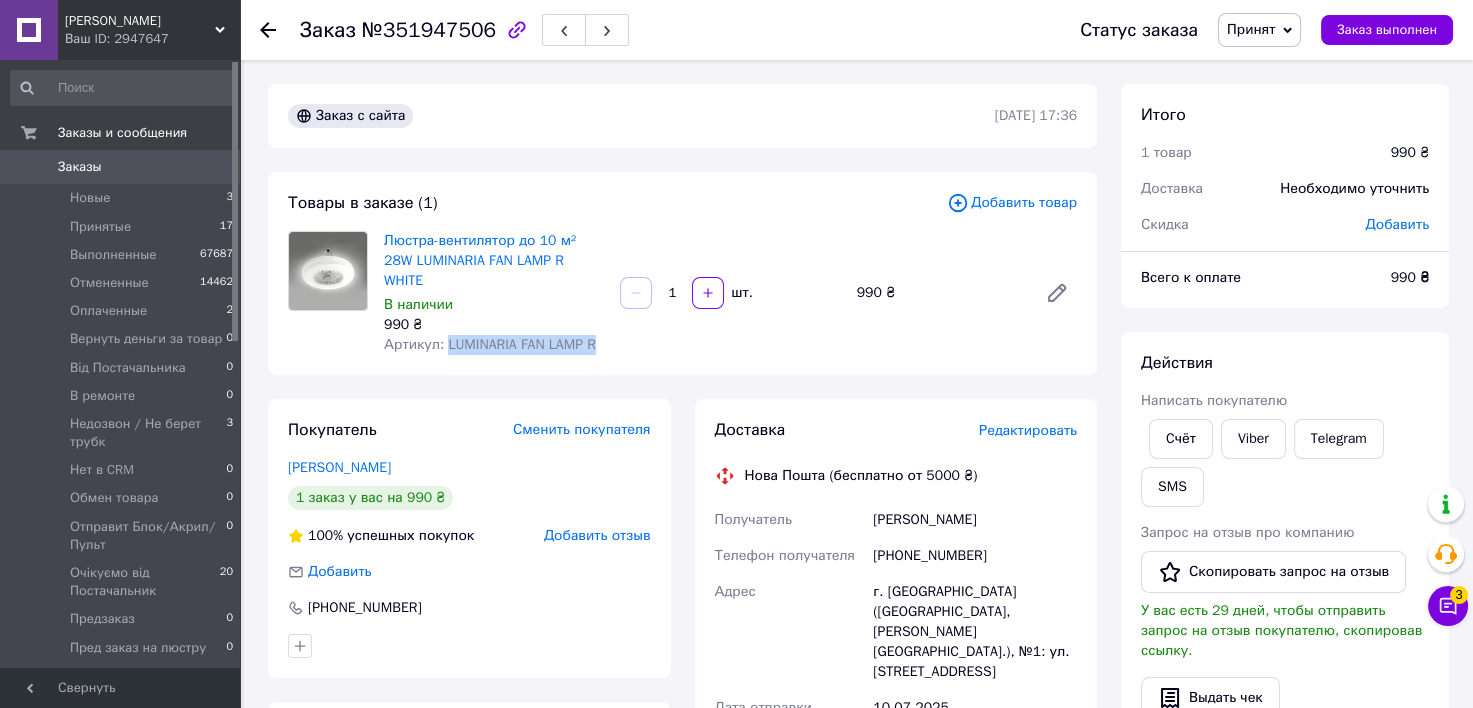 click on "Люстра-вентилятор до 10 м² 28W LUMINARIA FAN LAMP R WHITE В наличии 990 ₴ Артикул: LUMINARIA FAN LAMP R 1   шт. 990 ₴" at bounding box center [730, 293] 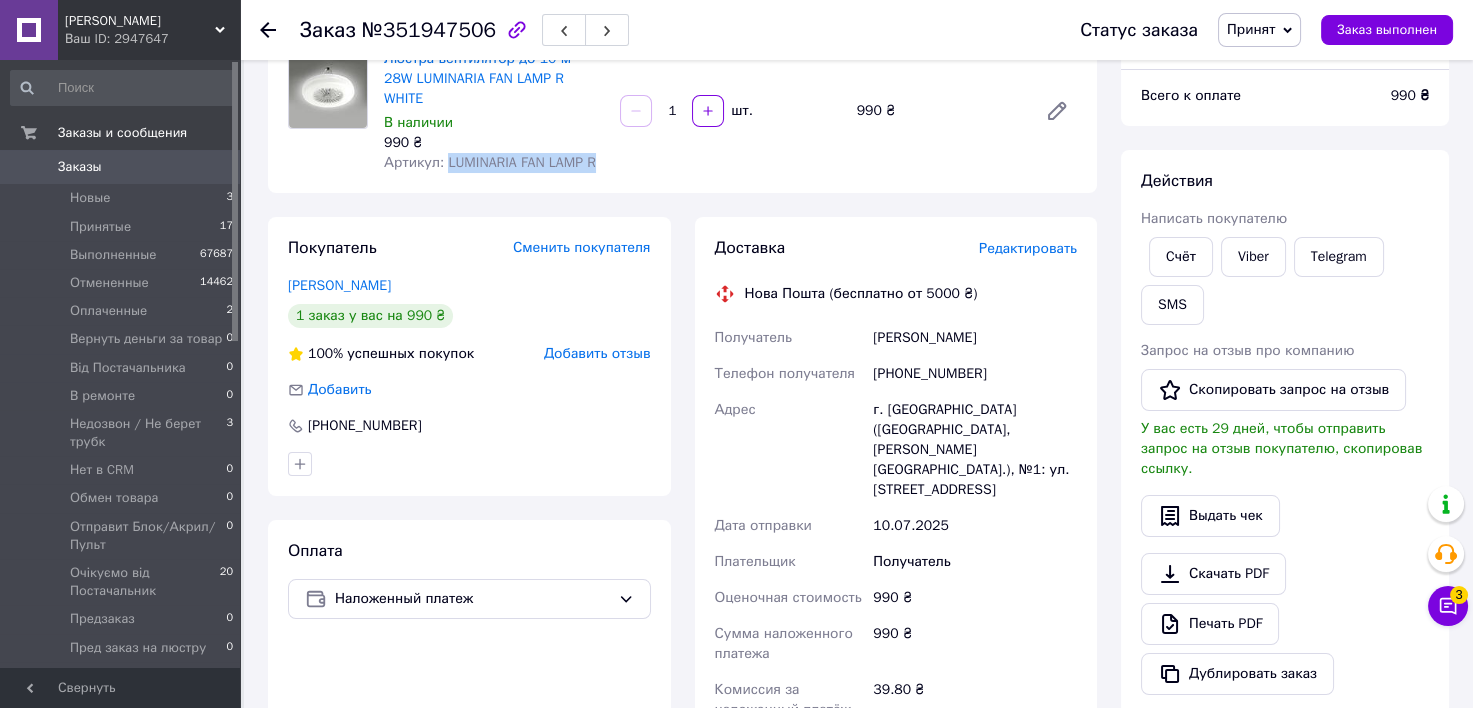 scroll, scrollTop: 266, scrollLeft: 0, axis: vertical 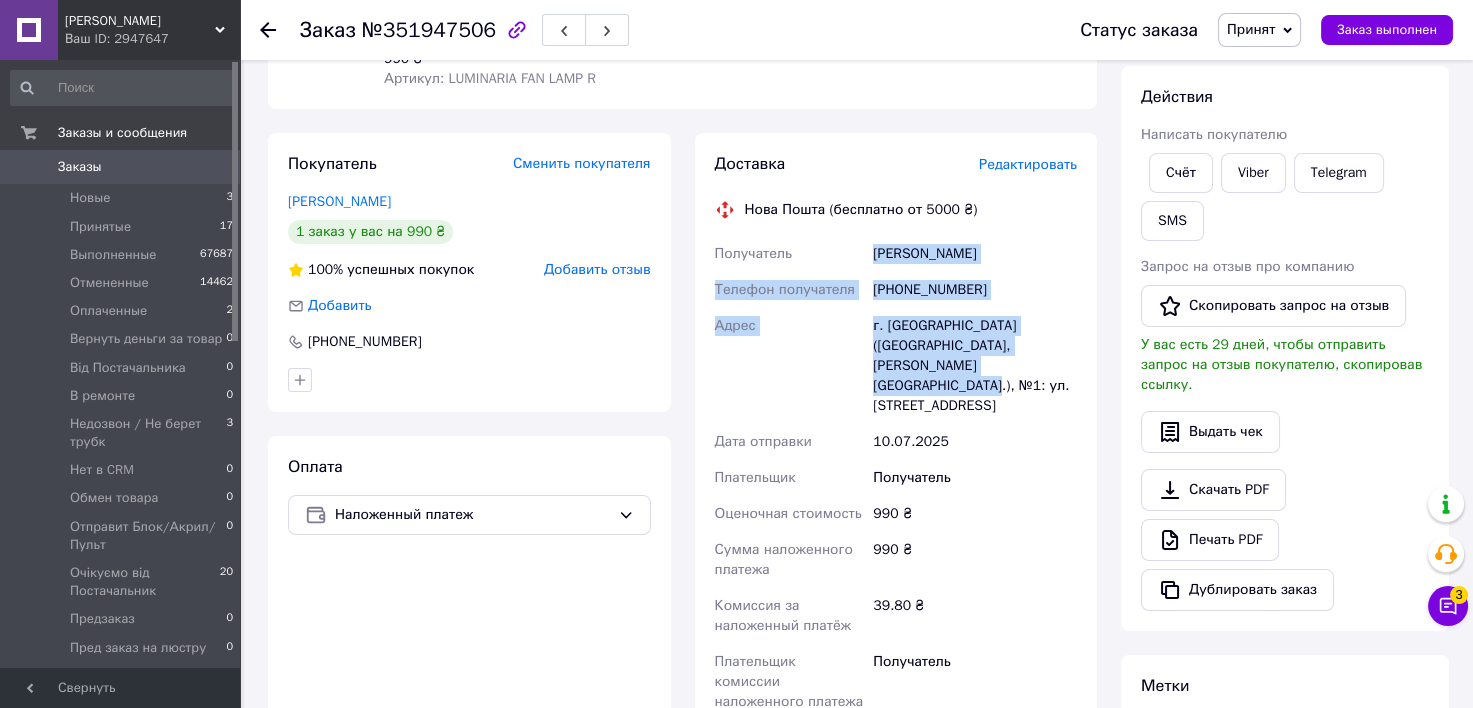 drag, startPoint x: 870, startPoint y: 223, endPoint x: 996, endPoint y: 341, distance: 172.62677 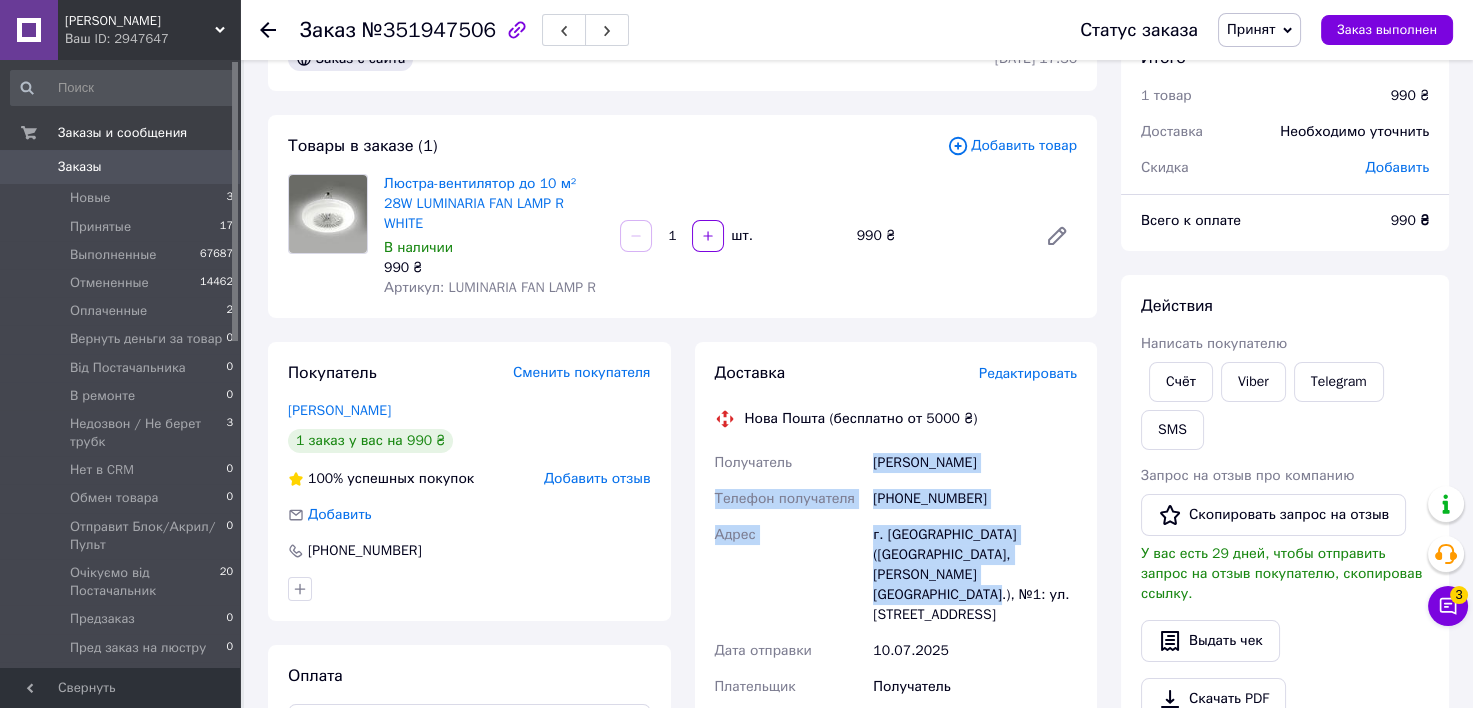 scroll, scrollTop: 0, scrollLeft: 0, axis: both 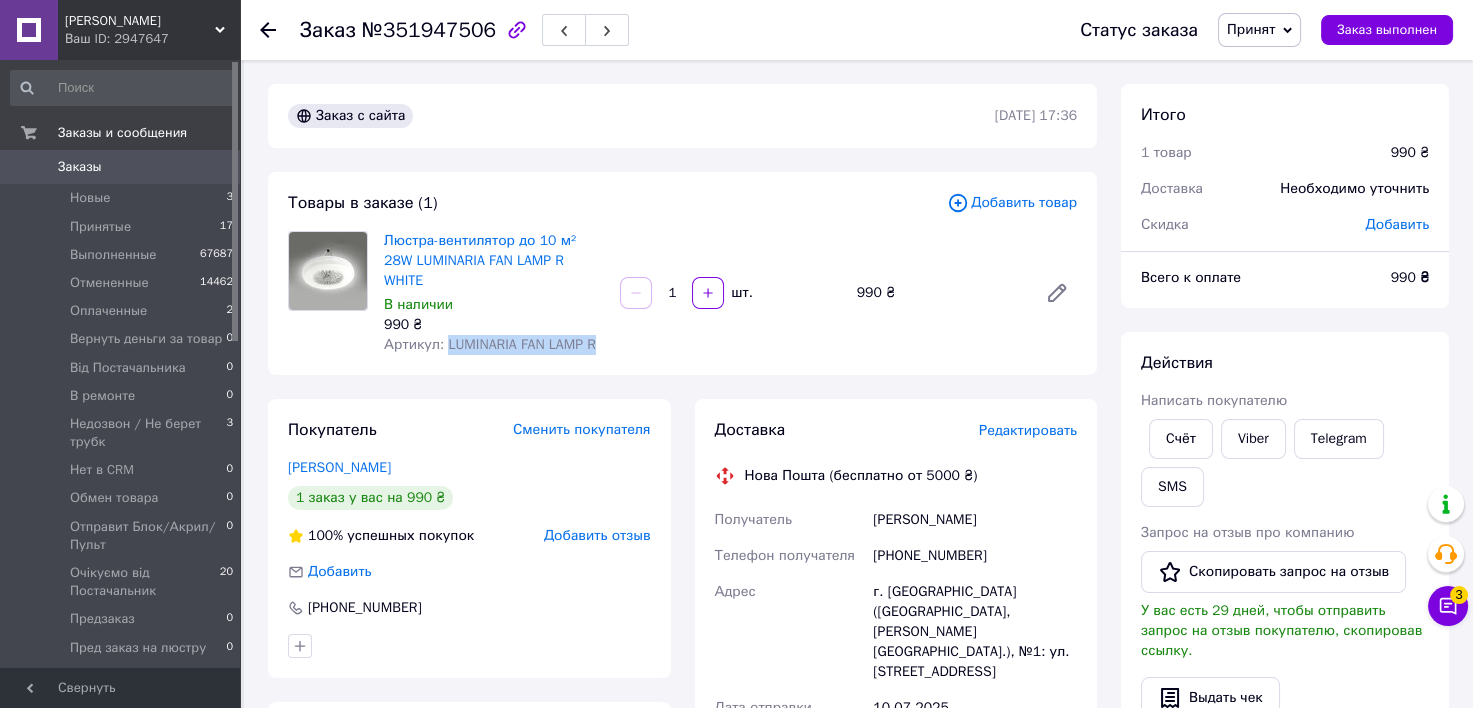 drag, startPoint x: 611, startPoint y: 328, endPoint x: 444, endPoint y: 325, distance: 167.02695 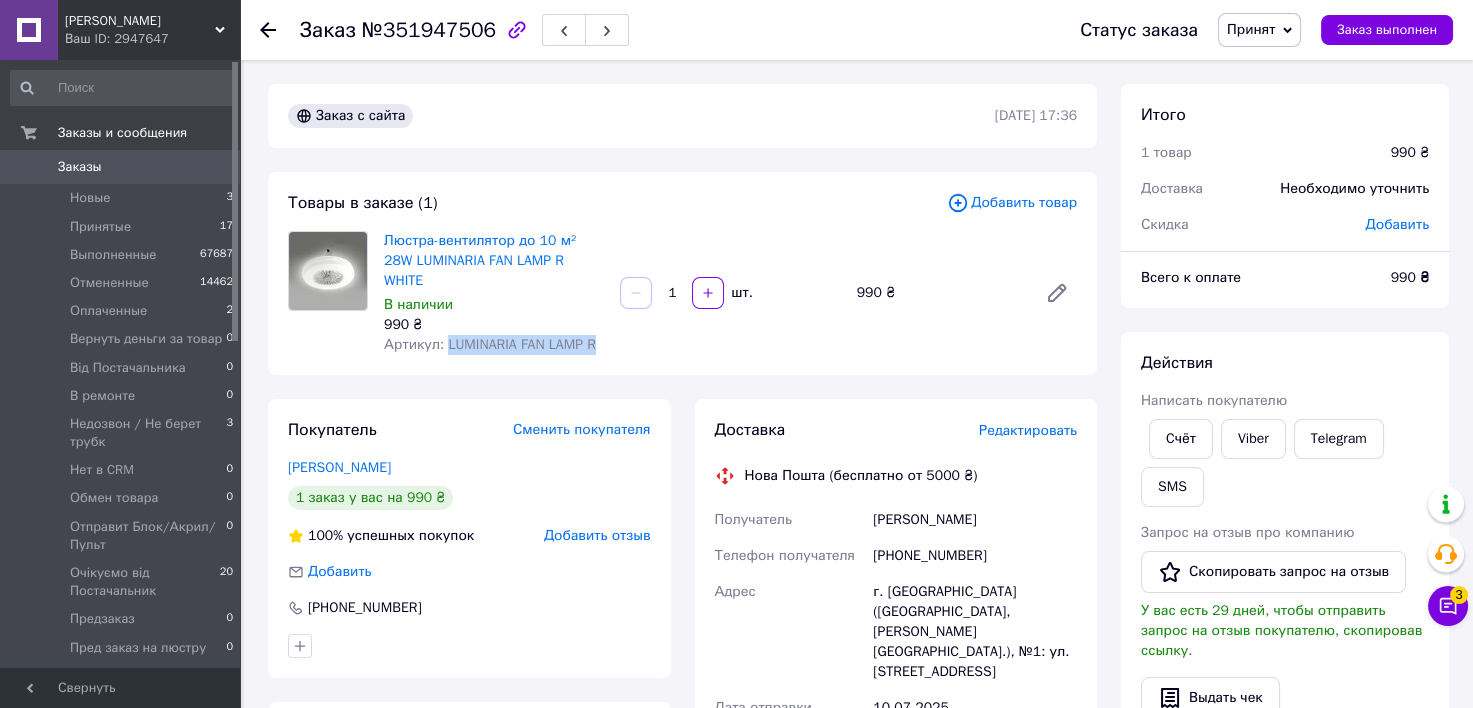 click on "Принят" at bounding box center [1251, 29] 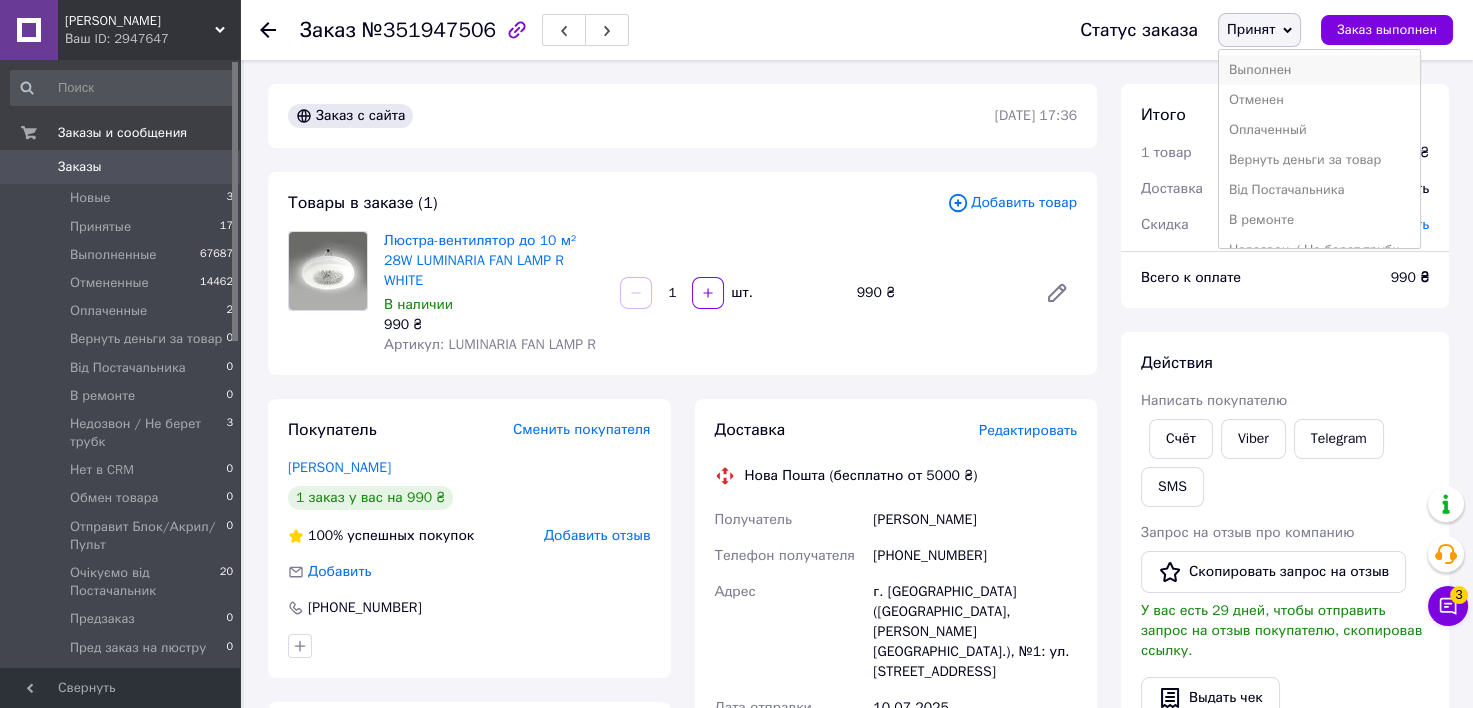 click on "Выполнен" at bounding box center (1319, 70) 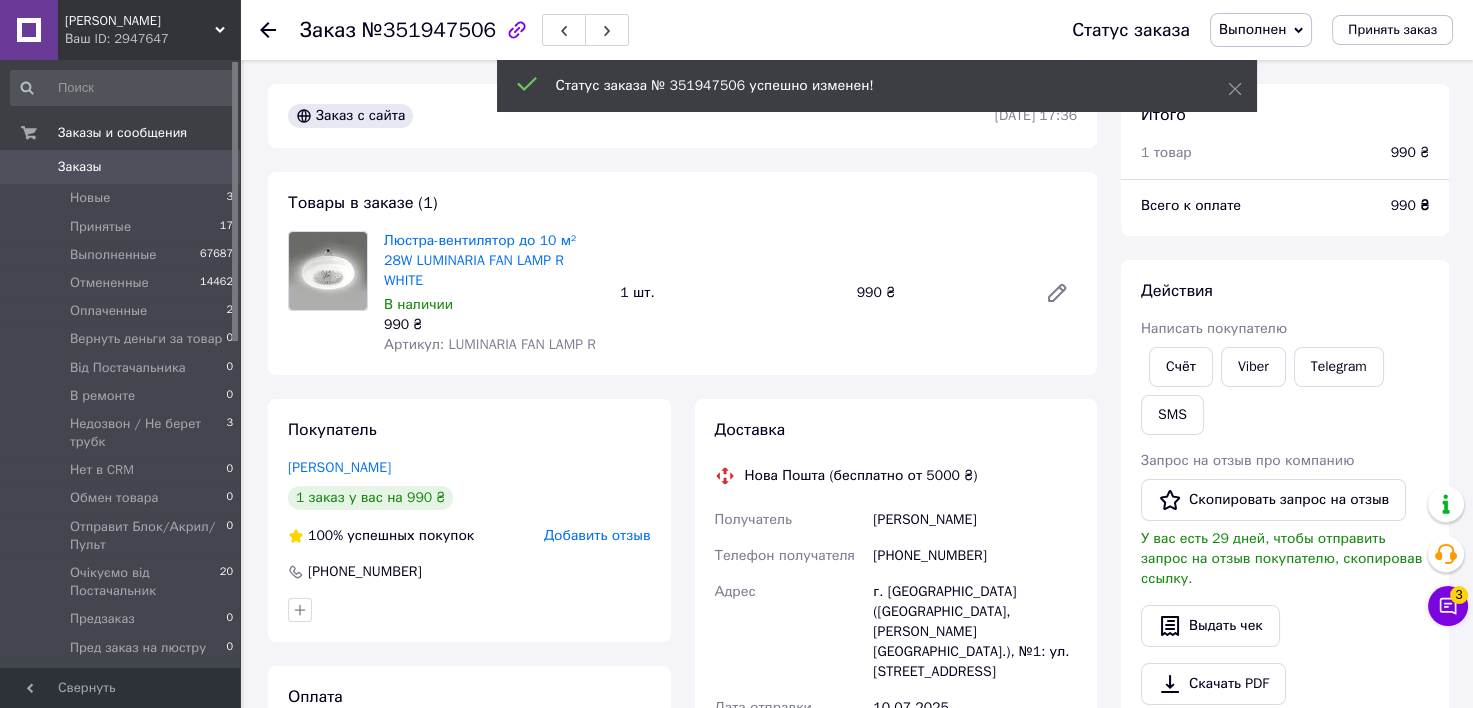 click 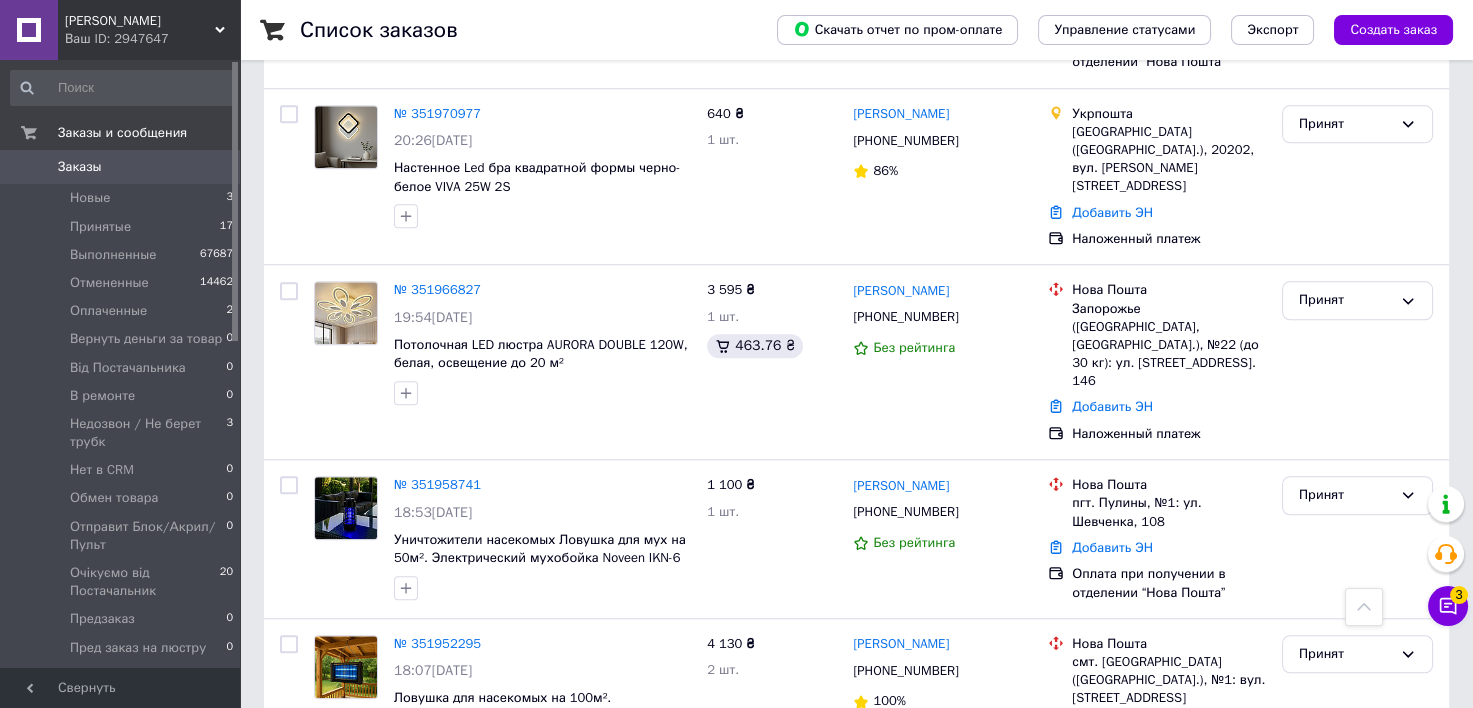 scroll, scrollTop: 3156, scrollLeft: 0, axis: vertical 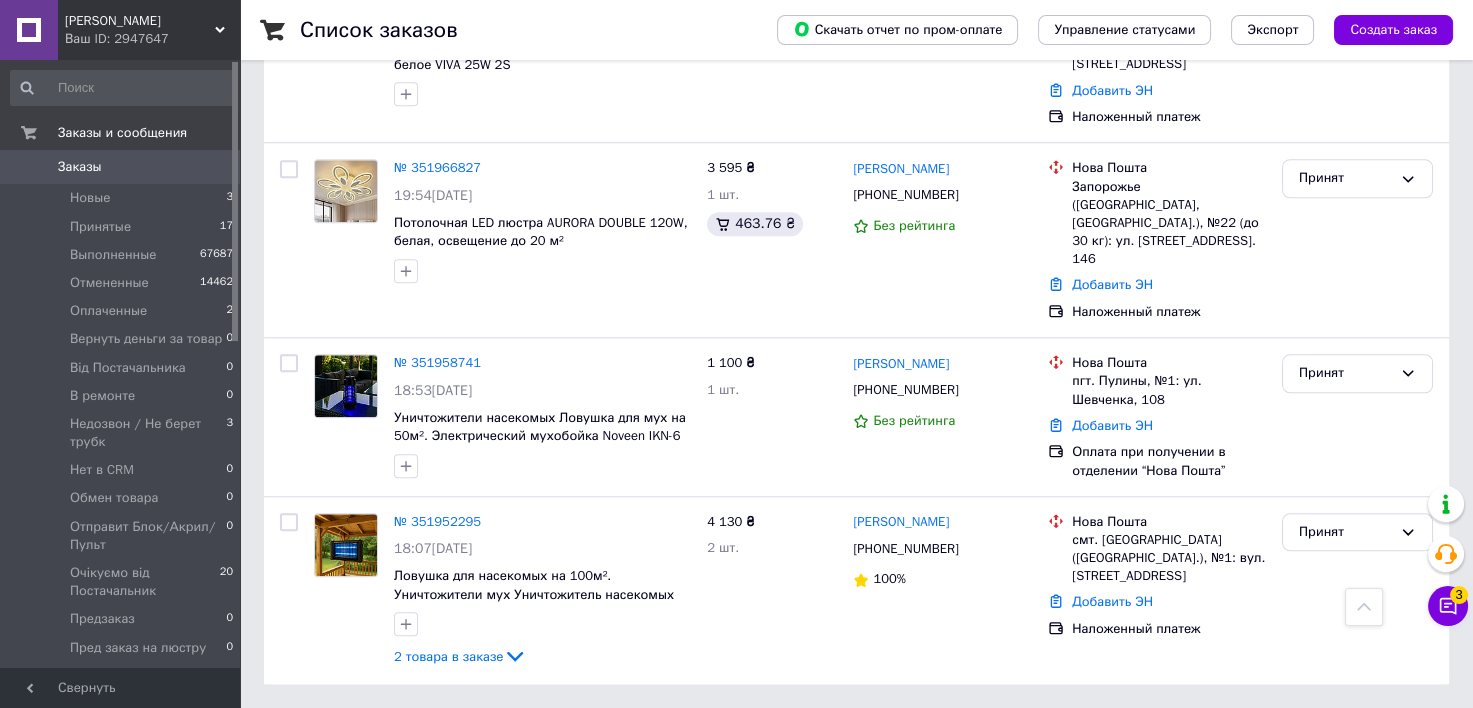 click on "2" at bounding box center (327, 729) 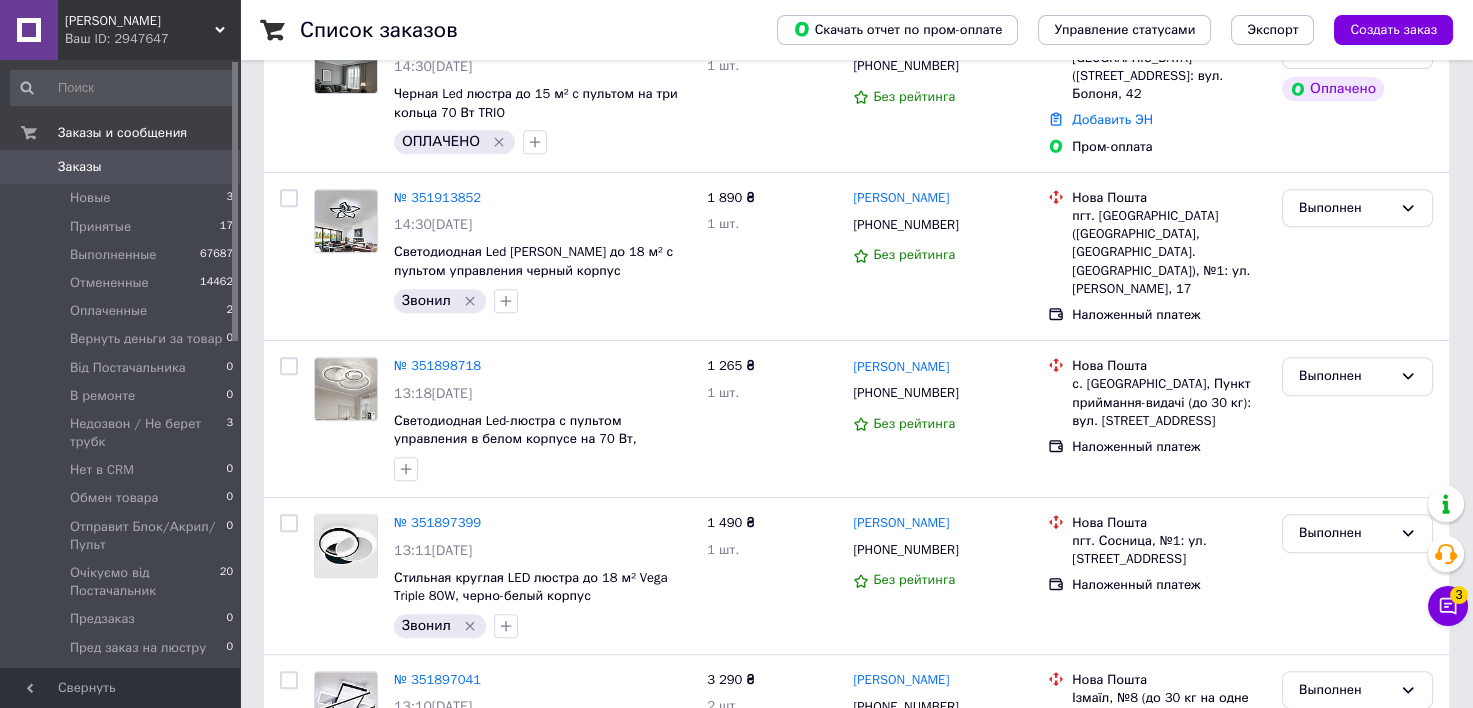 scroll, scrollTop: 0, scrollLeft: 0, axis: both 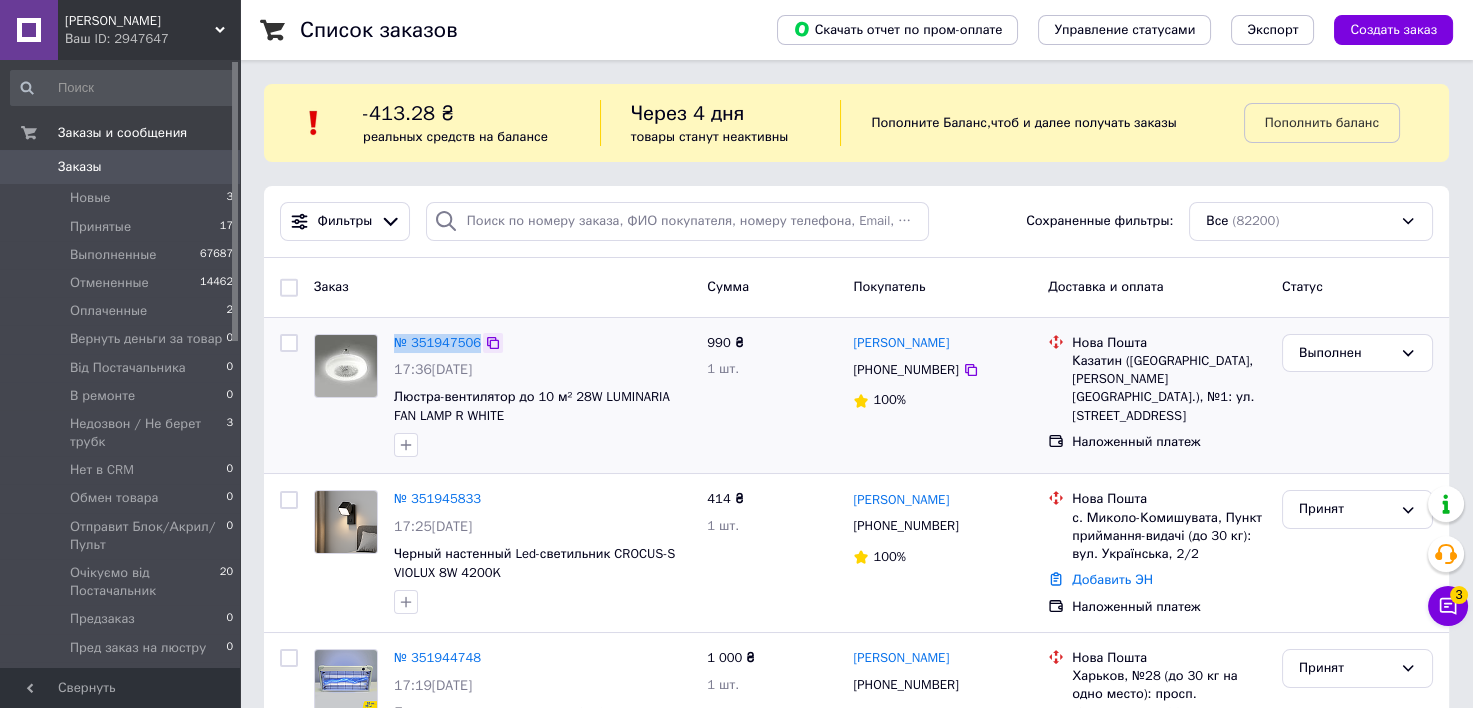 drag, startPoint x: 386, startPoint y: 345, endPoint x: 480, endPoint y: 348, distance: 94.04786 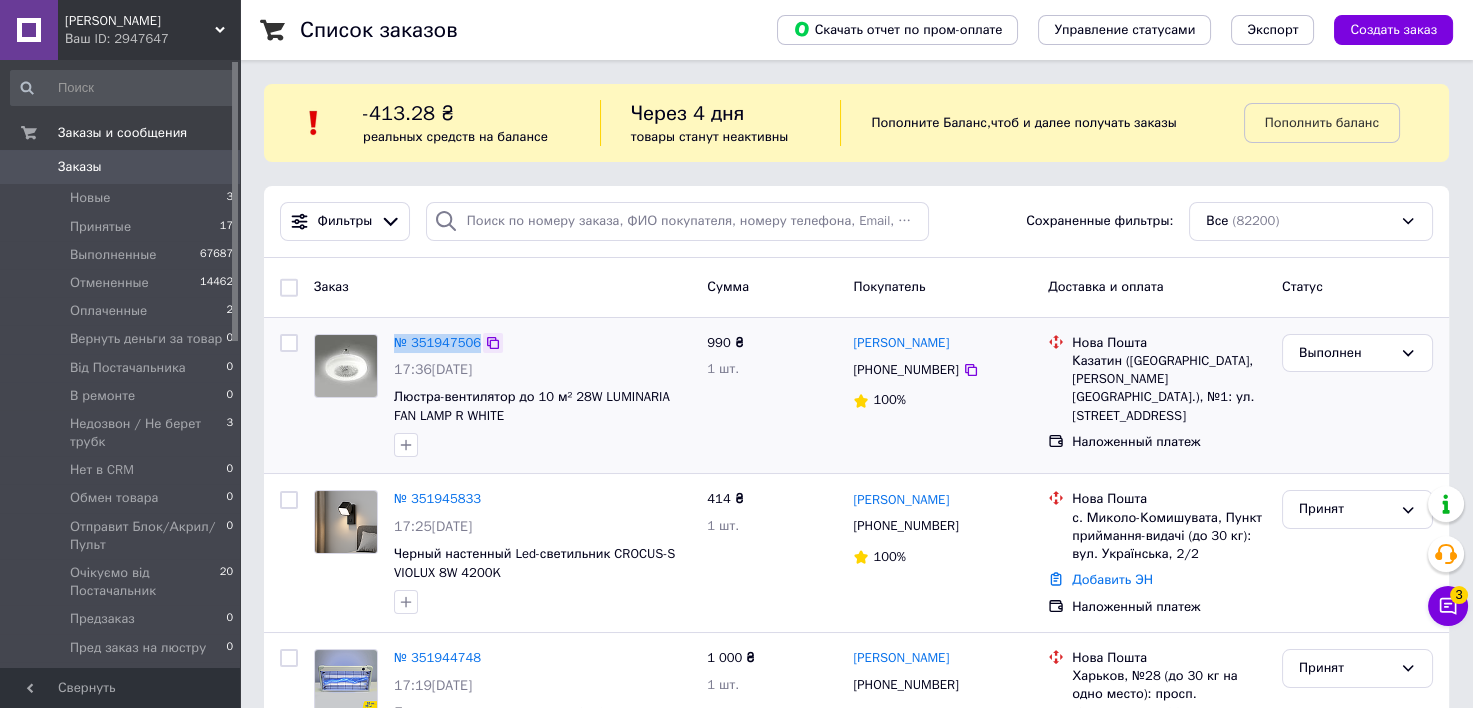 click on "№ 351947506 17:36[DATE] Люстра-вентилятор до 10 м² 28W LUMINARIA FAN LAMP R WHITE" at bounding box center [542, 396] 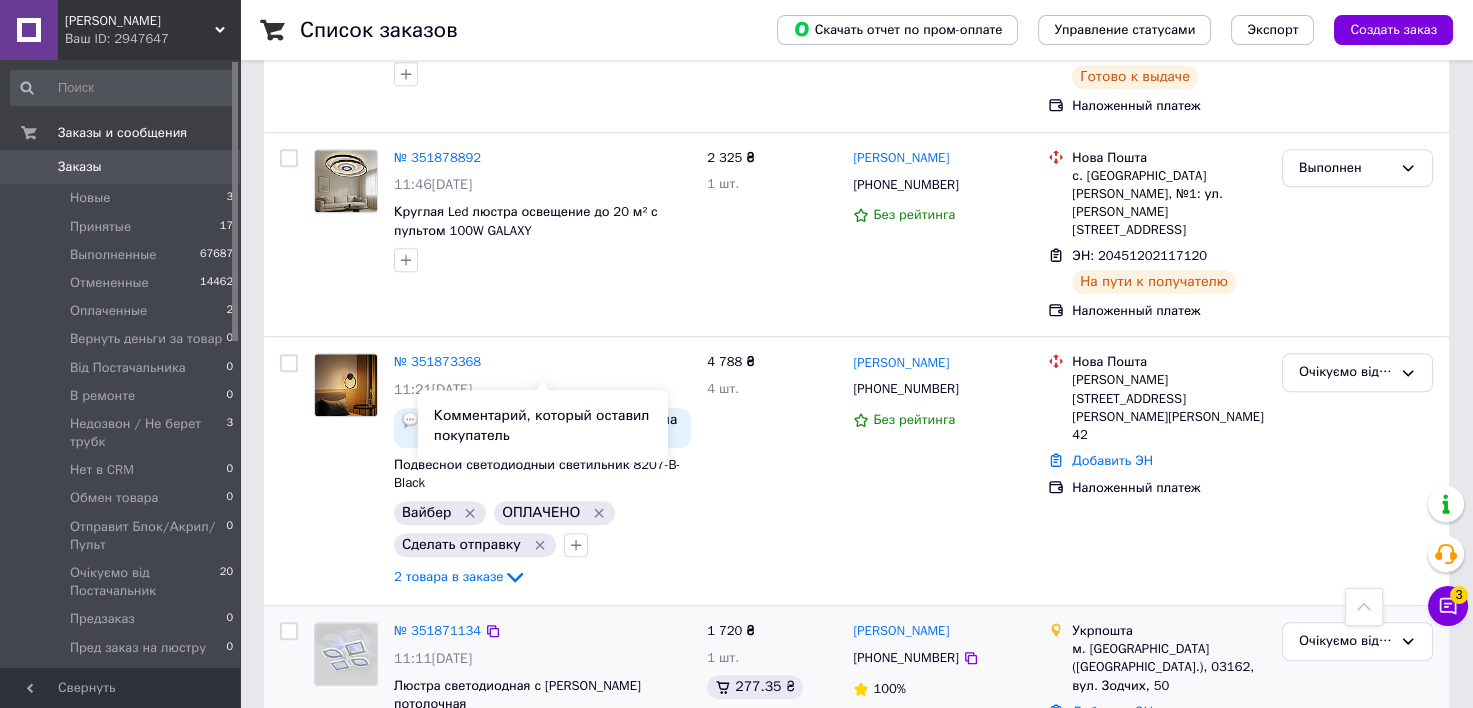 scroll, scrollTop: 3120, scrollLeft: 0, axis: vertical 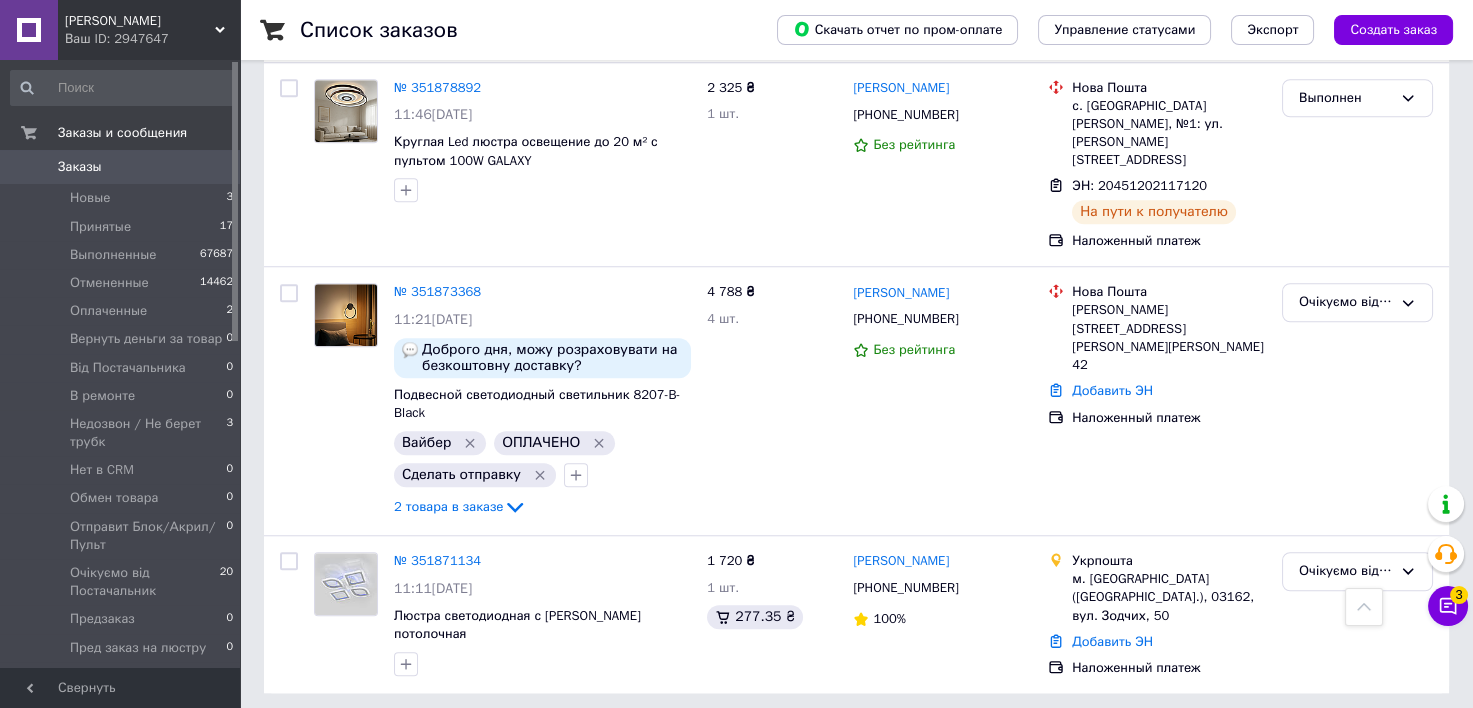 click on "1" at bounding box center (415, 738) 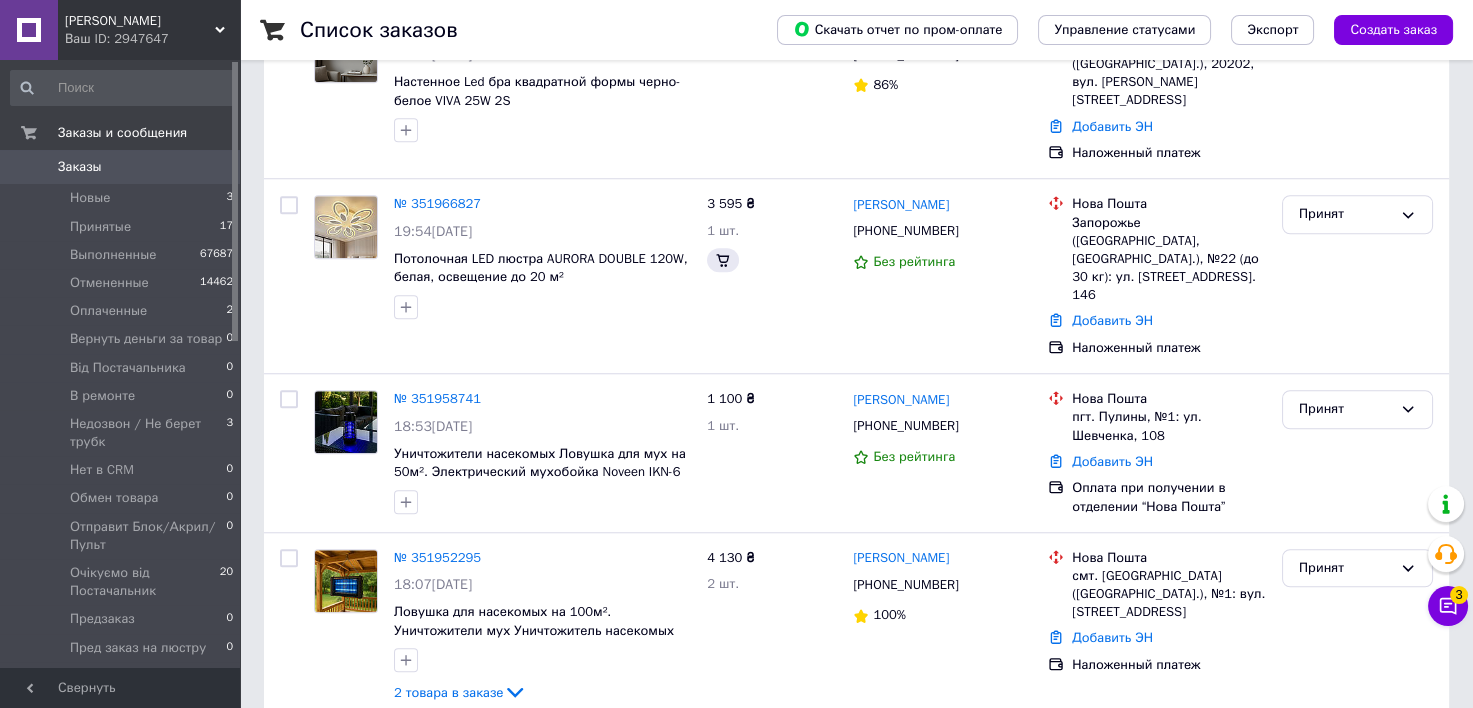 scroll, scrollTop: 0, scrollLeft: 0, axis: both 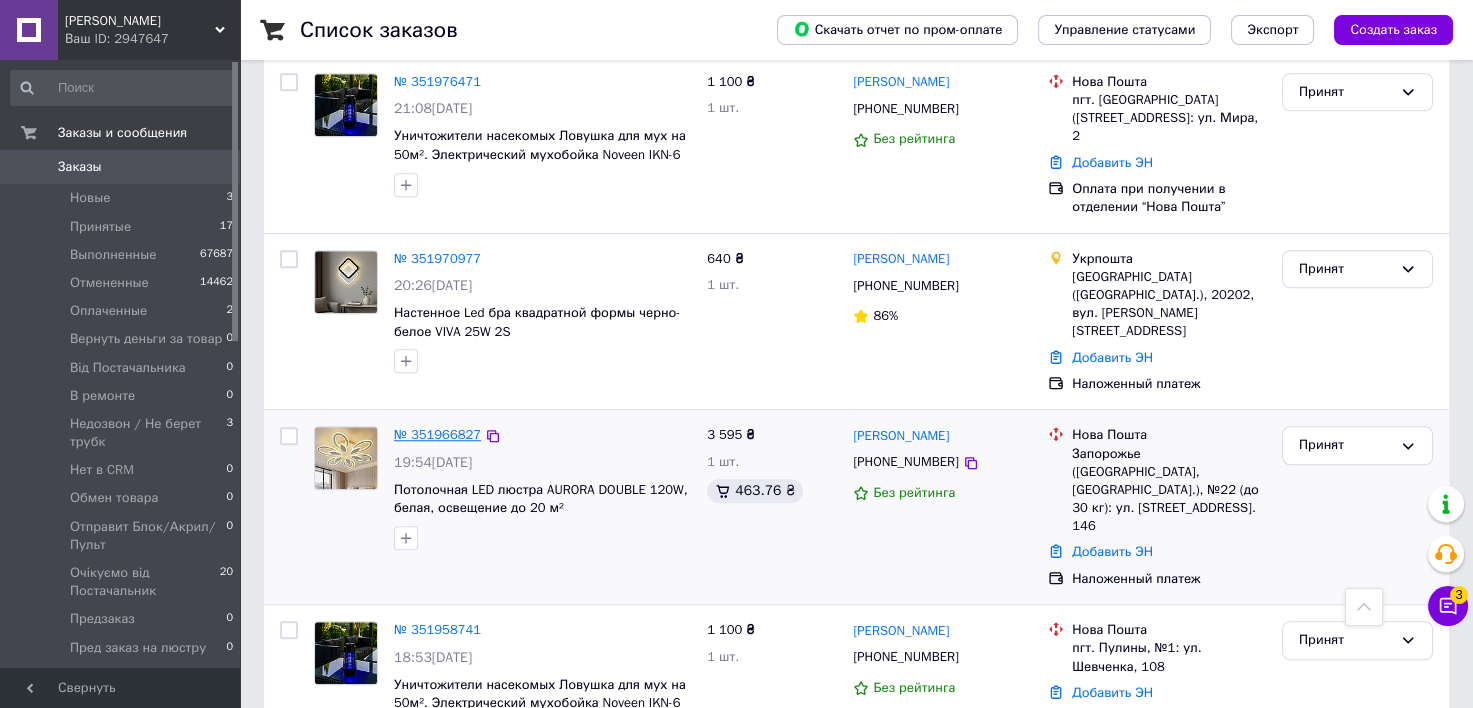 click on "№ 351966827" at bounding box center (437, 434) 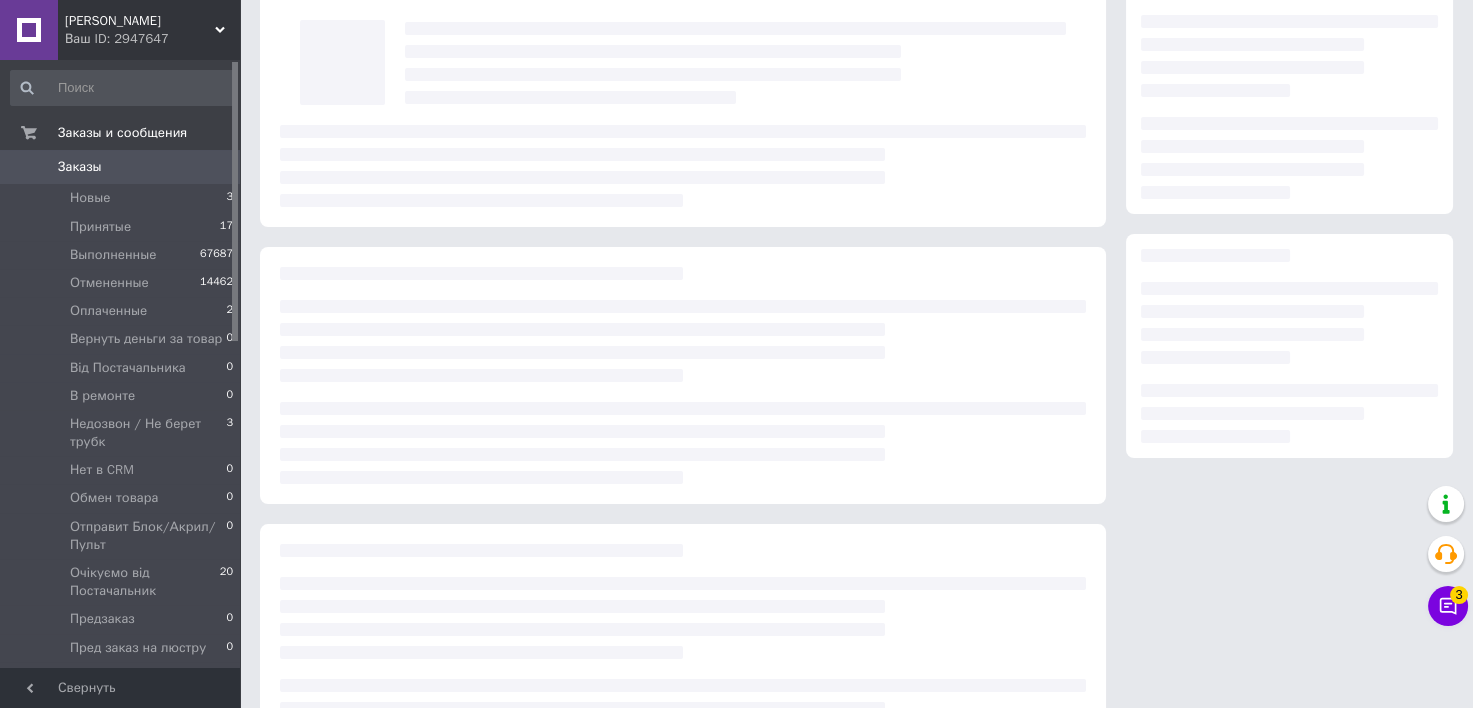 scroll, scrollTop: 72, scrollLeft: 0, axis: vertical 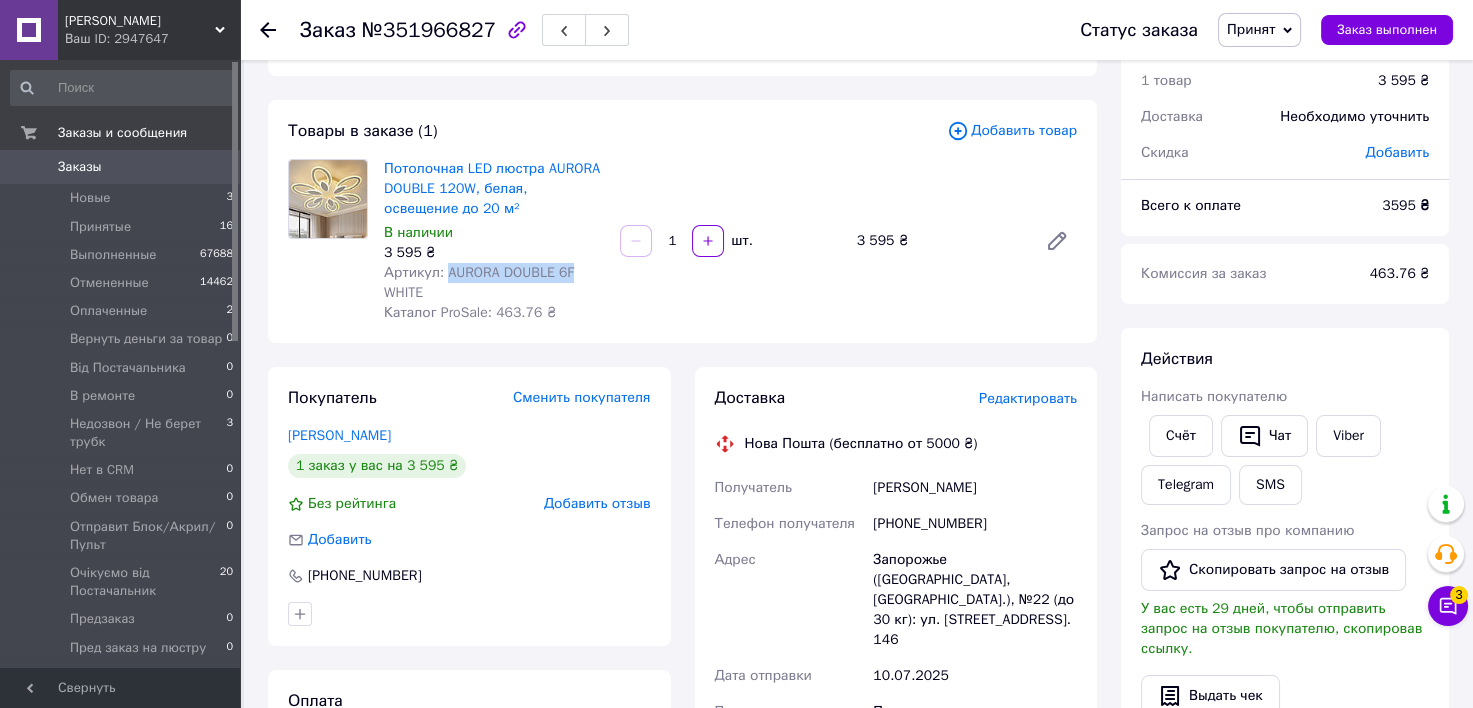 drag, startPoint x: 576, startPoint y: 271, endPoint x: 447, endPoint y: 276, distance: 129.09686 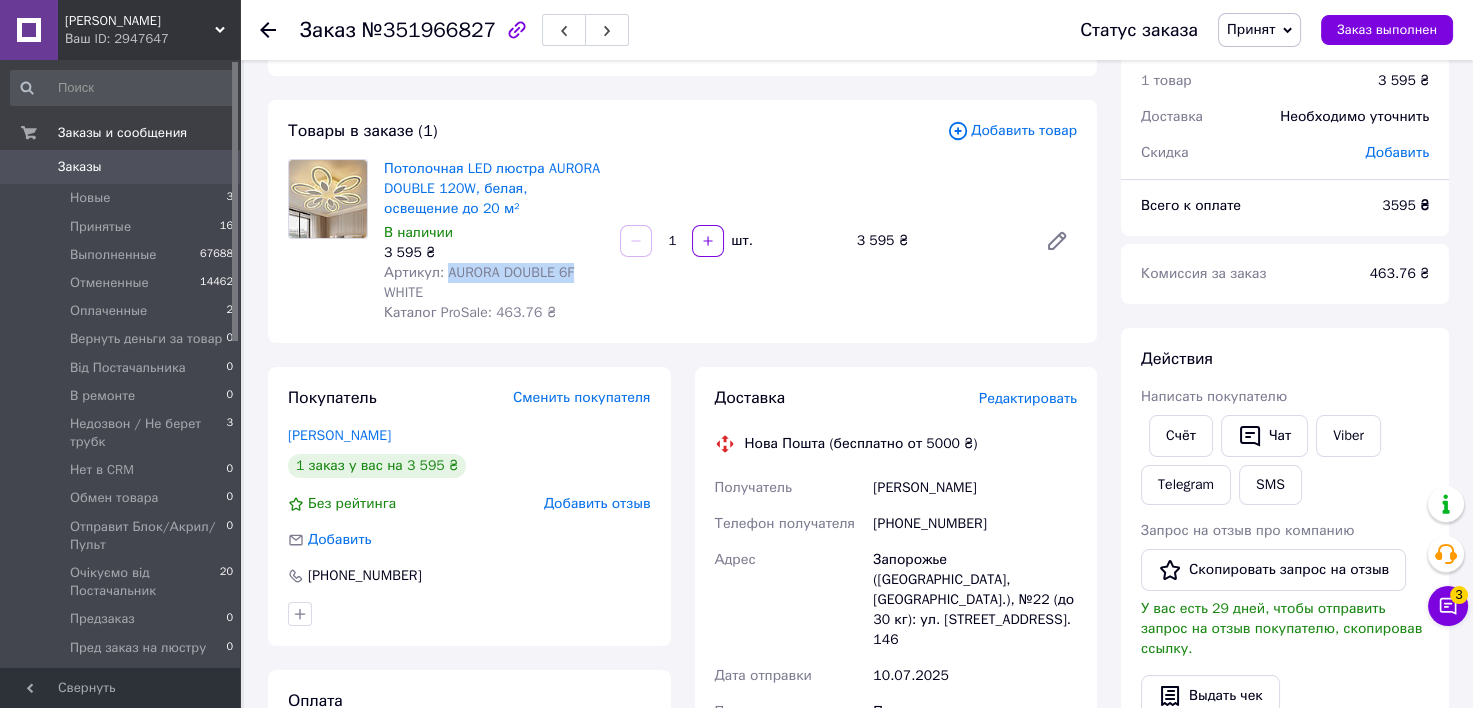 click on "Артикул: AURORA DOUBLE 6F WHITE" at bounding box center (494, 283) 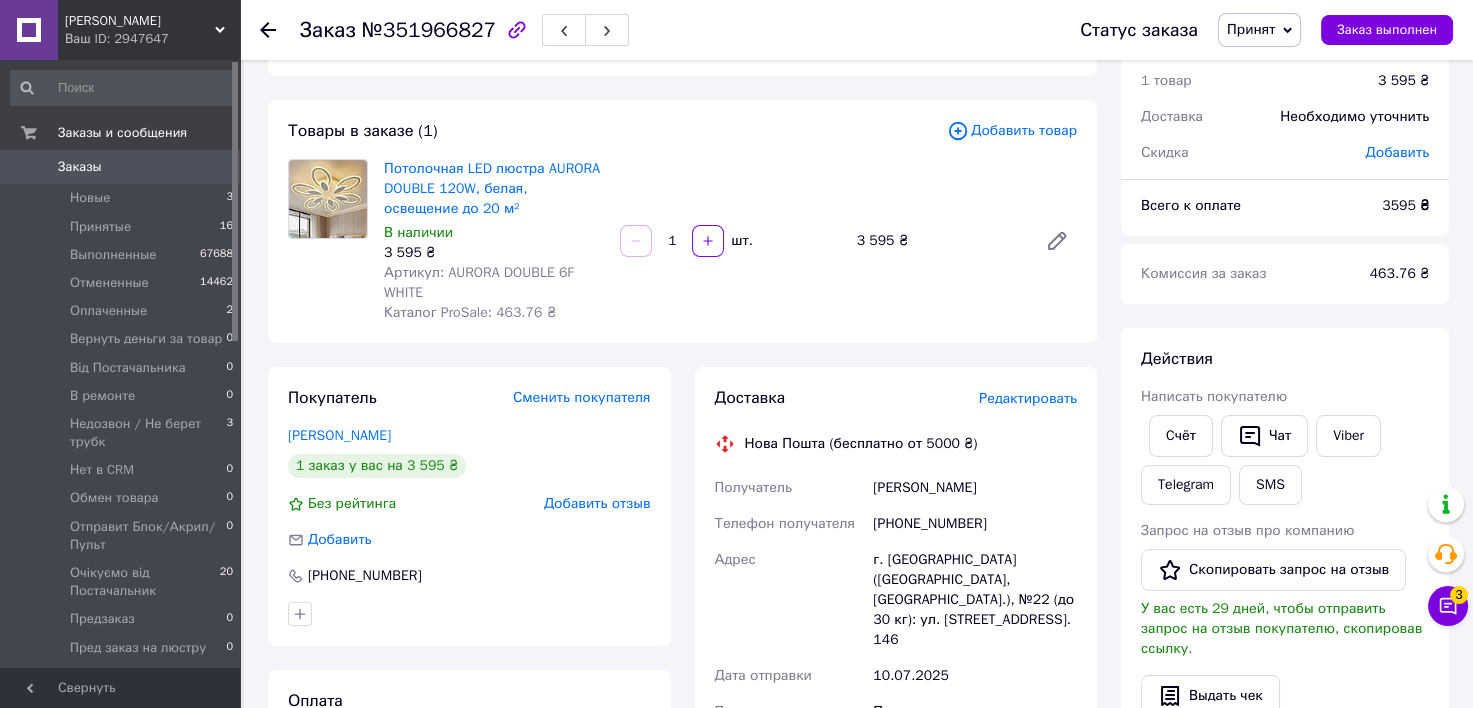 click on "№351966827" at bounding box center (429, 30) 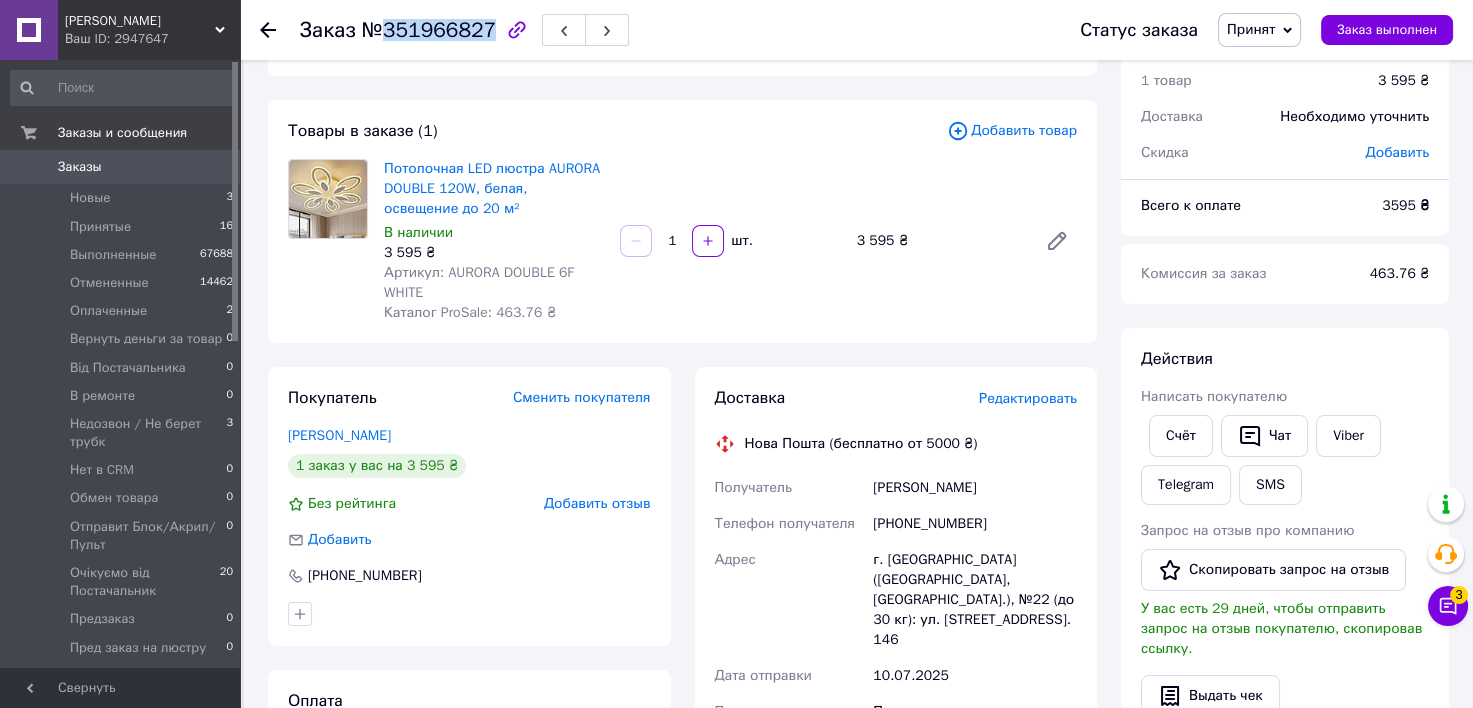 click on "№351966827" at bounding box center (429, 30) 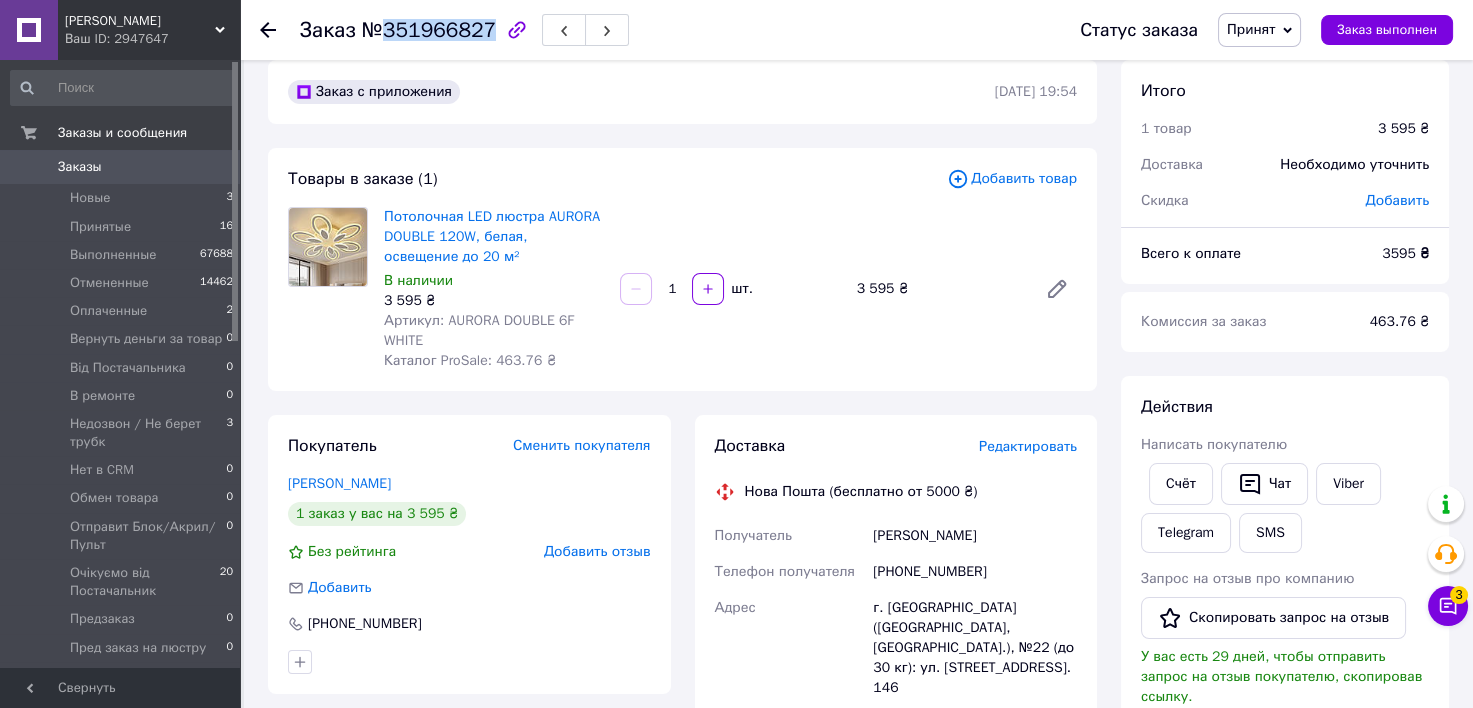 scroll, scrollTop: 0, scrollLeft: 0, axis: both 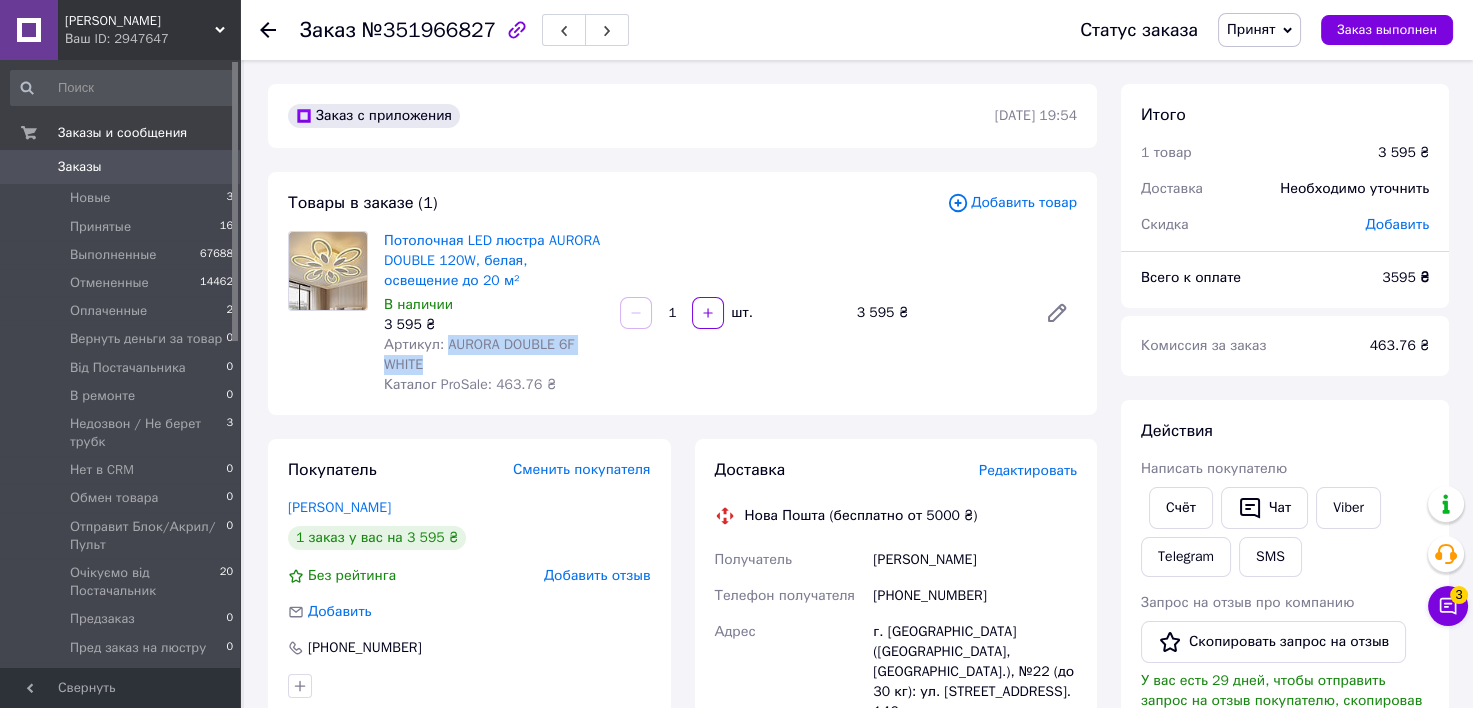 drag, startPoint x: 462, startPoint y: 360, endPoint x: 443, endPoint y: 340, distance: 27.58623 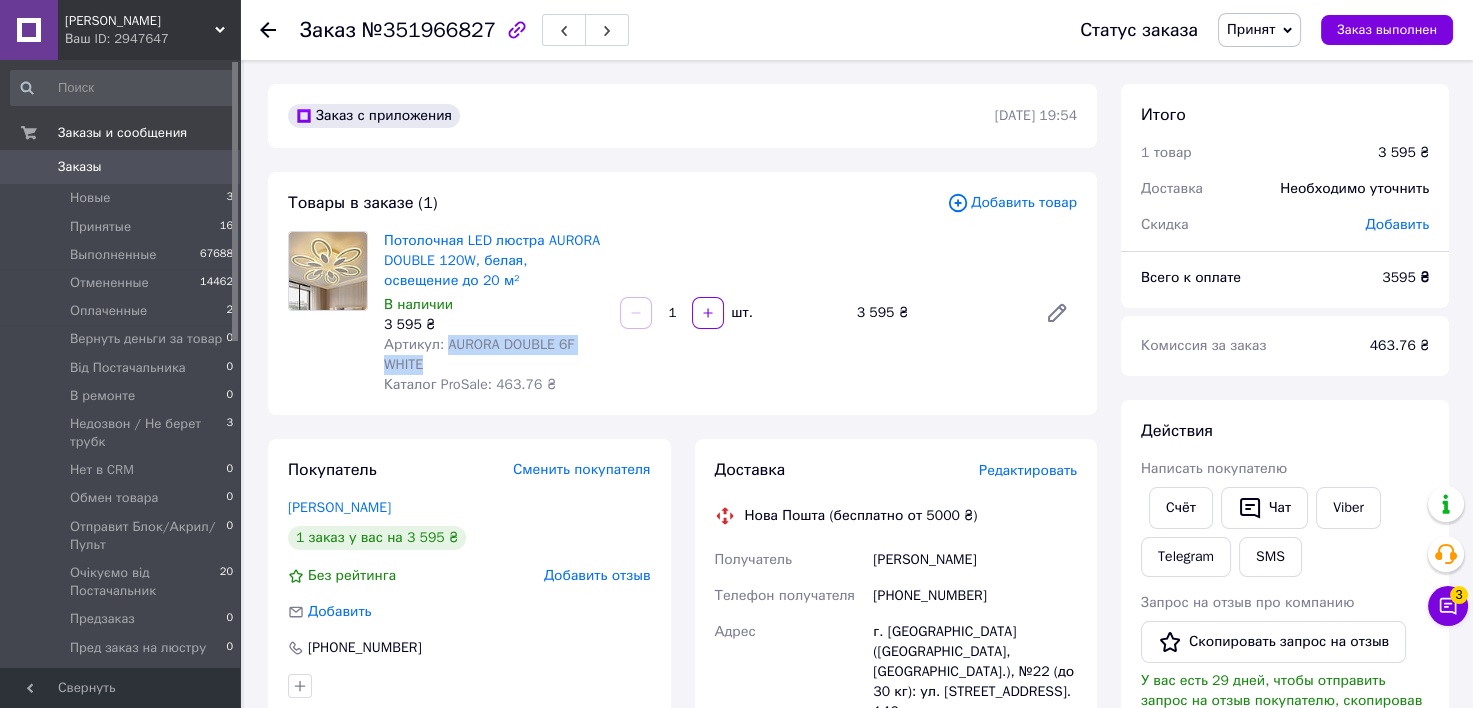 click on "Артикул: AURORA DOUBLE 6F WHITE" at bounding box center [494, 355] 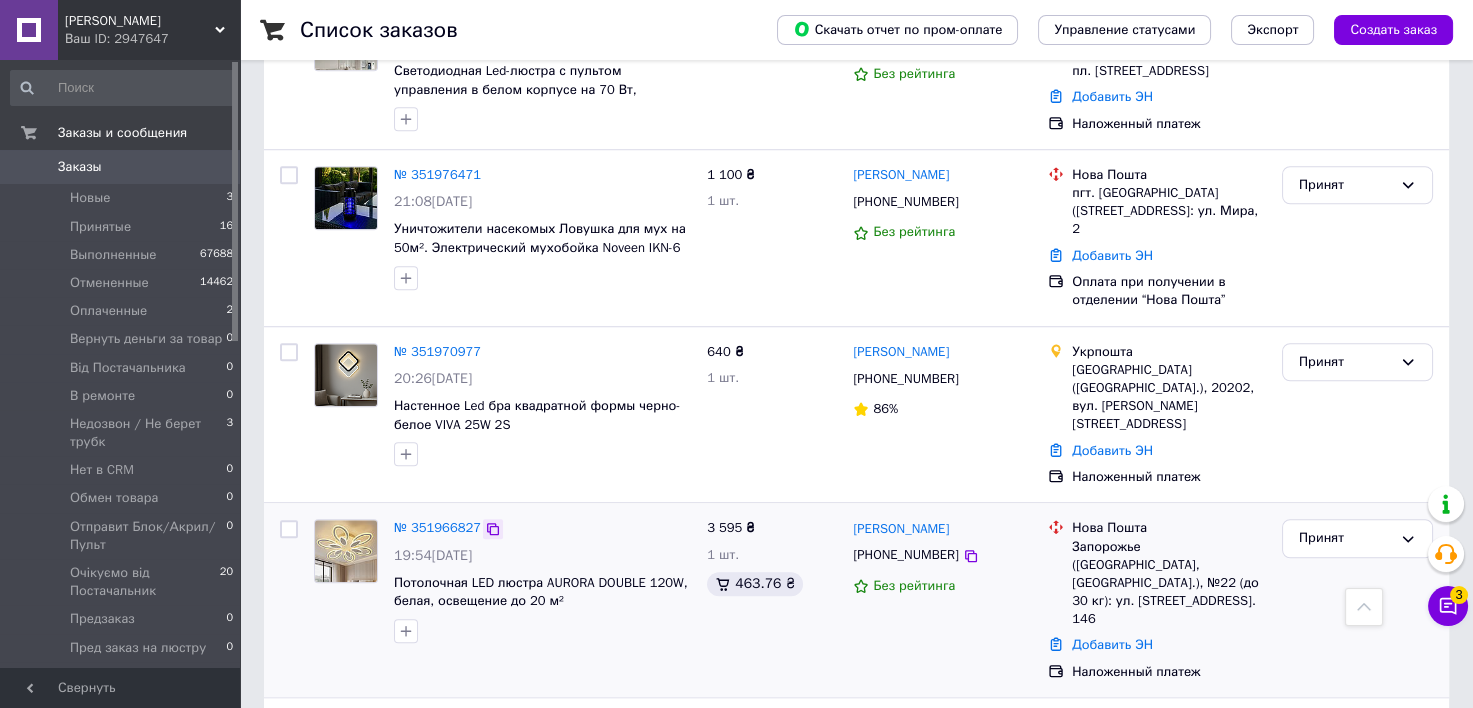scroll, scrollTop: 2756, scrollLeft: 0, axis: vertical 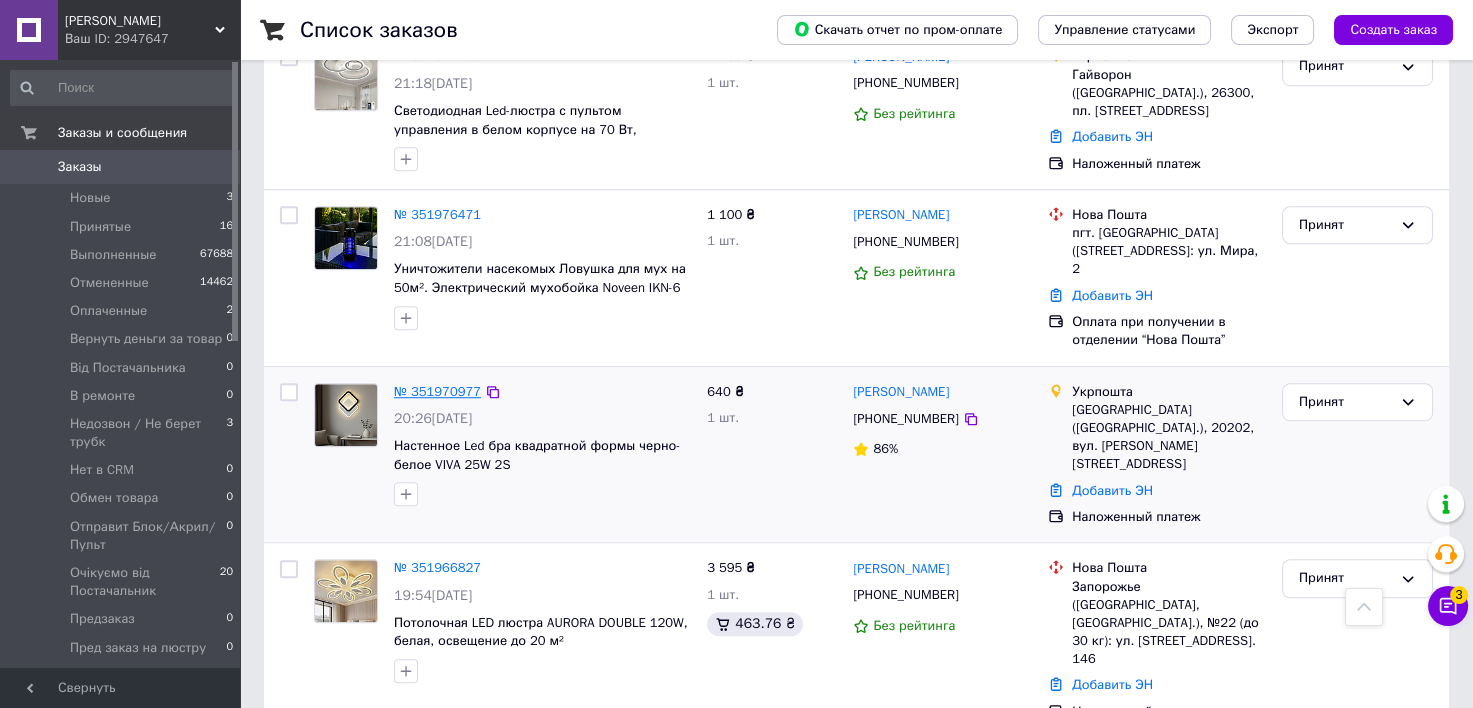 click on "№ 351970977" at bounding box center (437, 391) 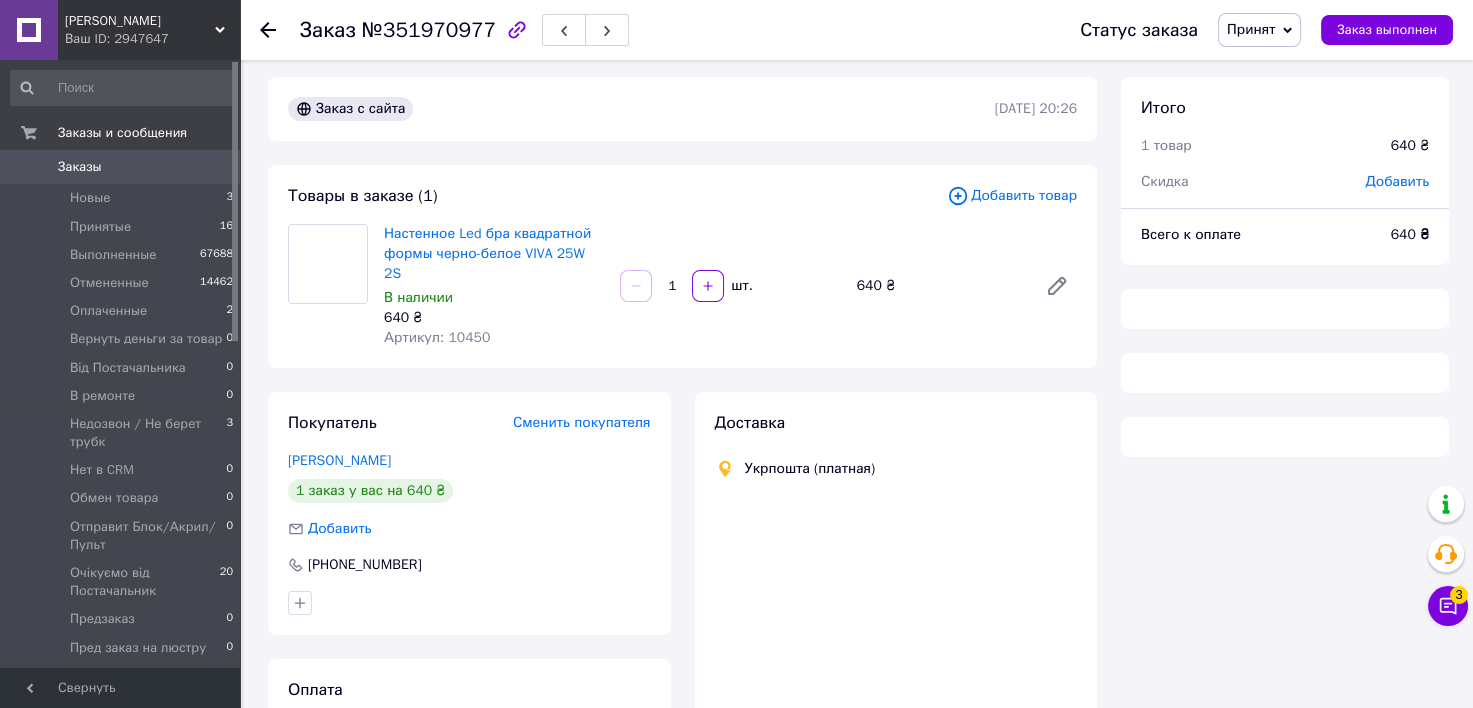 scroll, scrollTop: 0, scrollLeft: 0, axis: both 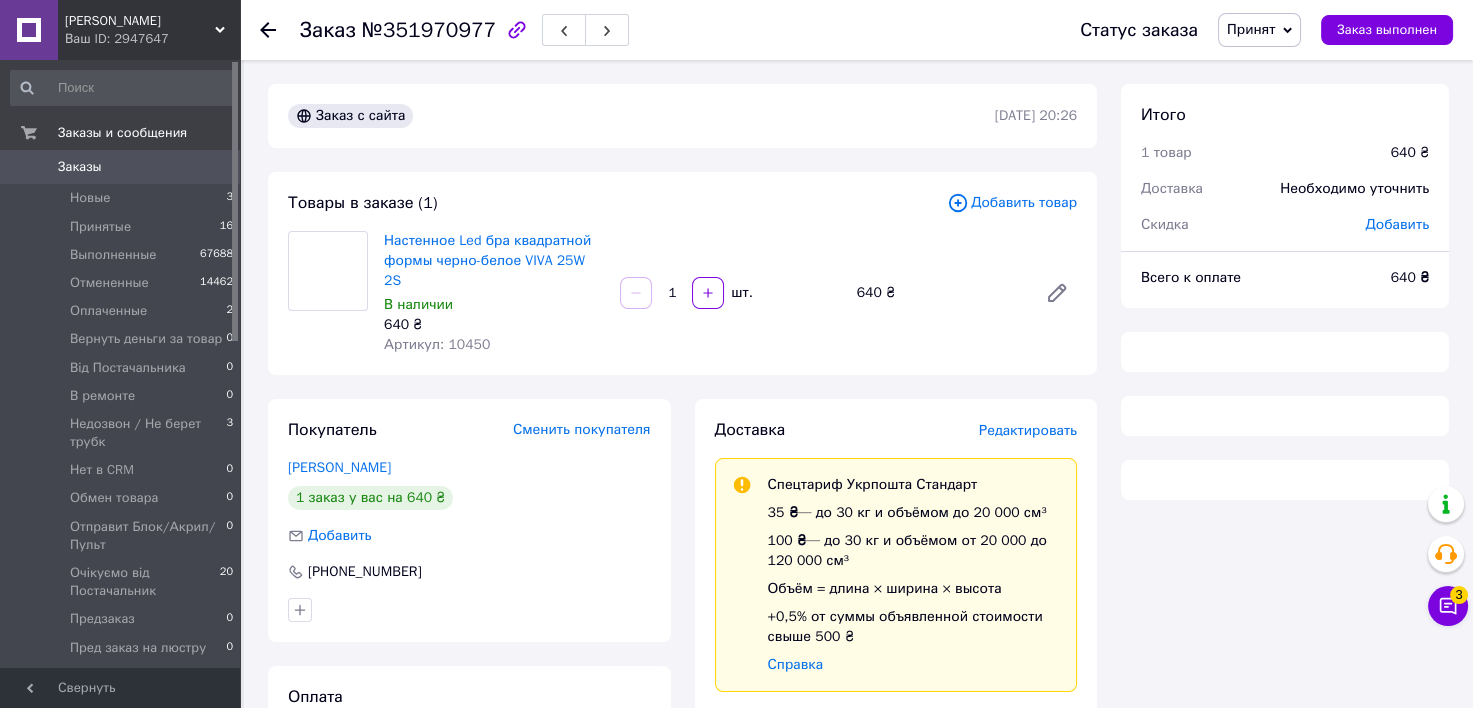 click on "Артикул: 10450" at bounding box center [437, 344] 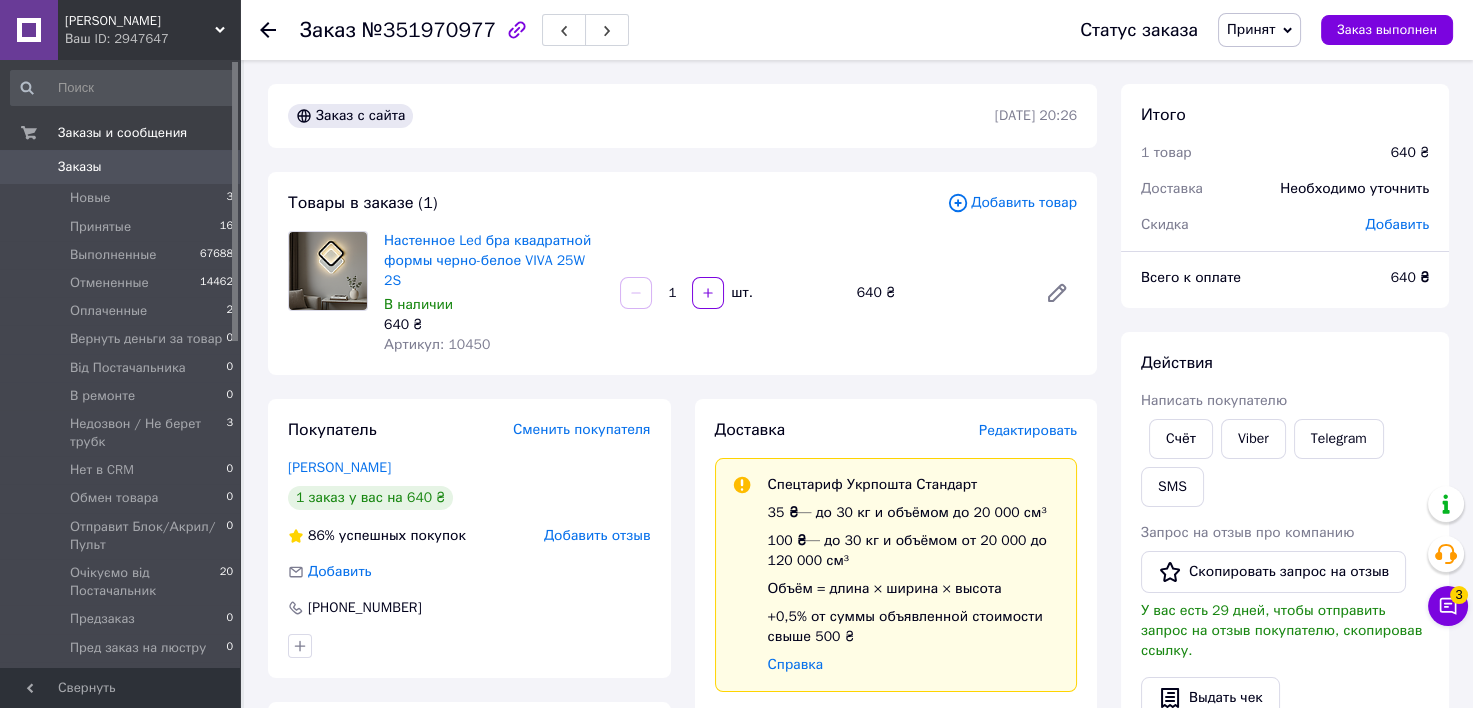 click on "№351970977" at bounding box center (429, 30) 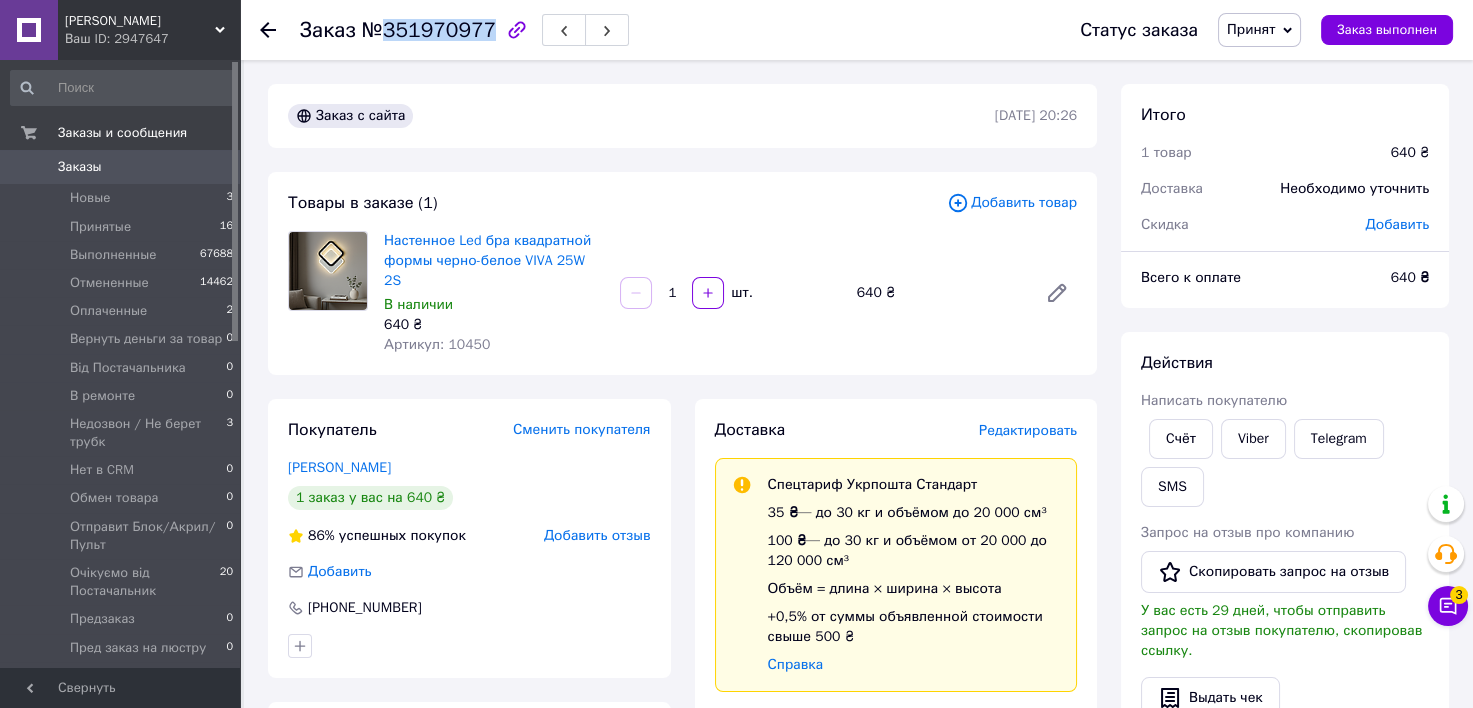 click on "№351970977" at bounding box center [429, 30] 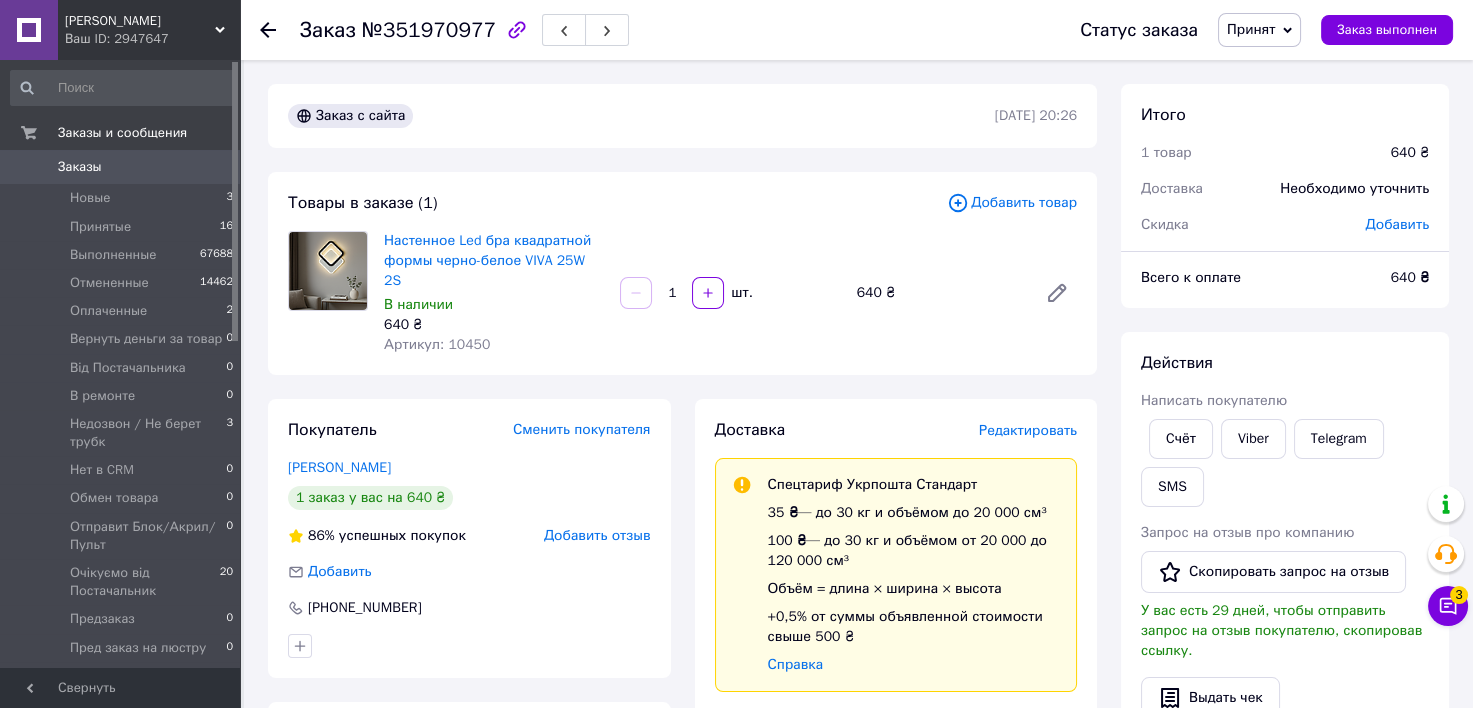 click on "Артикул: 10450" at bounding box center (437, 344) 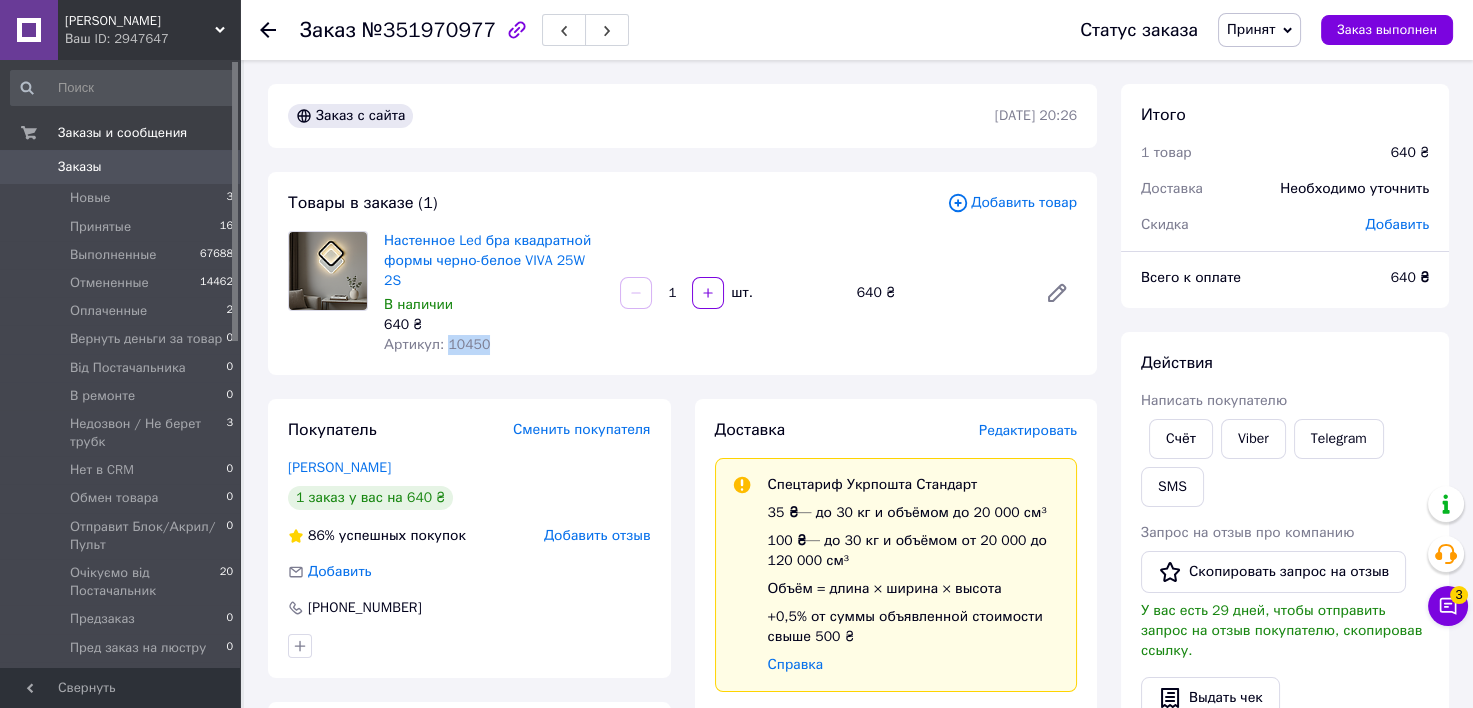 click on "Артикул: 10450" at bounding box center (437, 344) 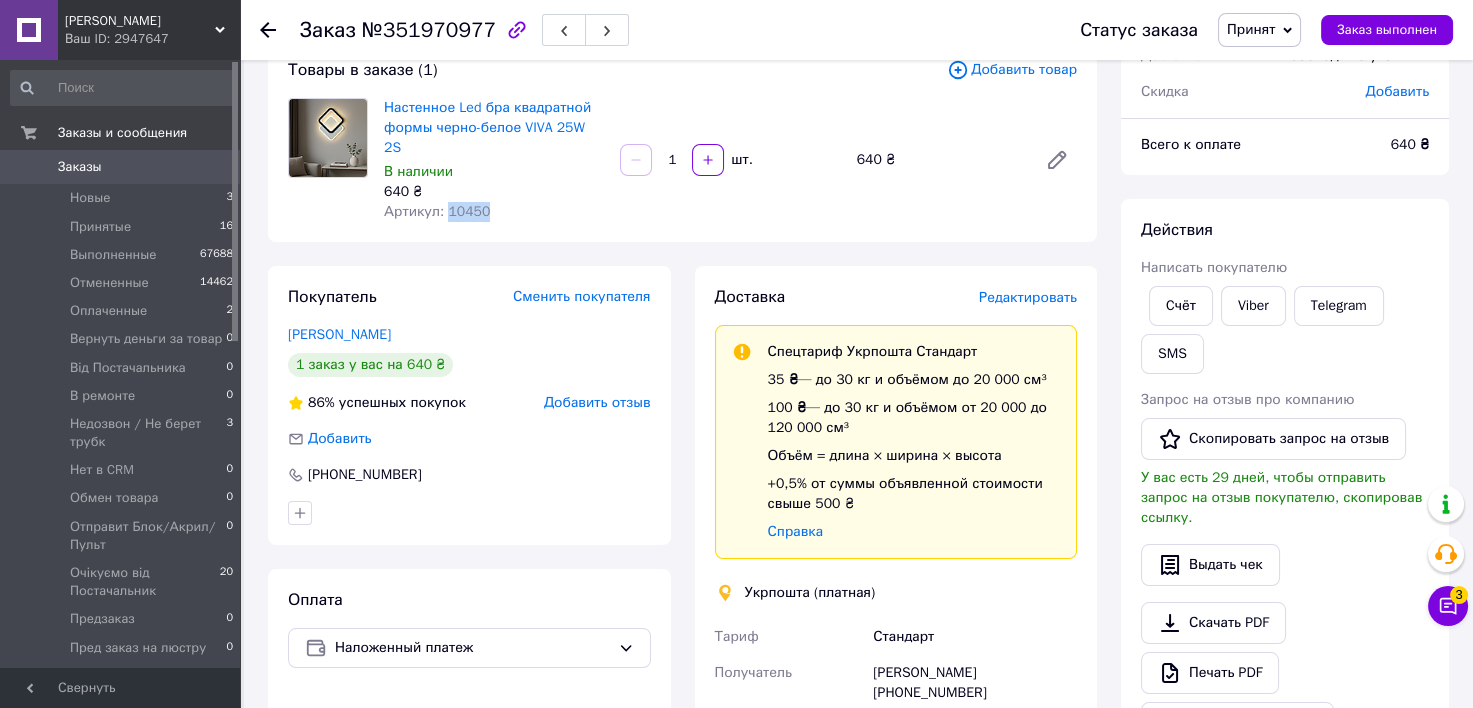 scroll, scrollTop: 0, scrollLeft: 0, axis: both 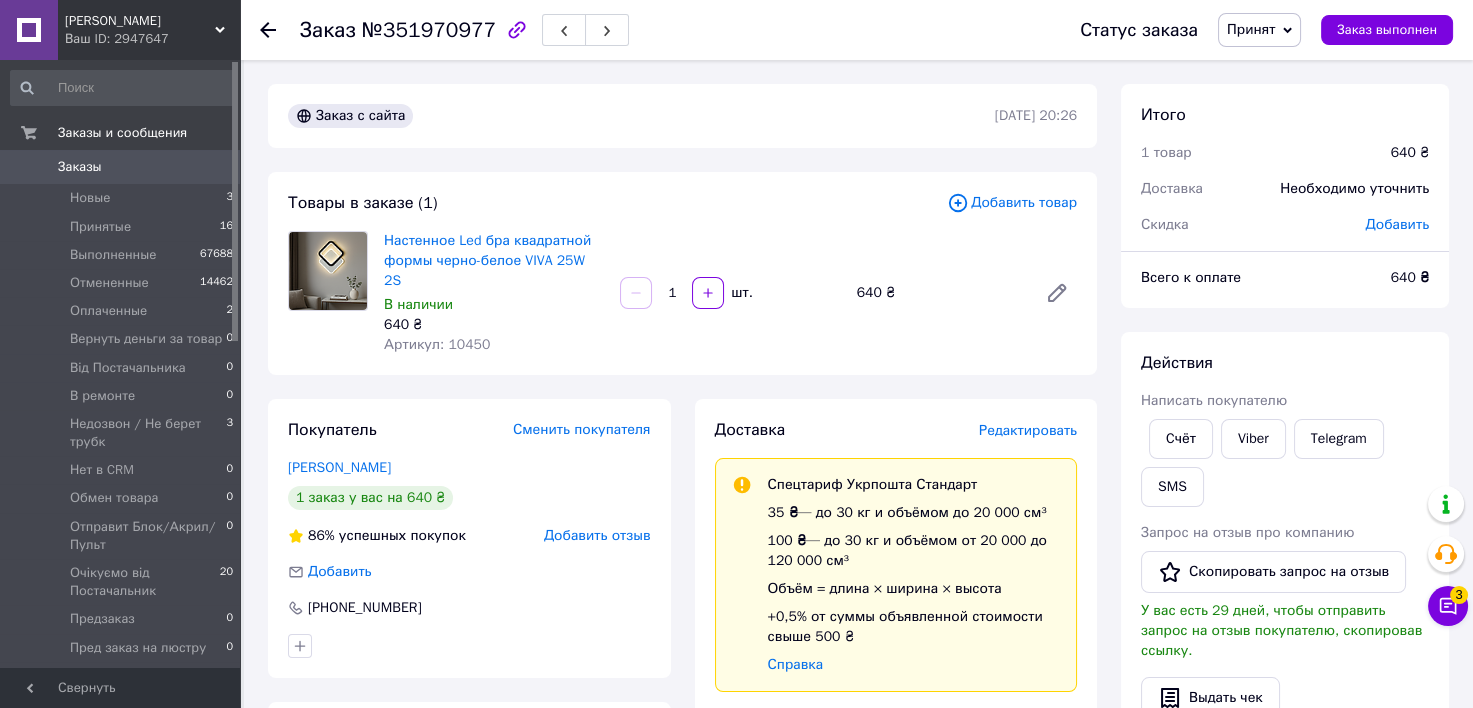 click at bounding box center (268, 30) 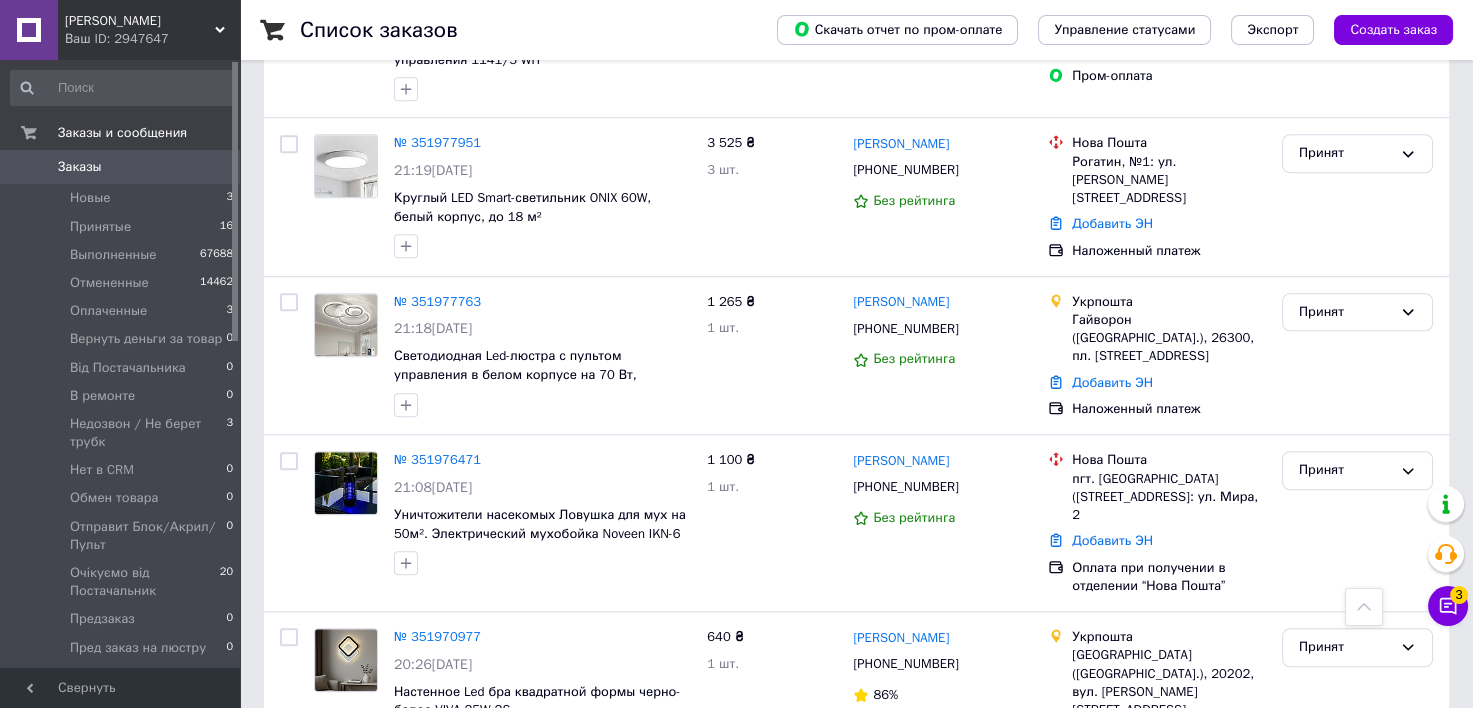 scroll, scrollTop: 2645, scrollLeft: 0, axis: vertical 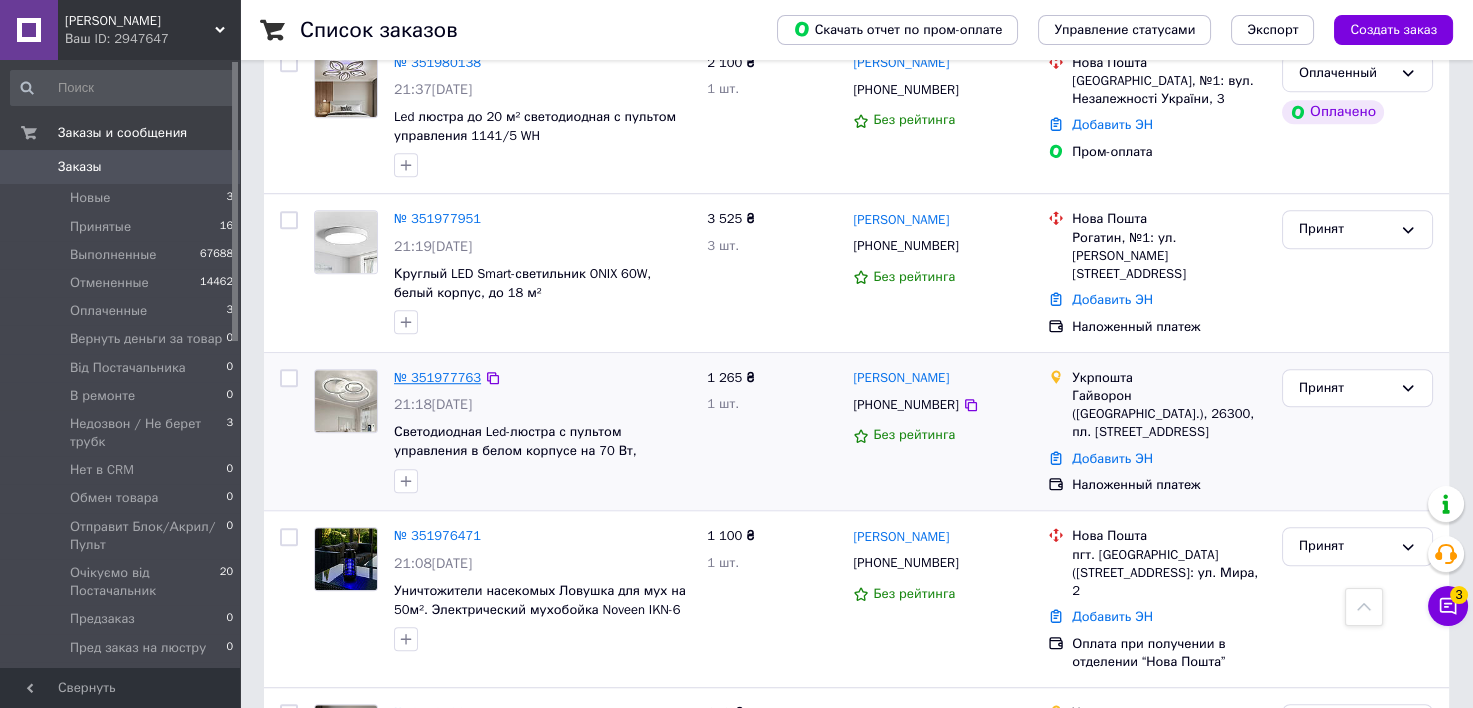 click on "№ 351977763" at bounding box center (437, 377) 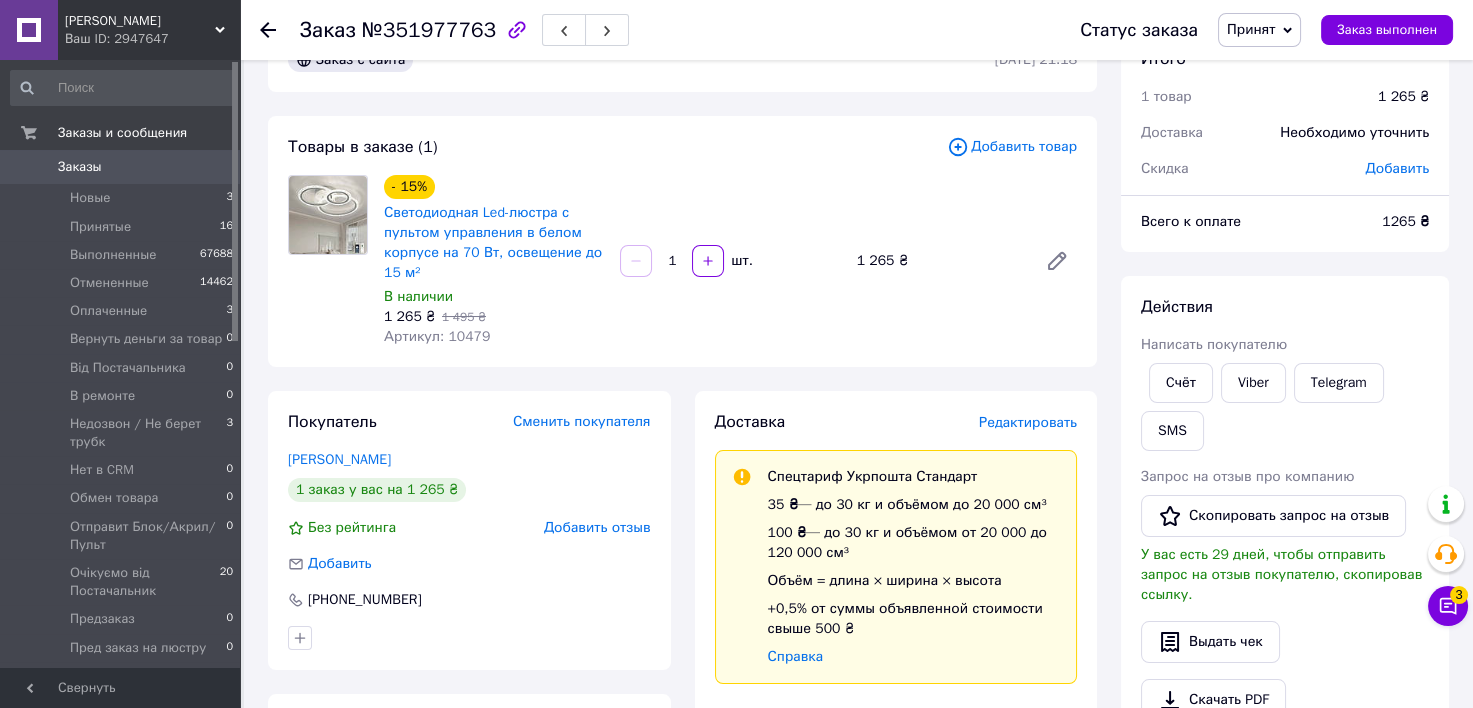 scroll, scrollTop: 49, scrollLeft: 0, axis: vertical 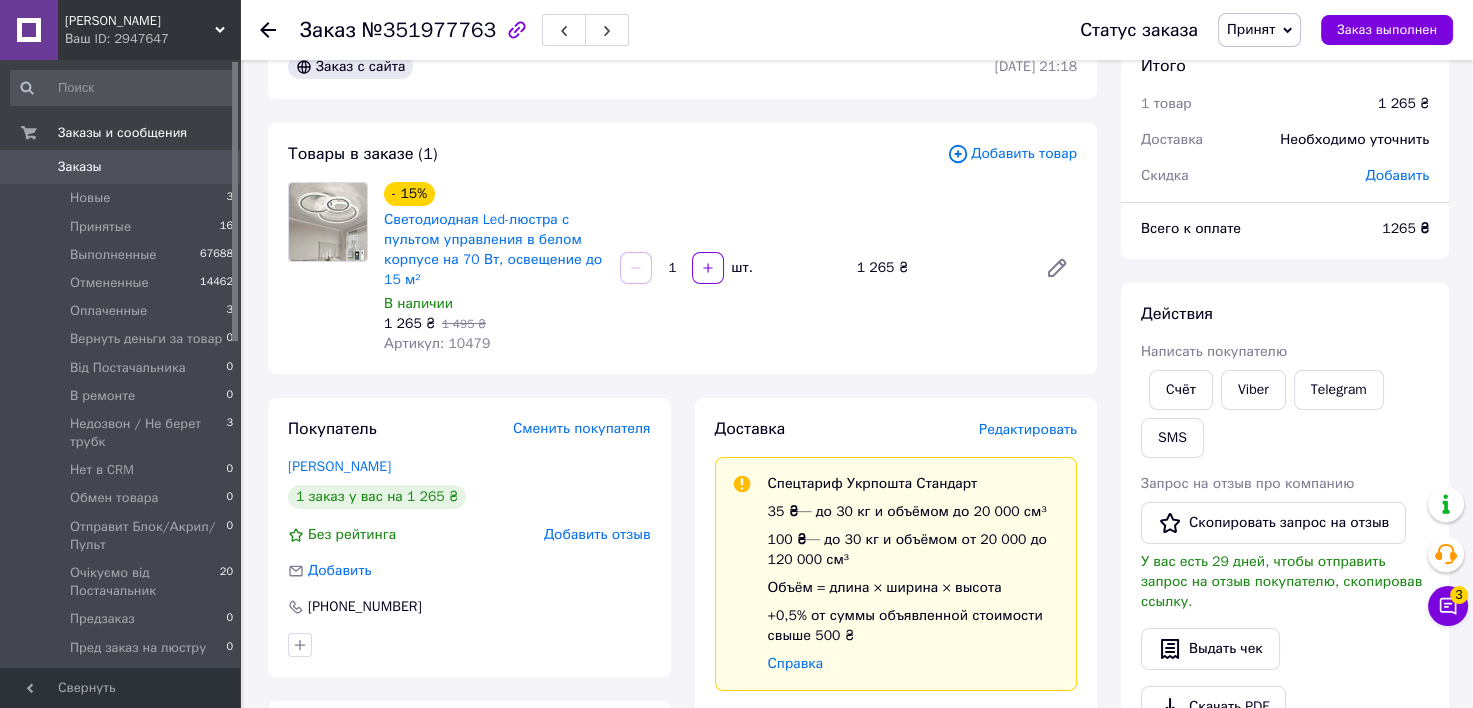click on "Заказ №351977763" at bounding box center (670, 30) 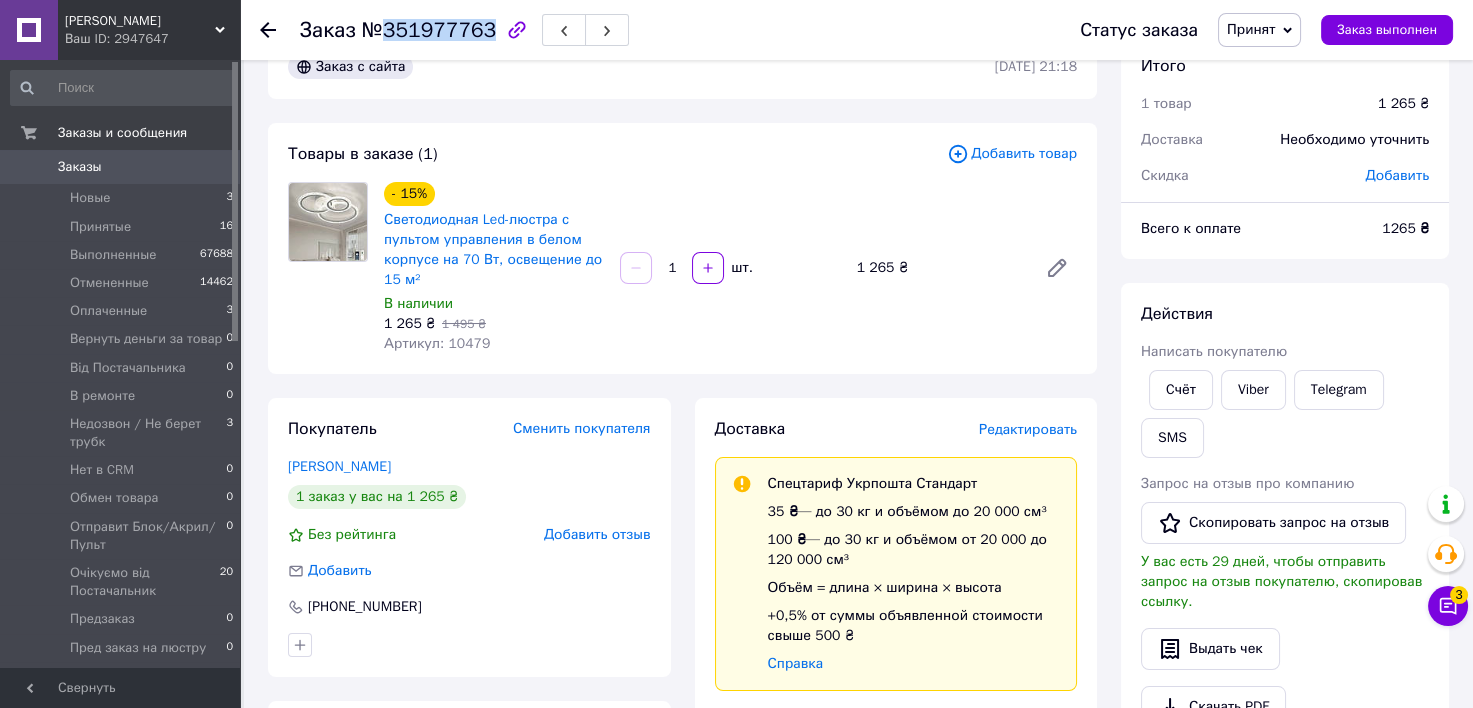 click on "№351977763" at bounding box center [429, 30] 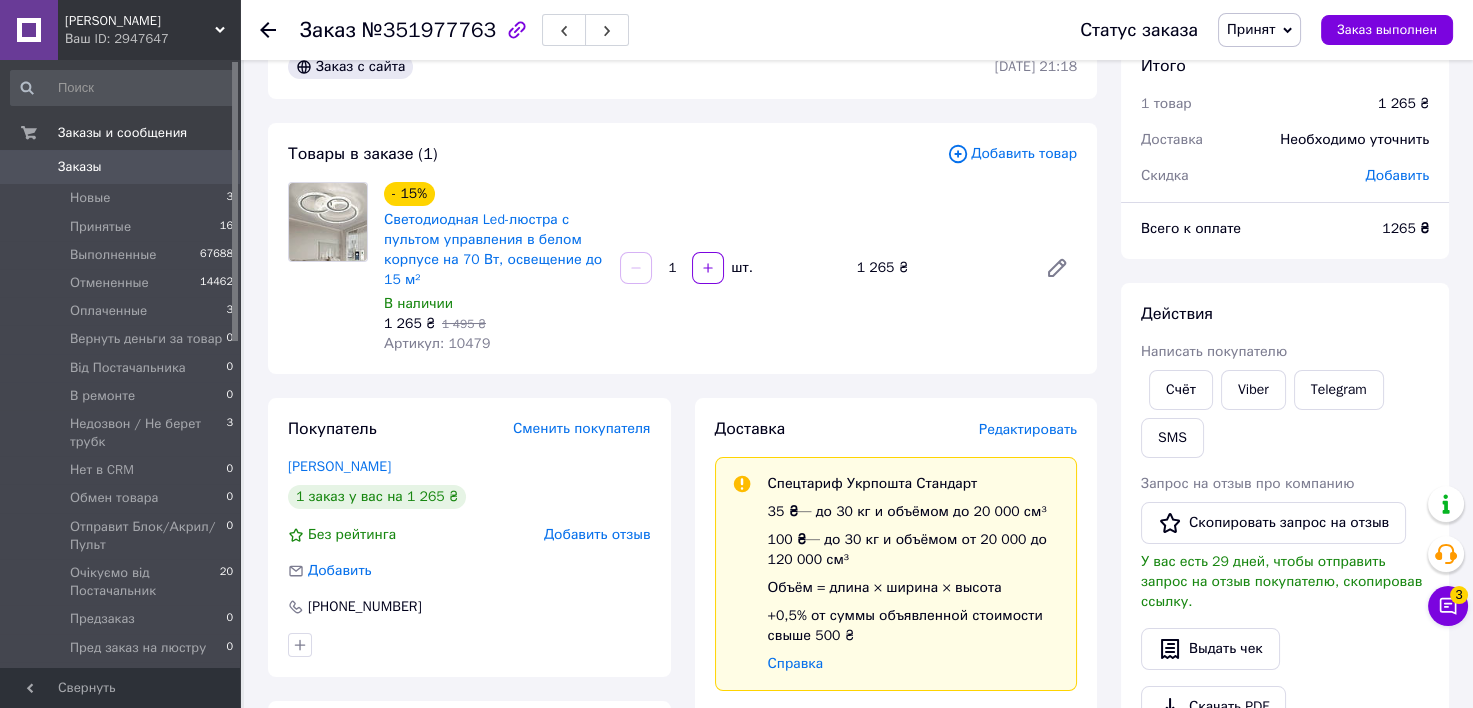 click on "Артикул: 10479" at bounding box center (437, 343) 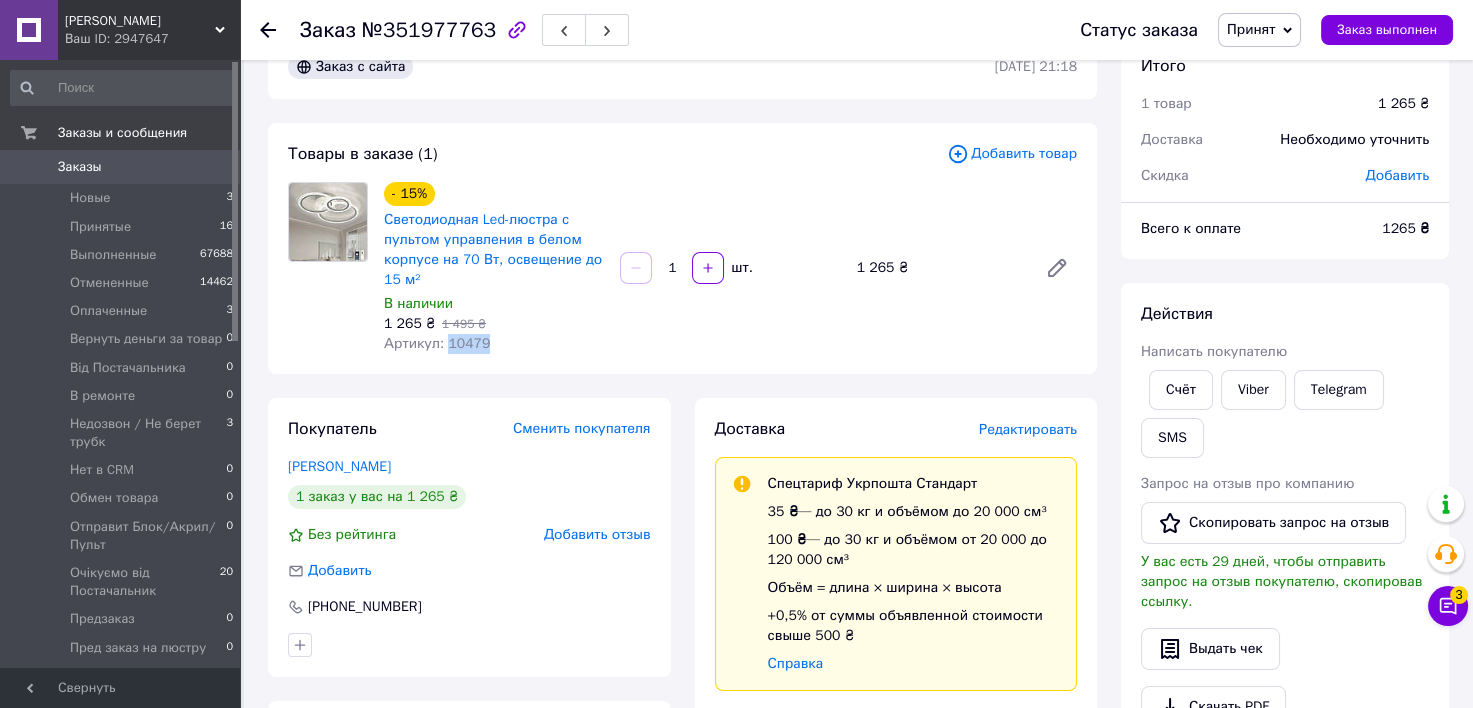 click on "Артикул: 10479" at bounding box center (437, 343) 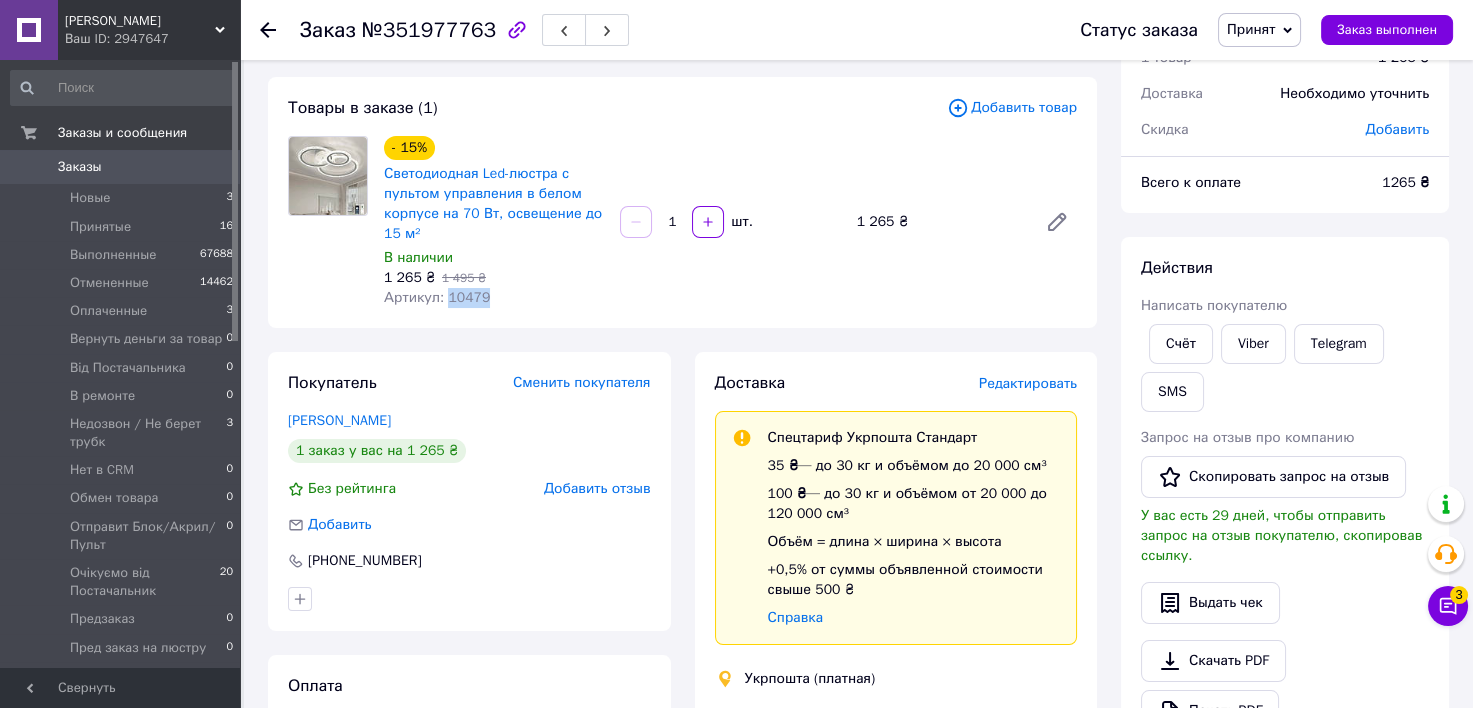 scroll, scrollTop: 0, scrollLeft: 0, axis: both 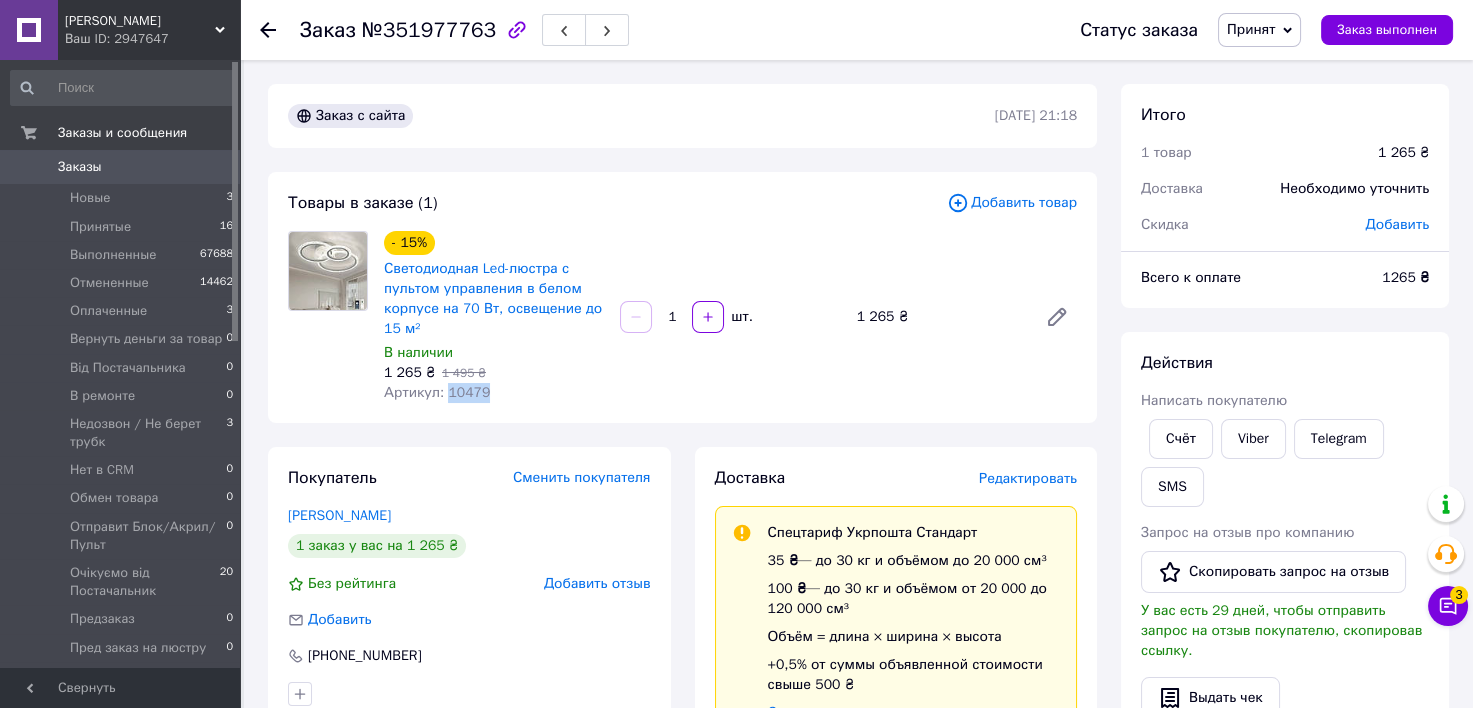 drag, startPoint x: 1247, startPoint y: 31, endPoint x: 1280, endPoint y: 125, distance: 99.62429 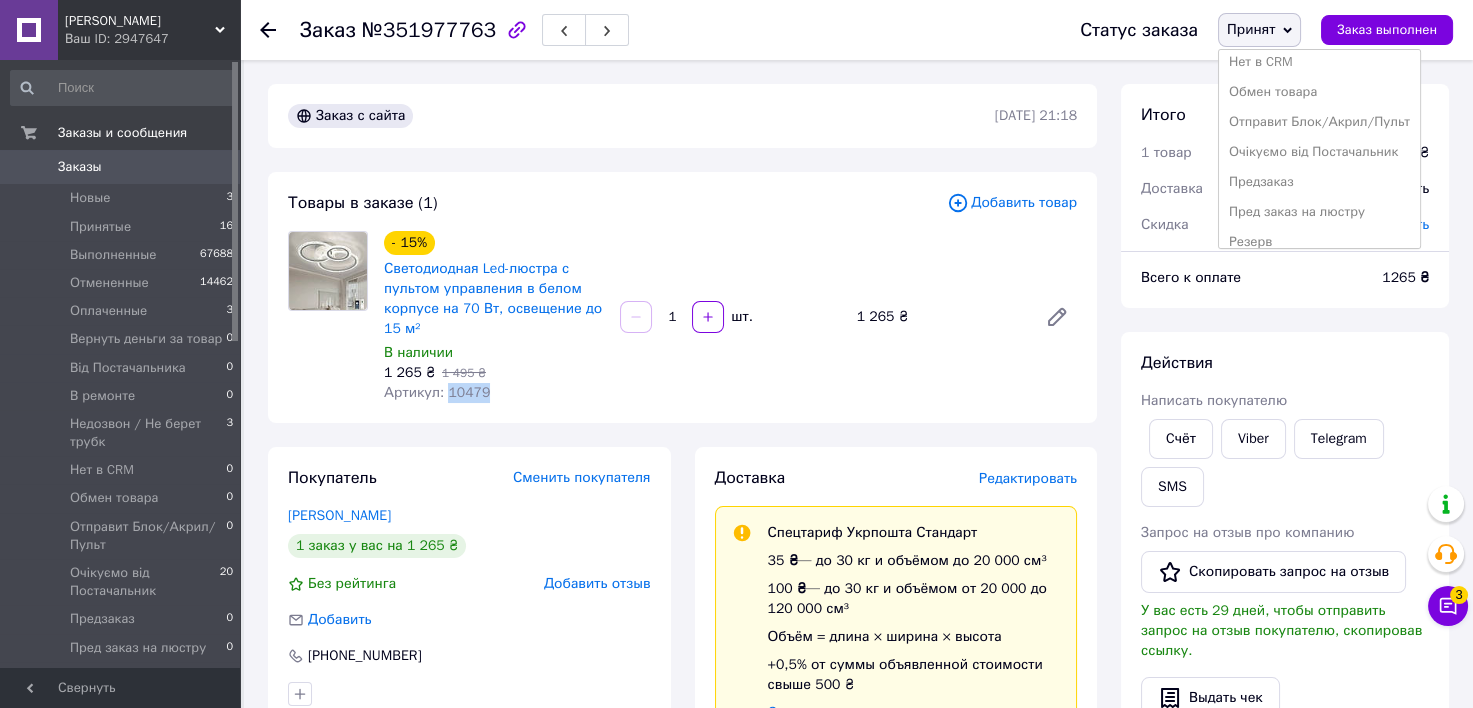 scroll, scrollTop: 266, scrollLeft: 0, axis: vertical 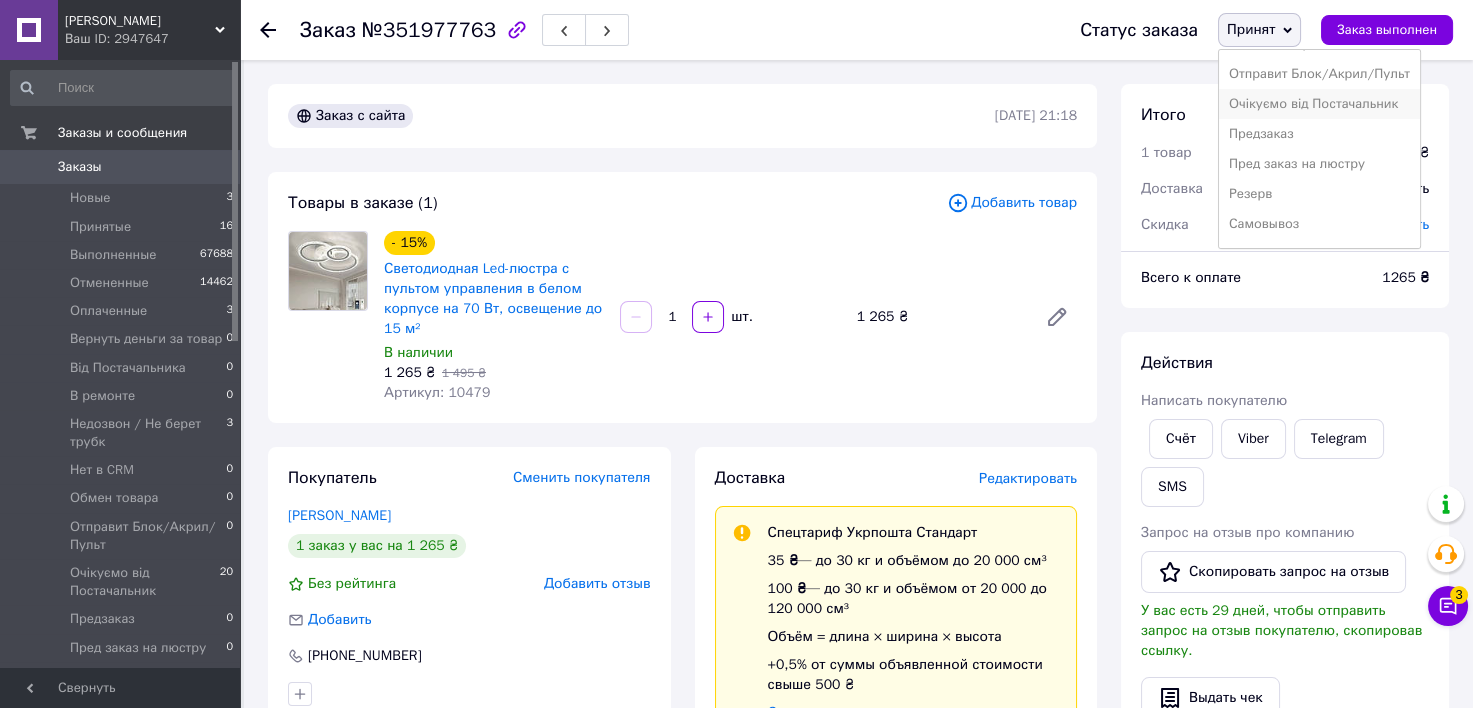 click on "Очікуємо від Постачальник" at bounding box center [1319, 104] 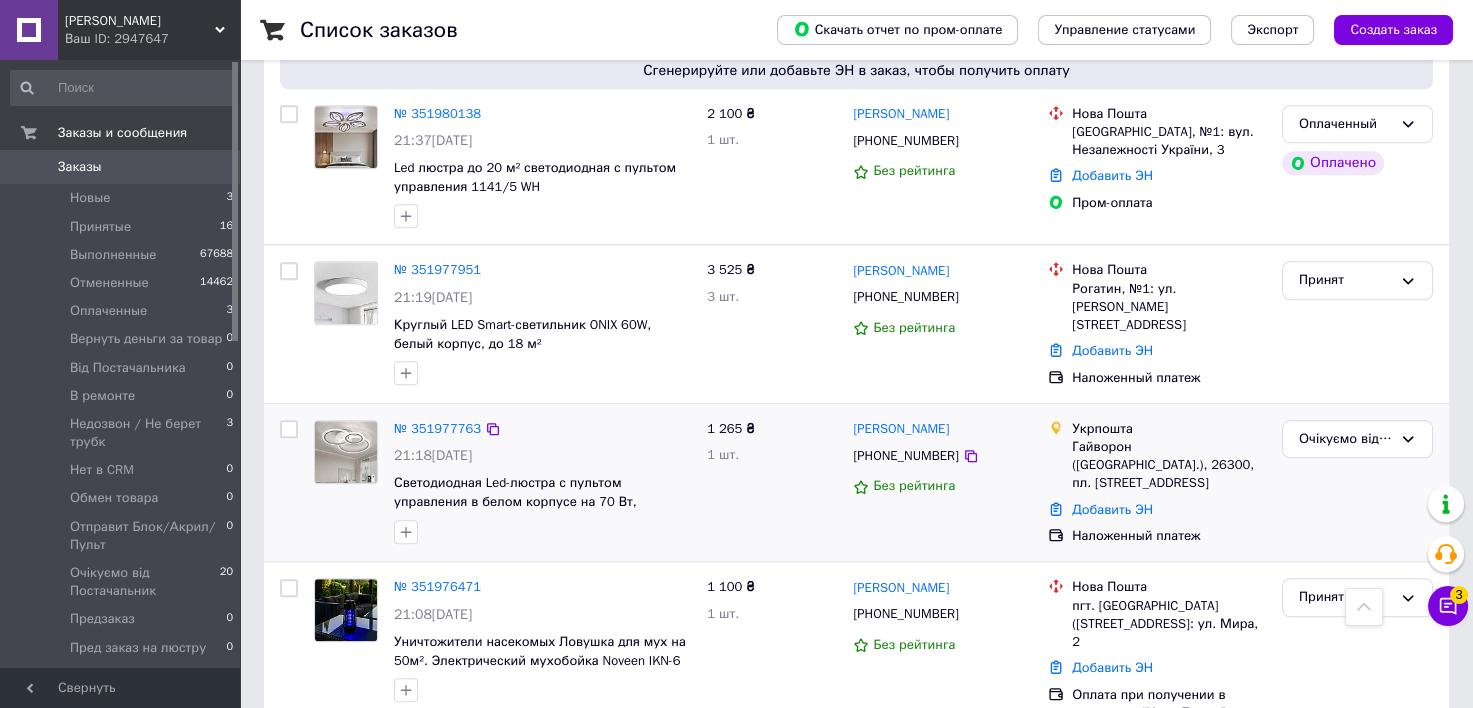 scroll, scrollTop: 2635, scrollLeft: 0, axis: vertical 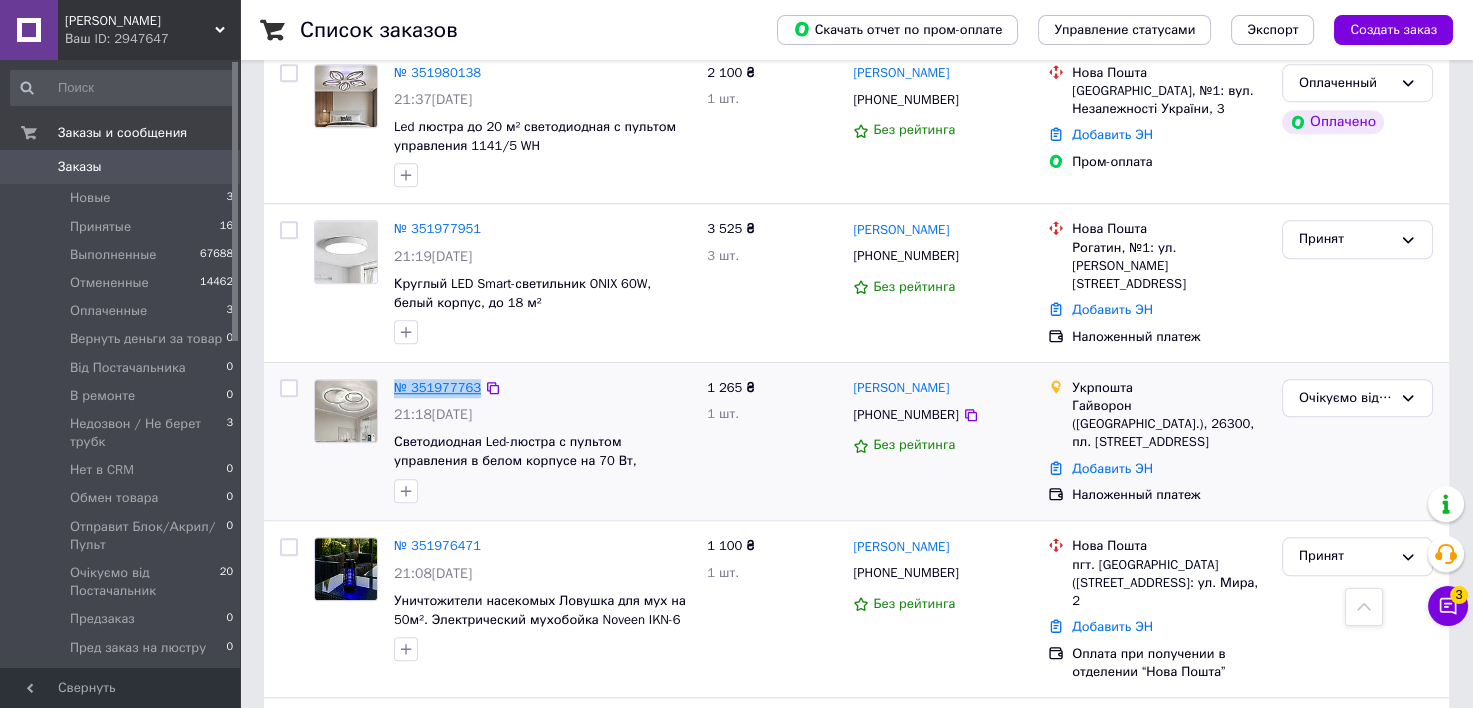 drag, startPoint x: 383, startPoint y: 360, endPoint x: 473, endPoint y: 364, distance: 90.088844 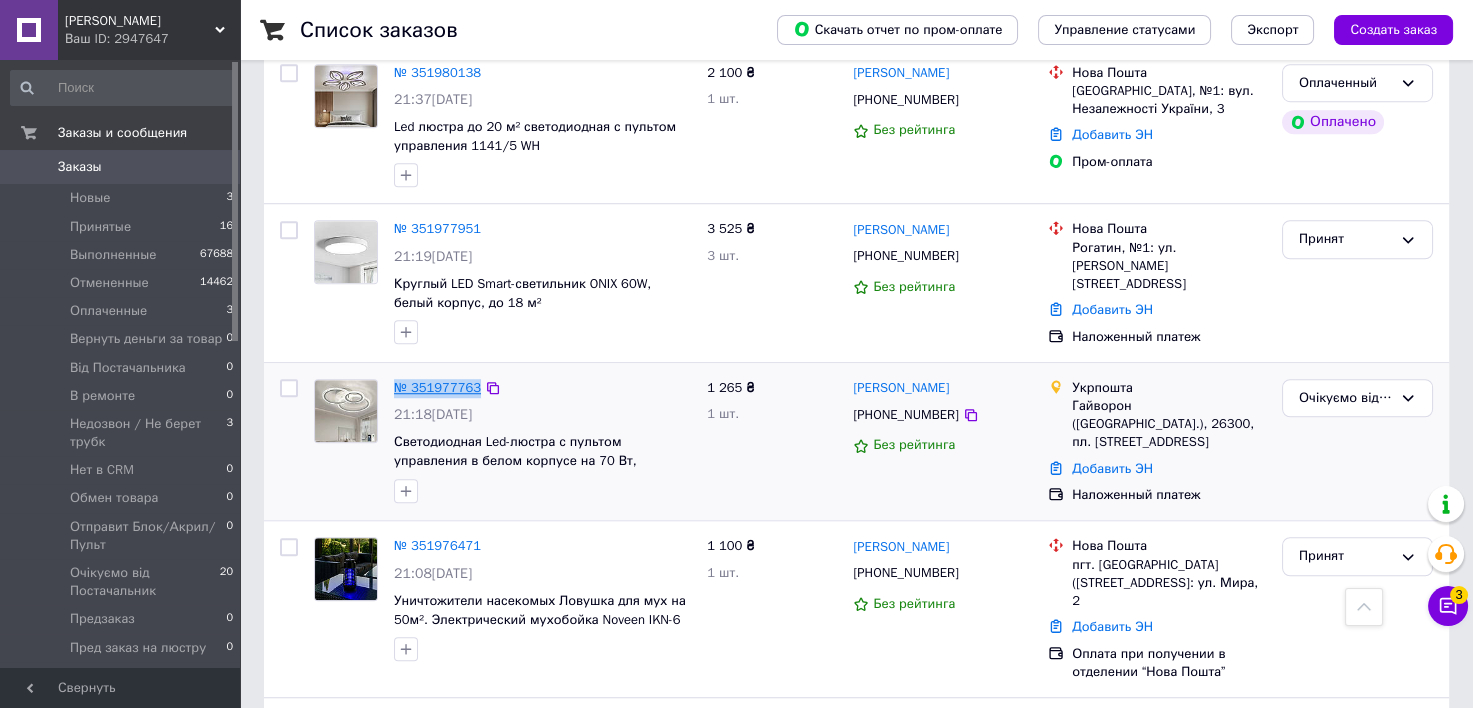 click on "№ 351977763 21:18[DATE] Светодиодная Led-люстра с пультом управления в белом корпусе на 70 Вт, освещение до 15 м²" at bounding box center (502, 441) 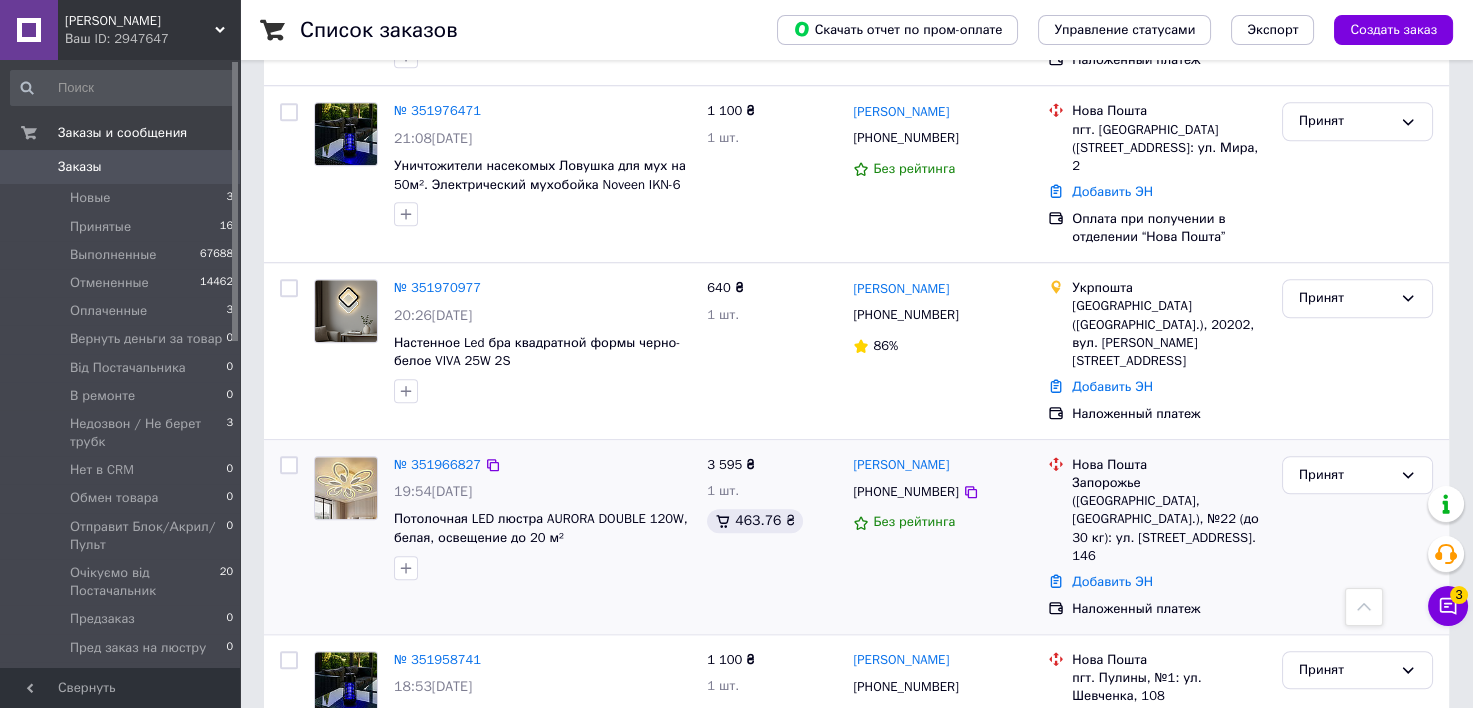 scroll, scrollTop: 3178, scrollLeft: 0, axis: vertical 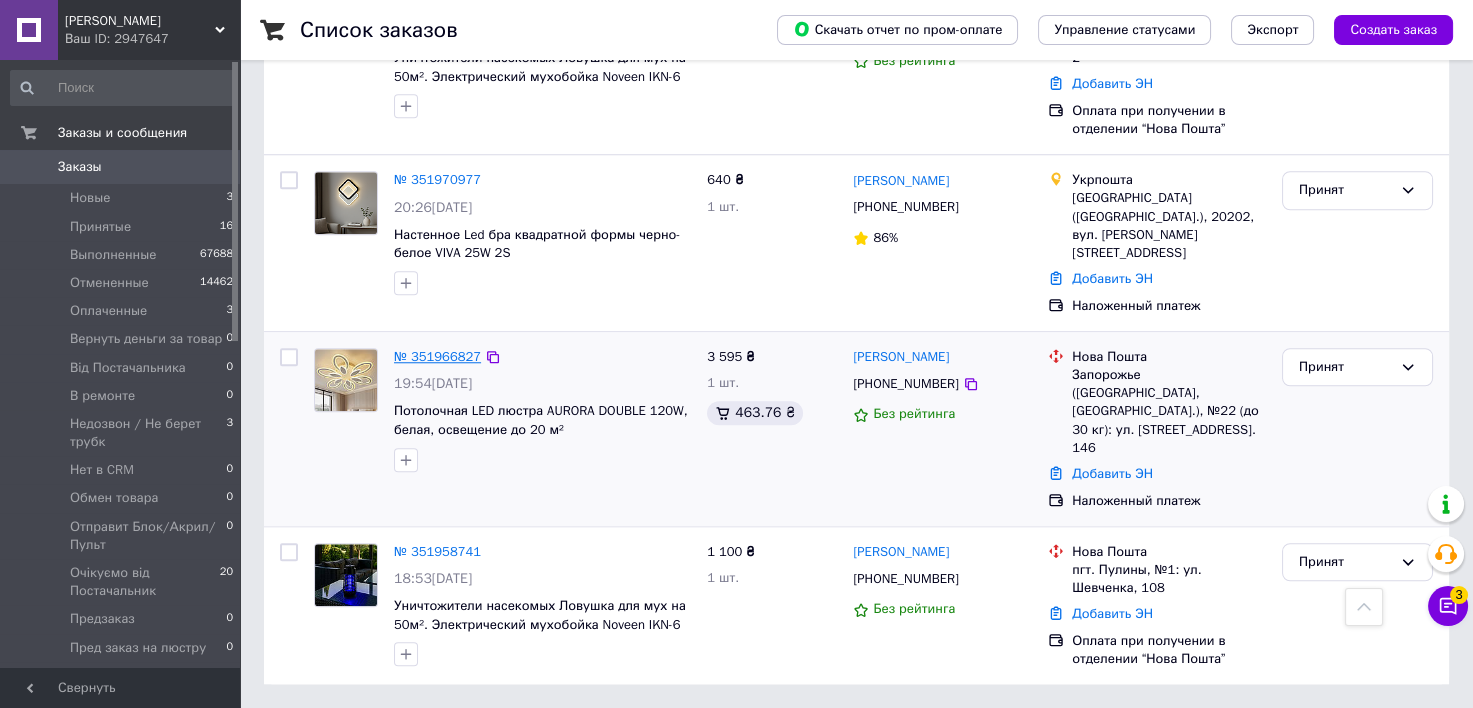 click on "№ 351966827" at bounding box center (437, 356) 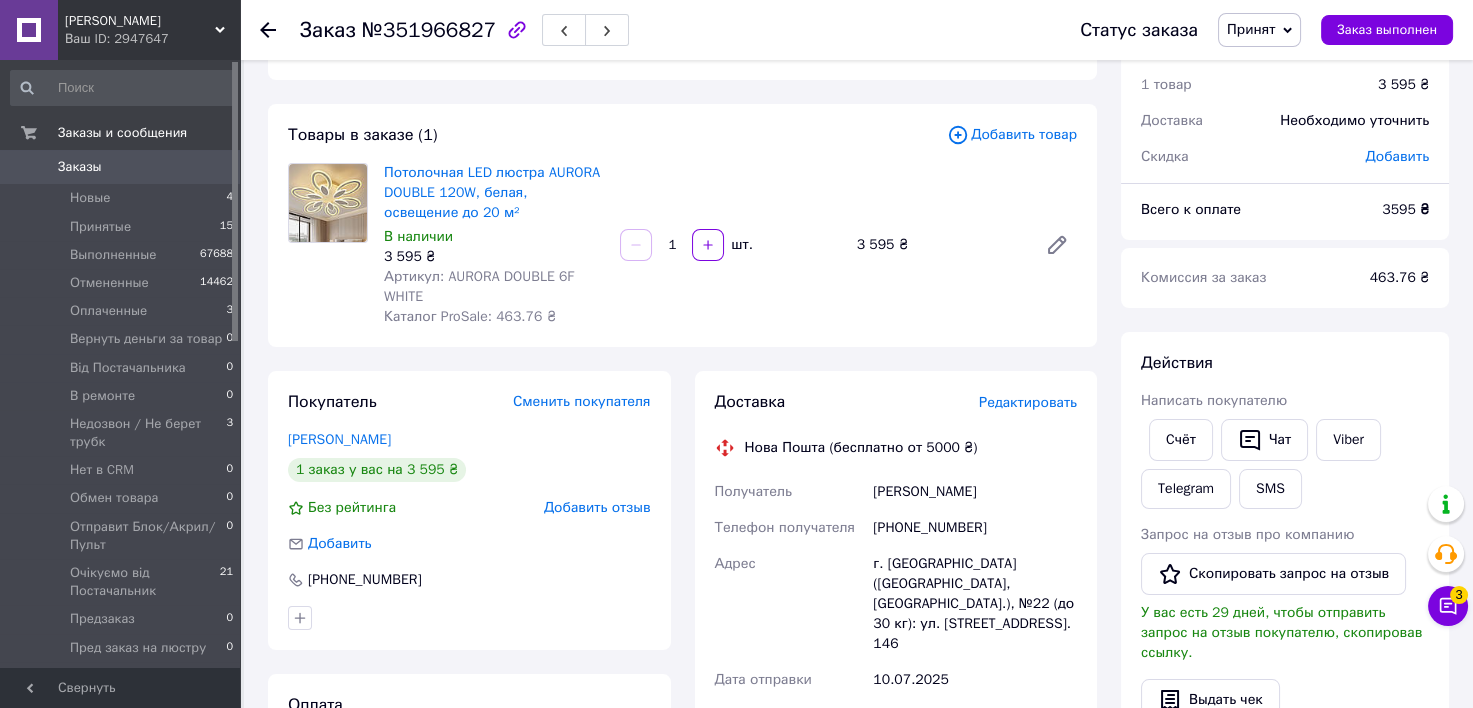 scroll, scrollTop: 0, scrollLeft: 0, axis: both 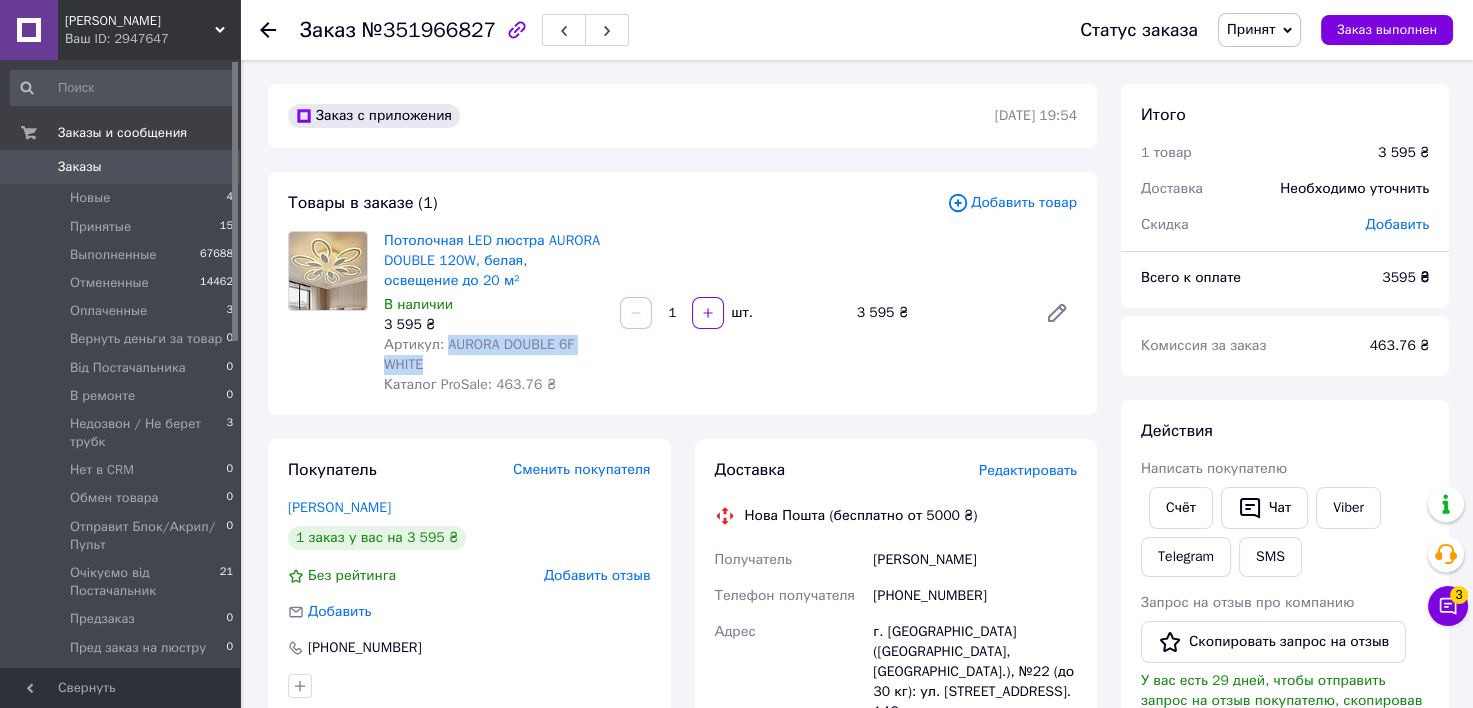 drag, startPoint x: 453, startPoint y: 370, endPoint x: 447, endPoint y: 342, distance: 28.635643 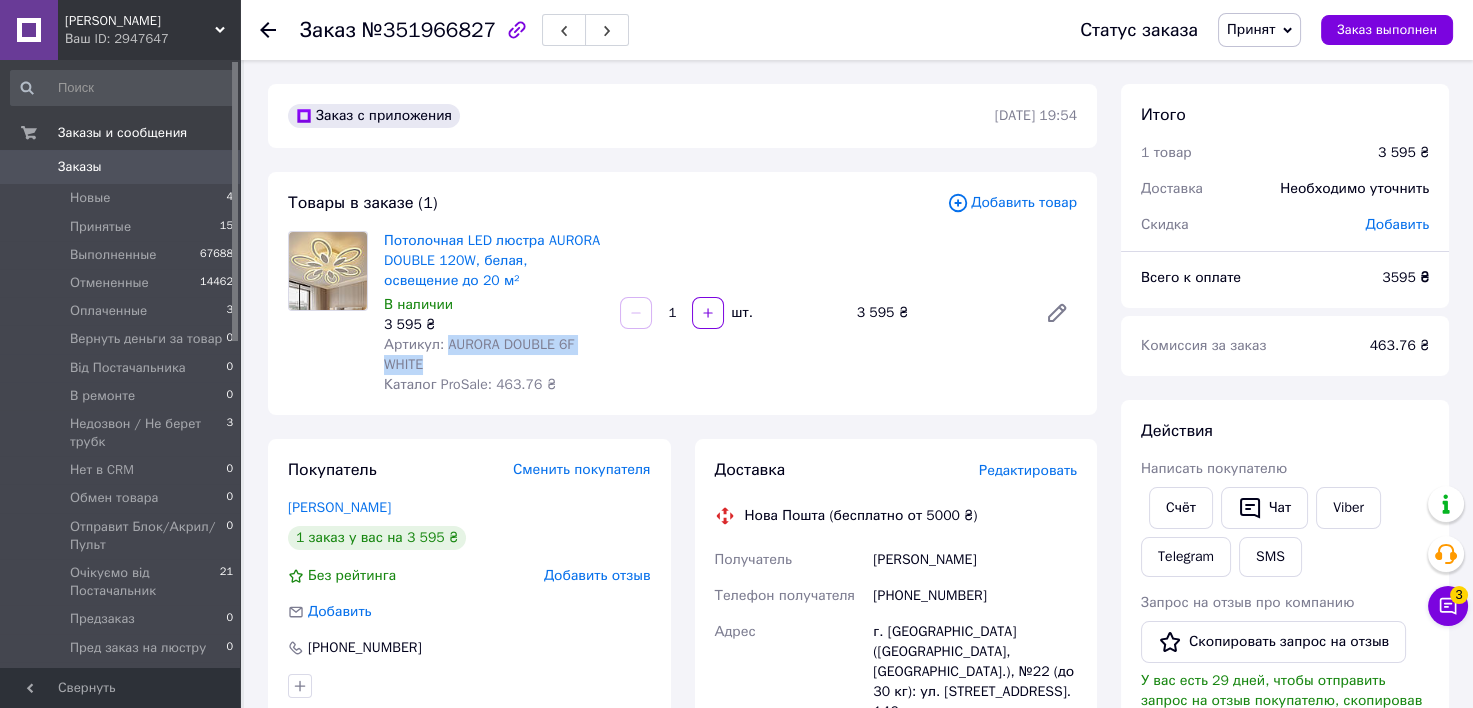 click on "Артикул: AURORA DOUBLE 6F WHITE" at bounding box center [494, 355] 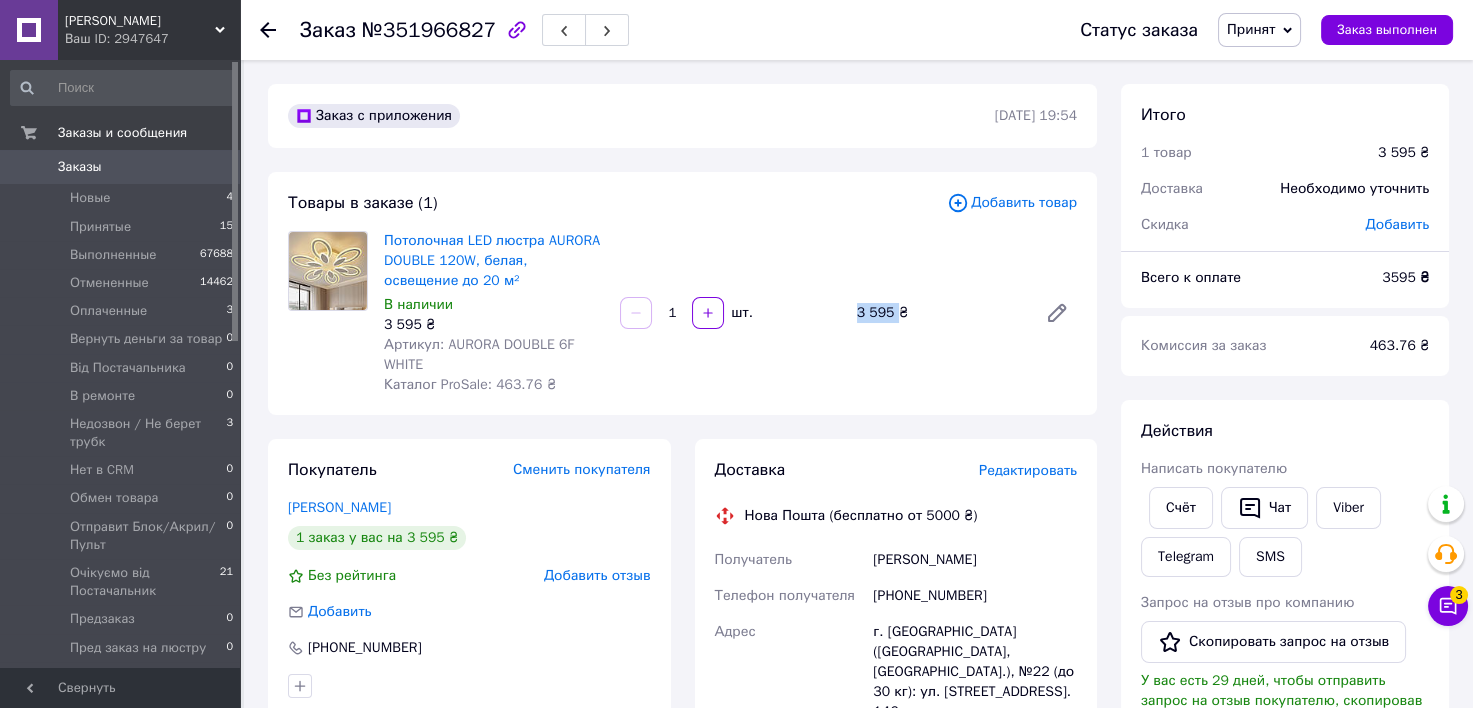 drag, startPoint x: 847, startPoint y: 312, endPoint x: 893, endPoint y: 312, distance: 46 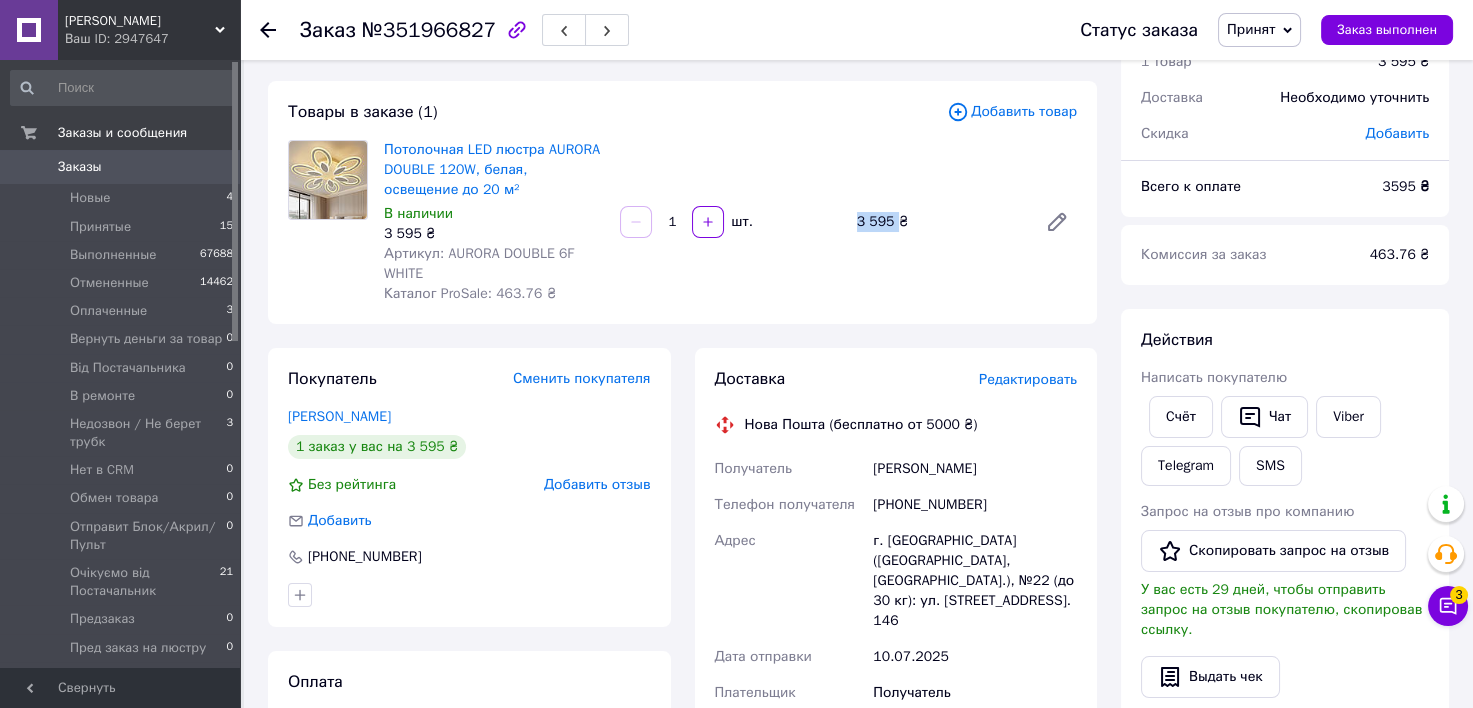 scroll, scrollTop: 133, scrollLeft: 0, axis: vertical 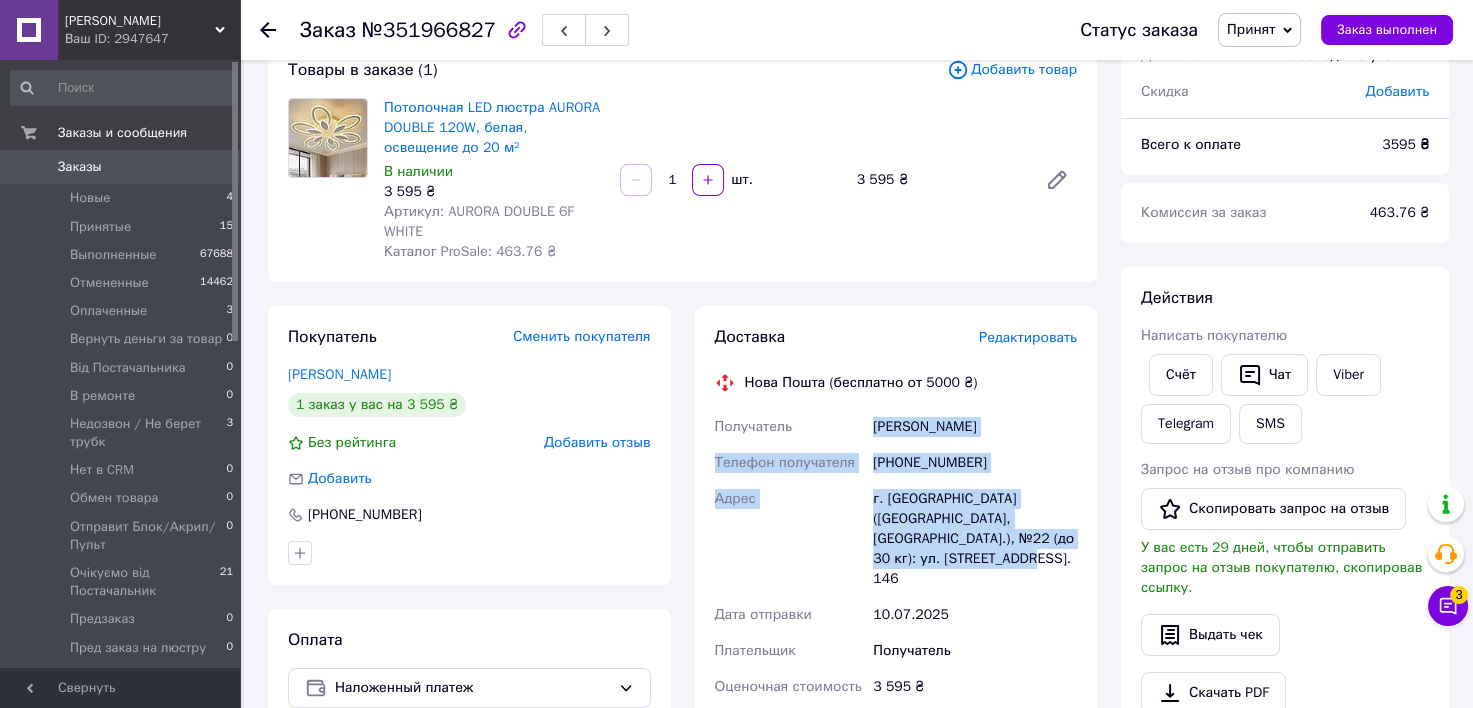 drag, startPoint x: 873, startPoint y: 428, endPoint x: 941, endPoint y: 567, distance: 154.74171 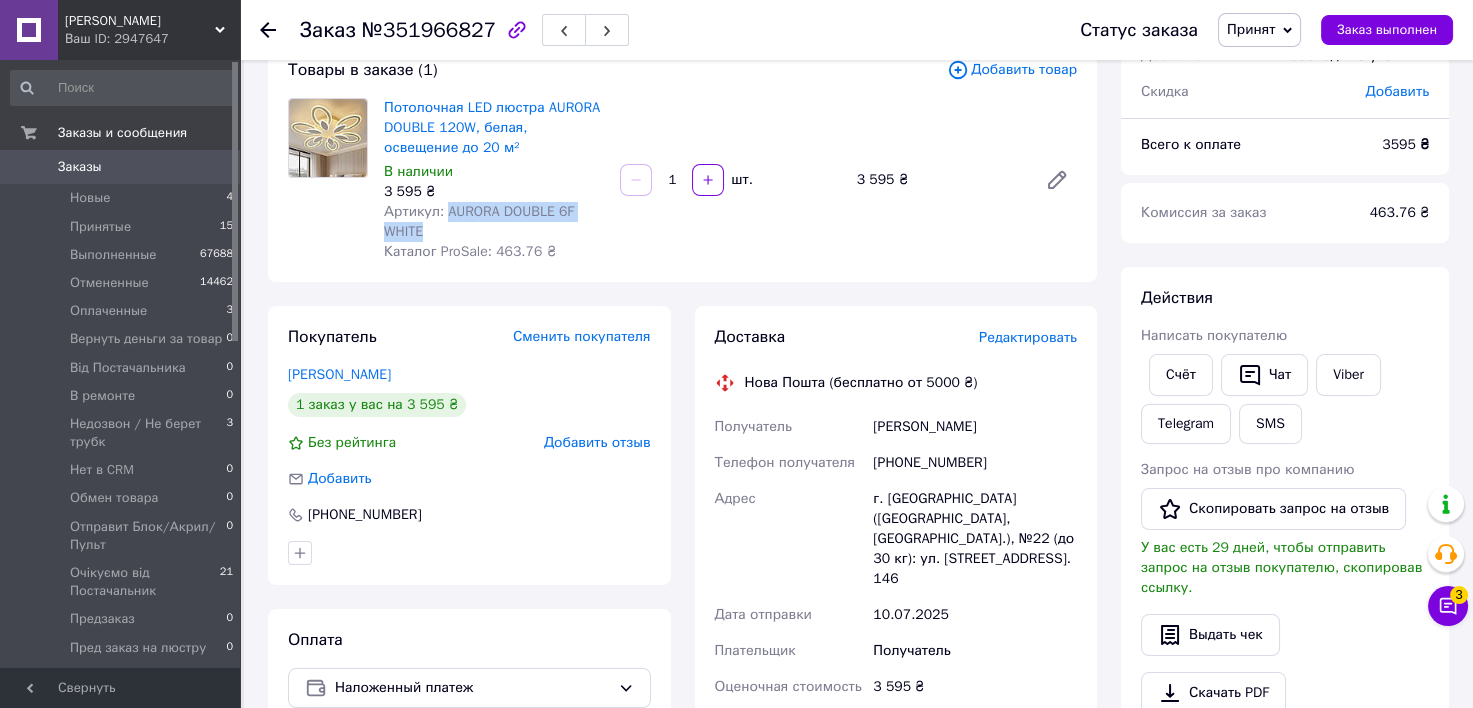 drag, startPoint x: 442, startPoint y: 228, endPoint x: 445, endPoint y: 215, distance: 13.341664 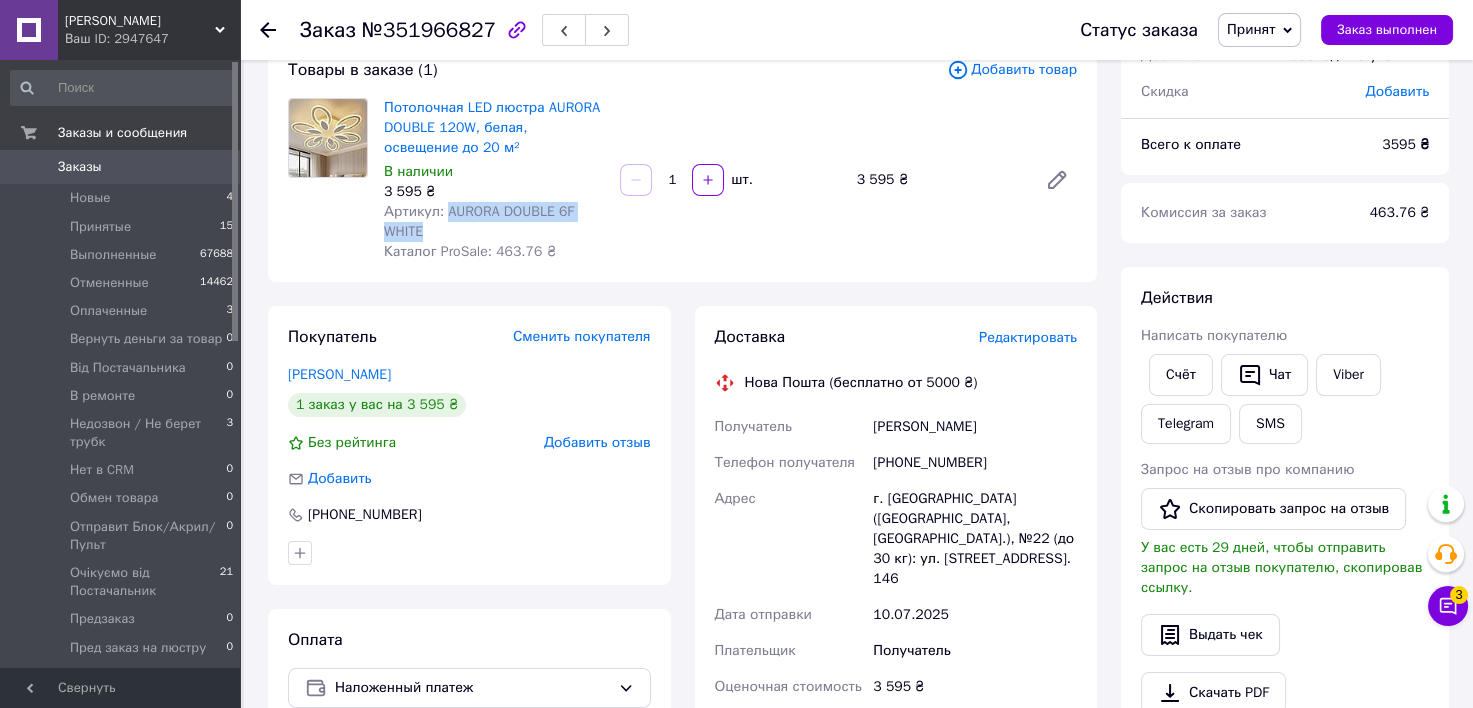 click on "Артикул: AURORA DOUBLE 6F WHITE" at bounding box center (494, 222) 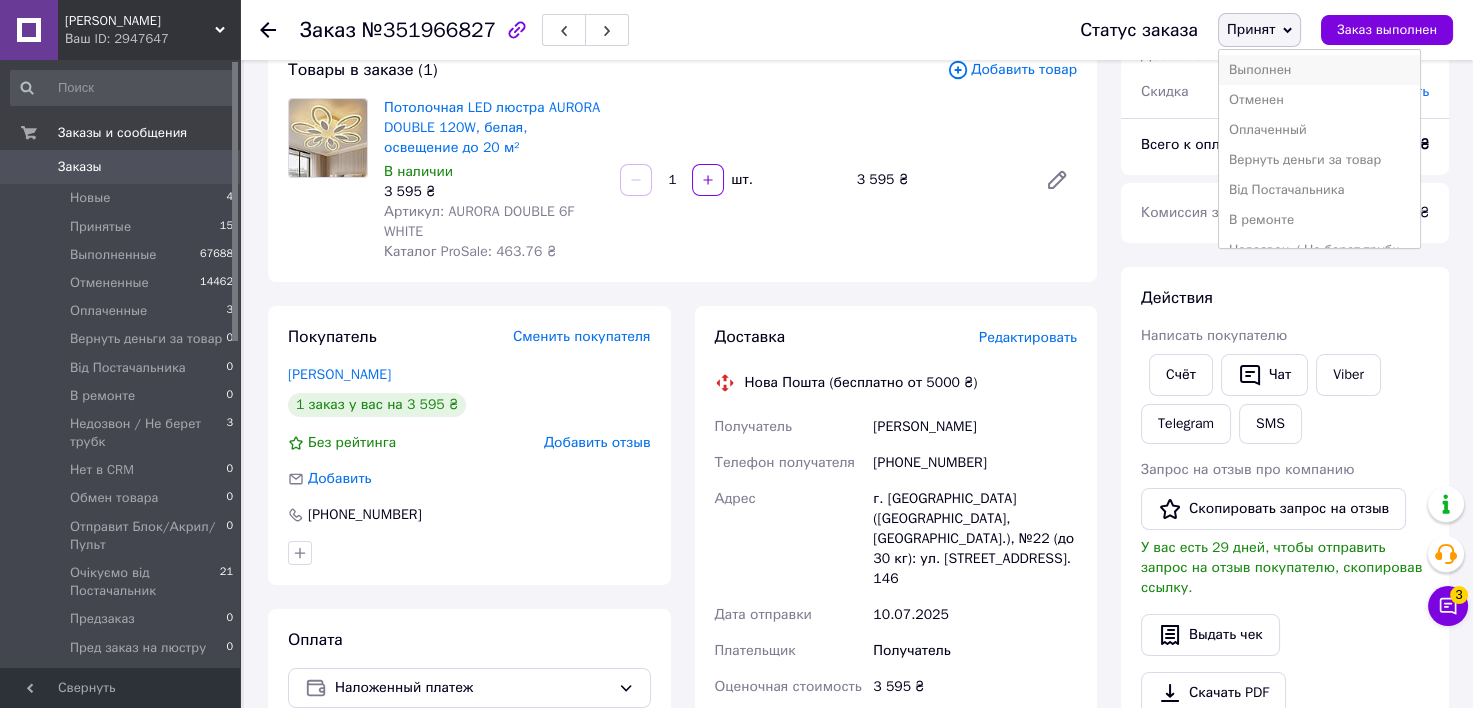 click on "Выполнен" at bounding box center (1319, 70) 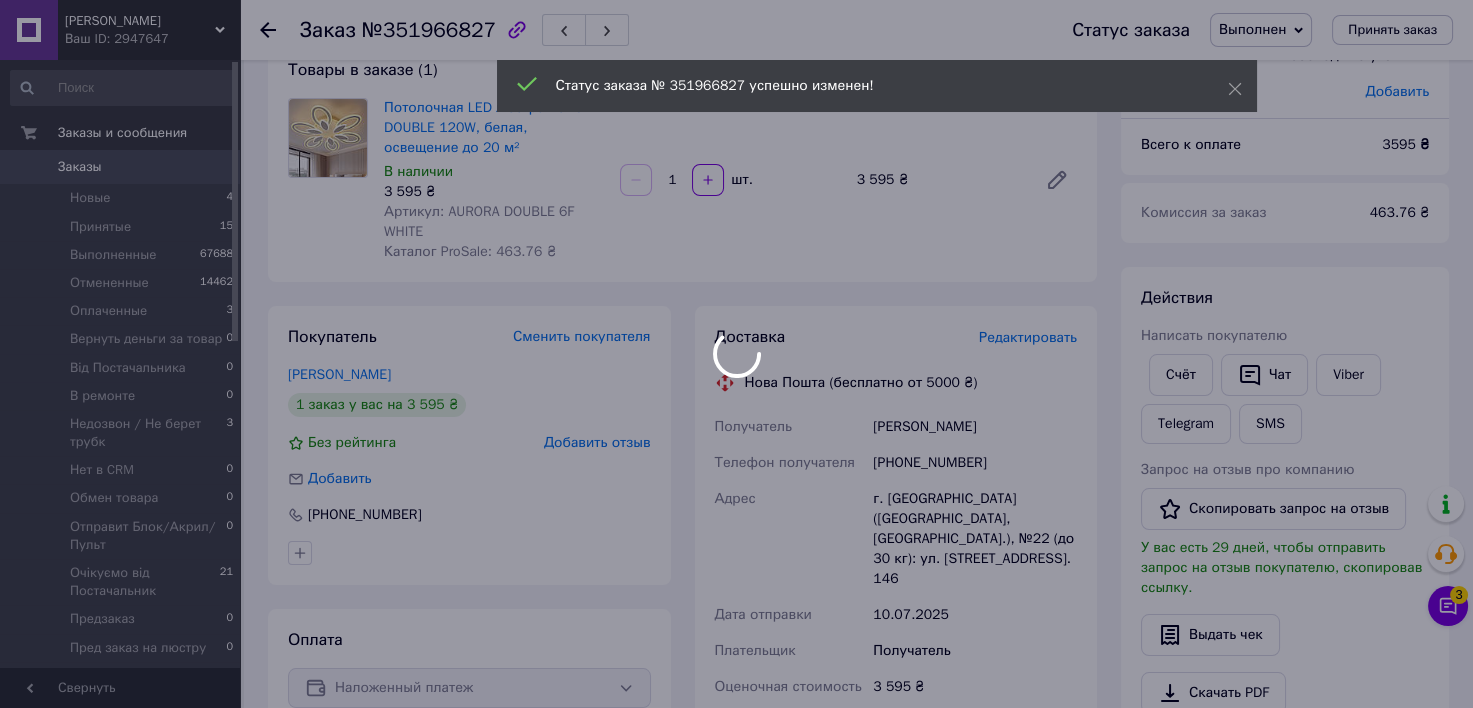 click at bounding box center (736, 354) 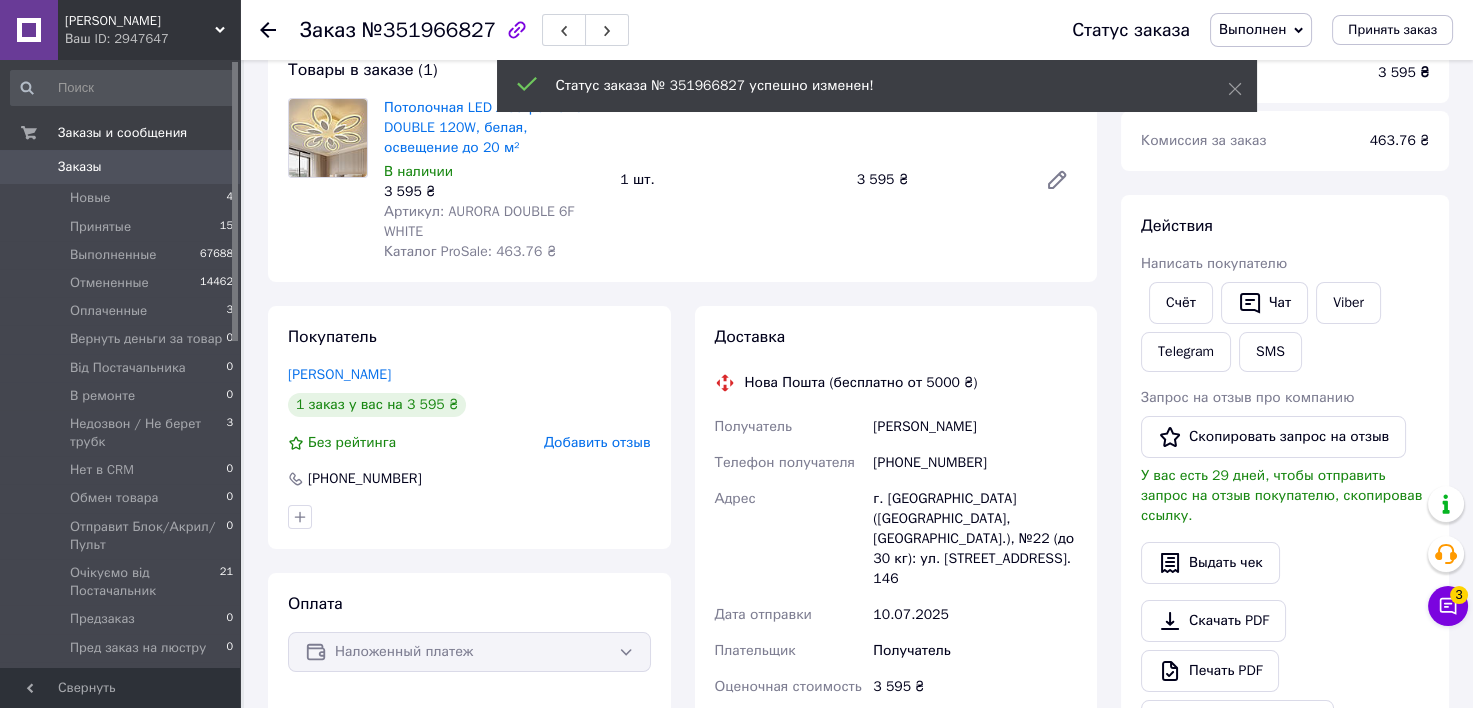 click 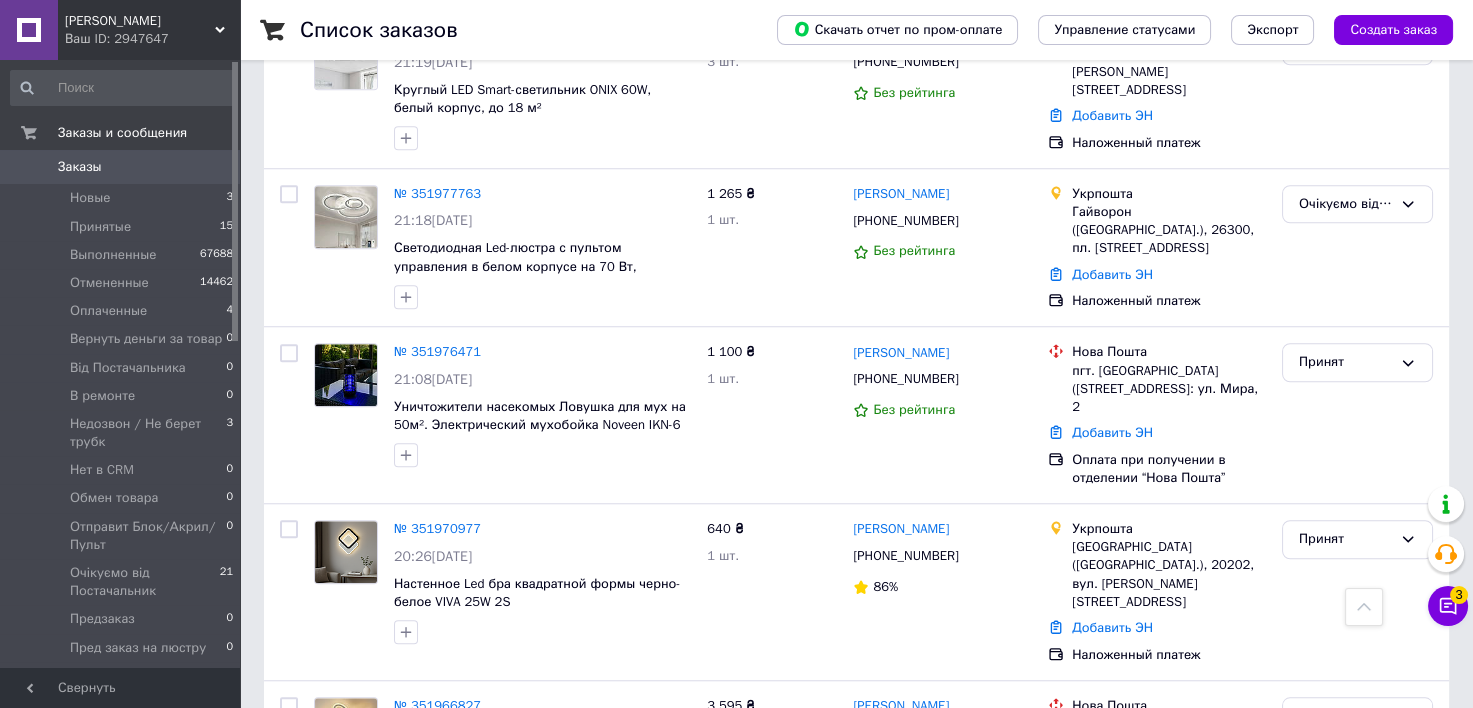 scroll, scrollTop: 3200, scrollLeft: 0, axis: vertical 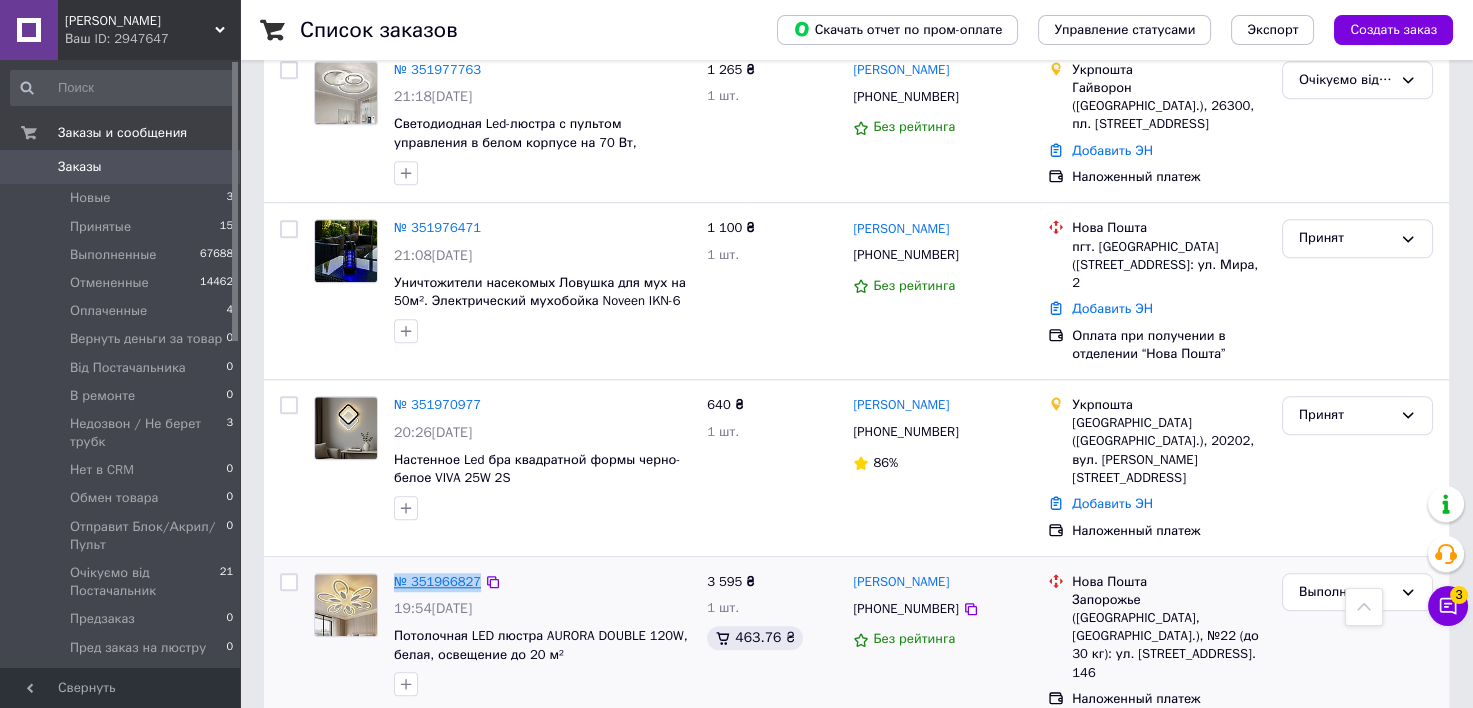 drag, startPoint x: 411, startPoint y: 559, endPoint x: 474, endPoint y: 561, distance: 63.03174 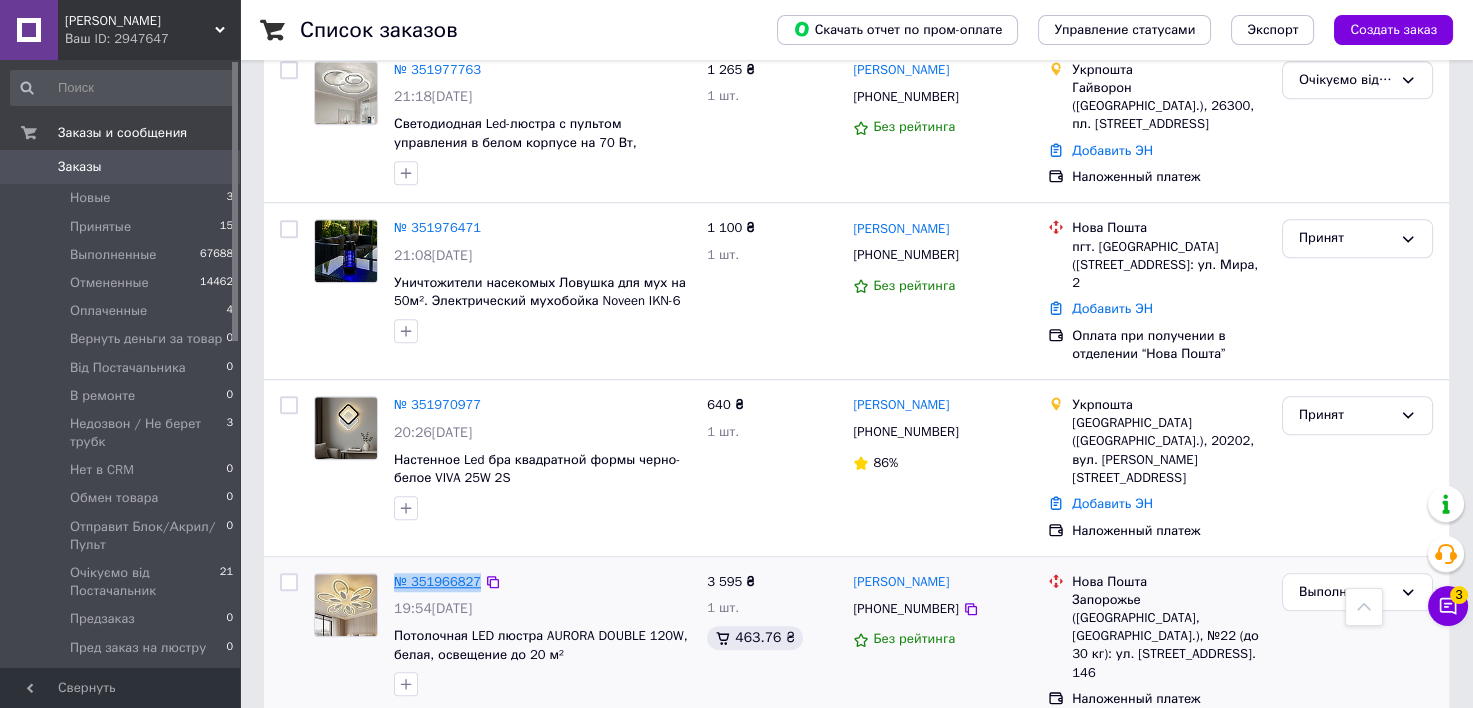 click on "№ 351966827 19:54[DATE] Потолочная LED люстра AURORA DOUBLE 120W, белая, освещение до 20 м²" at bounding box center [542, 635] 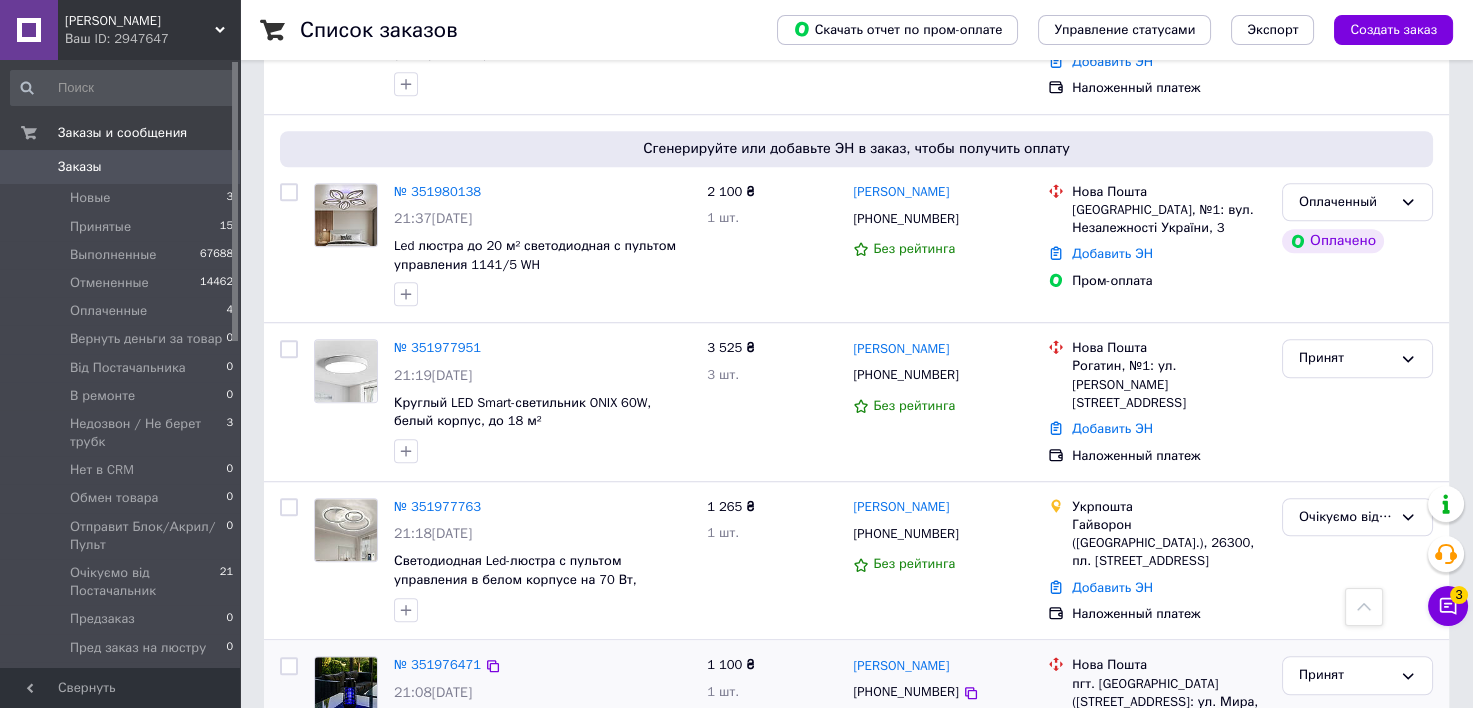 scroll, scrollTop: 2666, scrollLeft: 0, axis: vertical 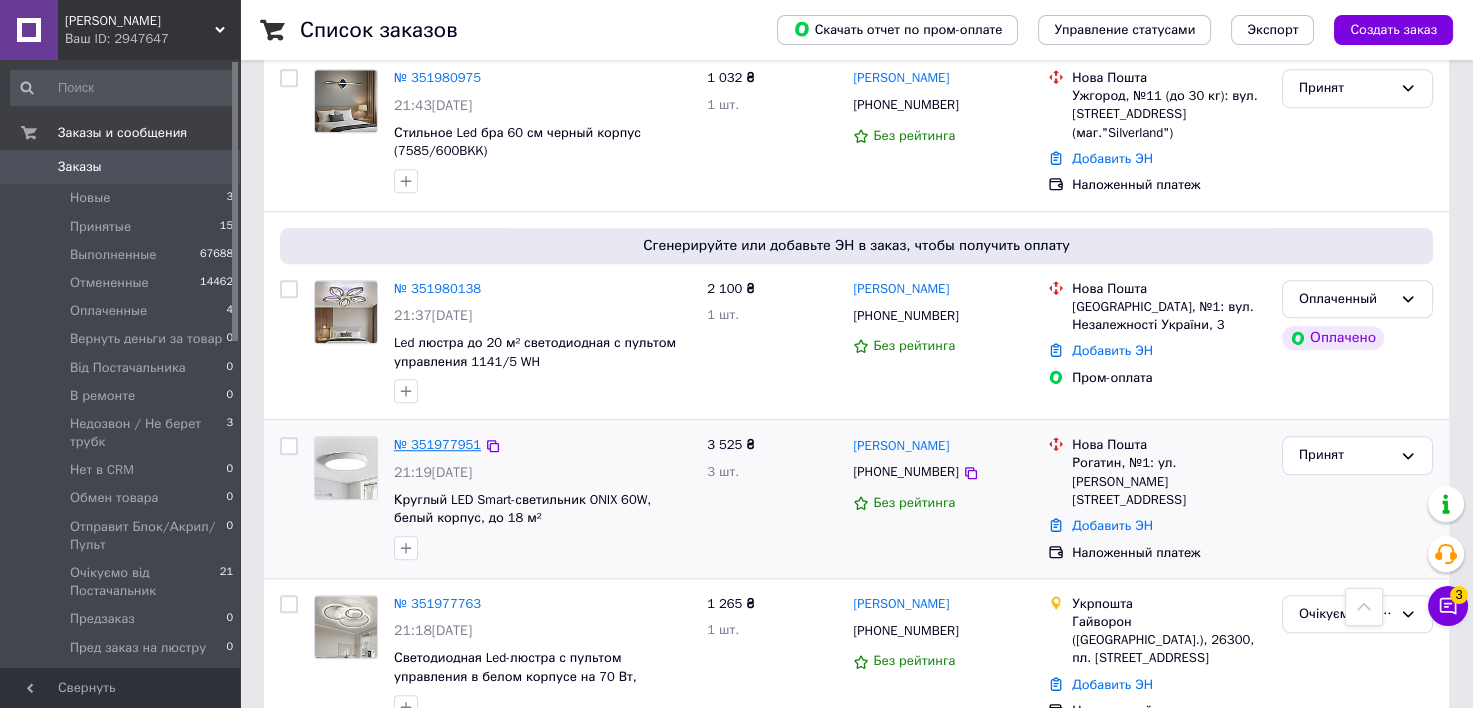 click on "№ 351977951" at bounding box center [437, 444] 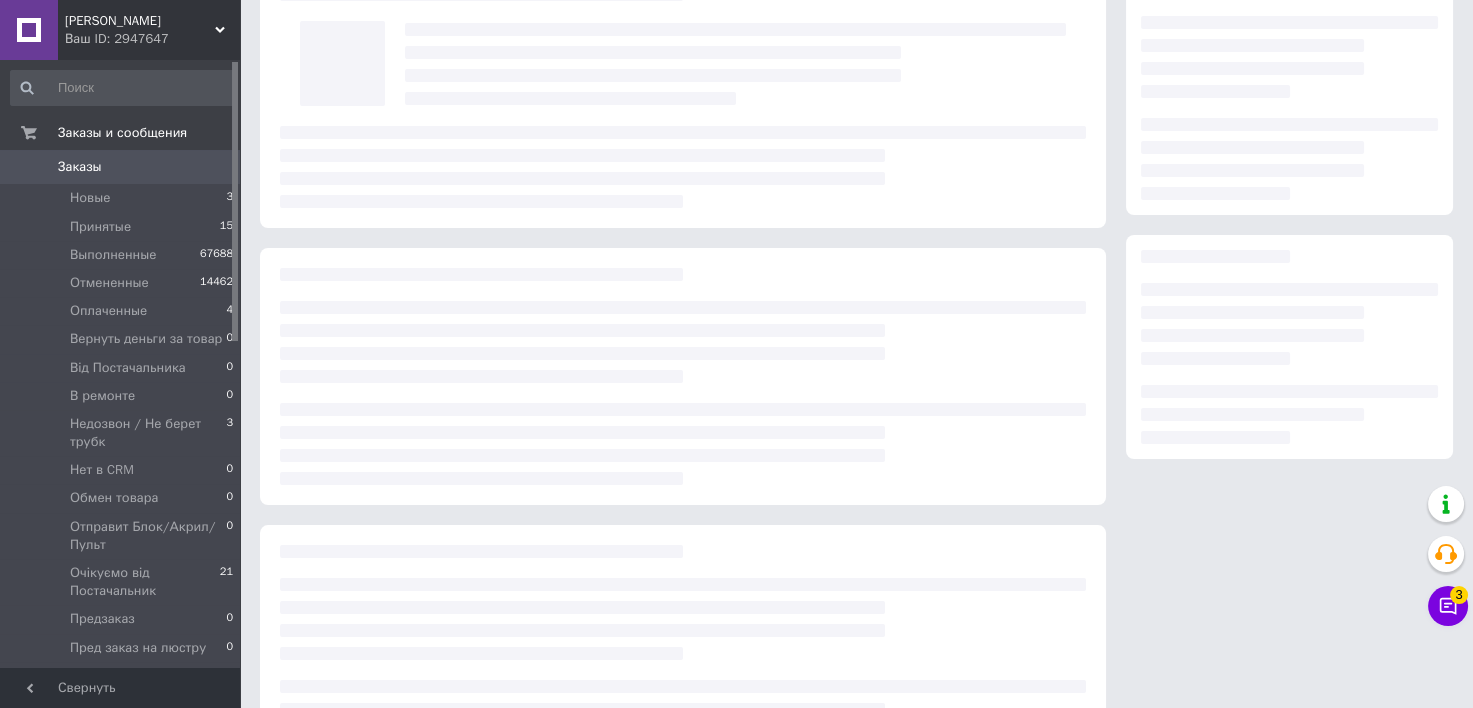 scroll, scrollTop: 0, scrollLeft: 0, axis: both 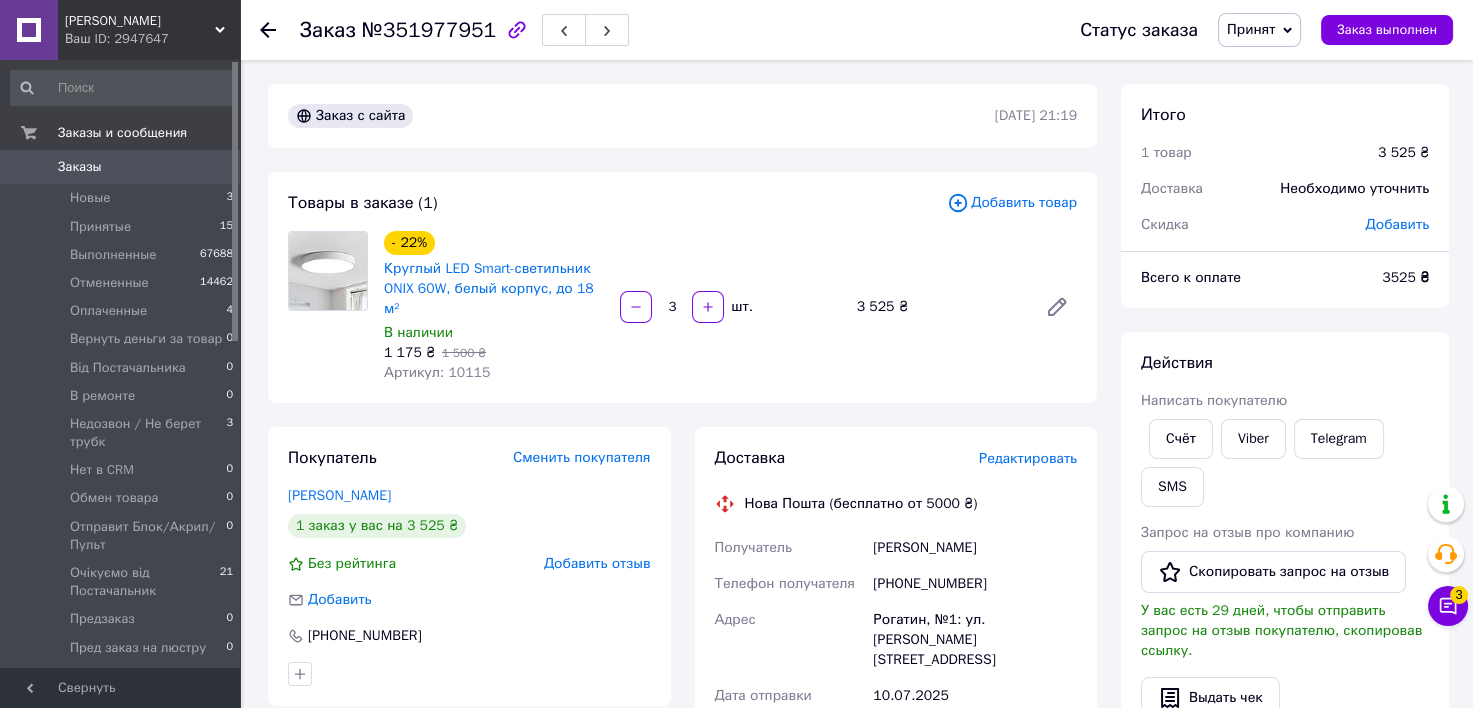 click on "№351977951" at bounding box center (429, 30) 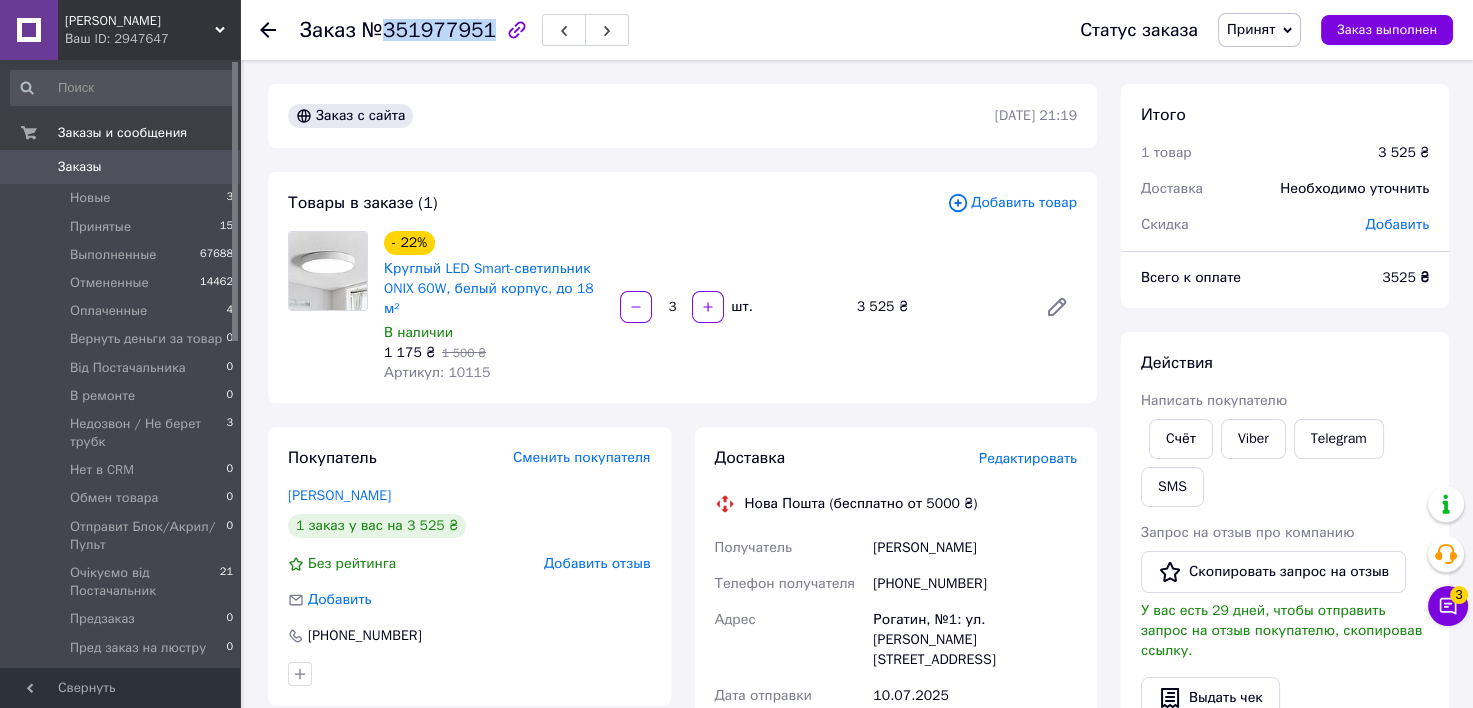 click on "№351977951" at bounding box center [429, 30] 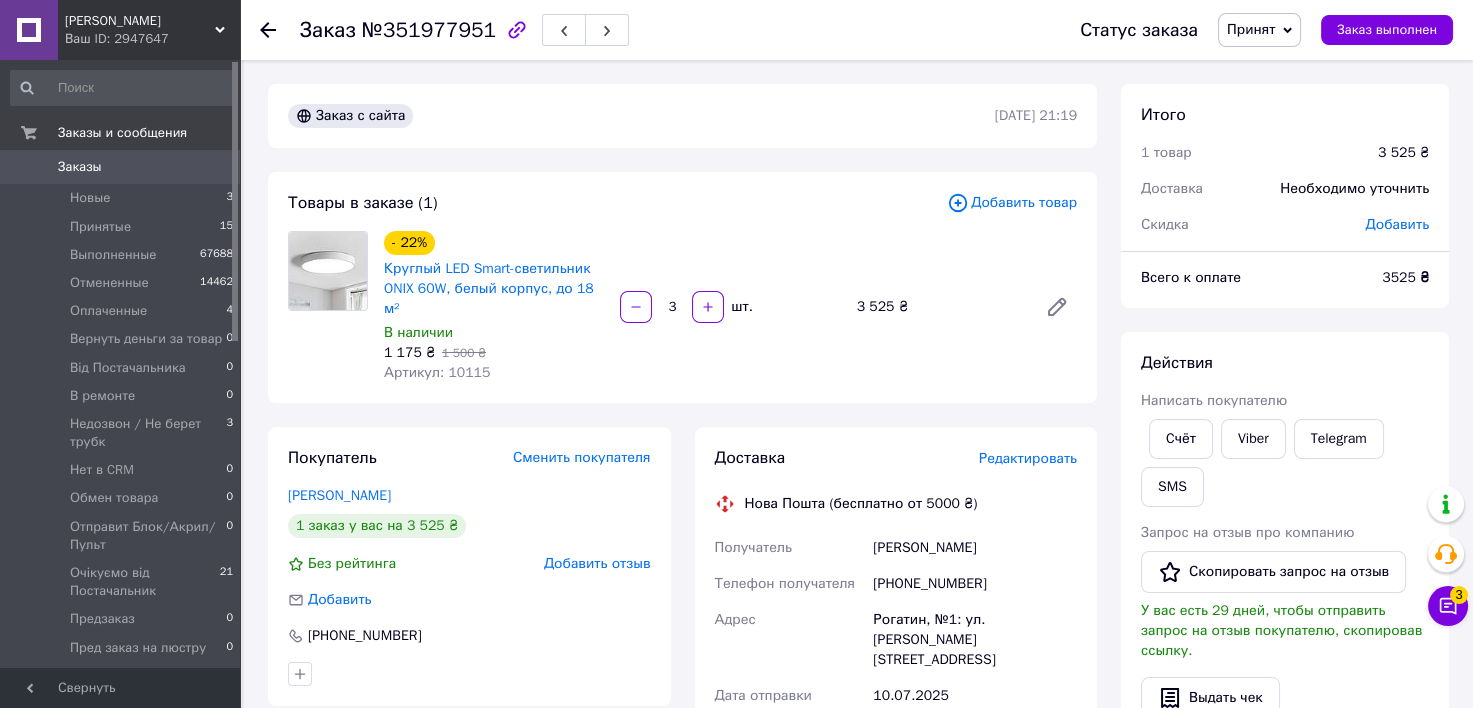 click on "Артикул: 10115" at bounding box center [437, 372] 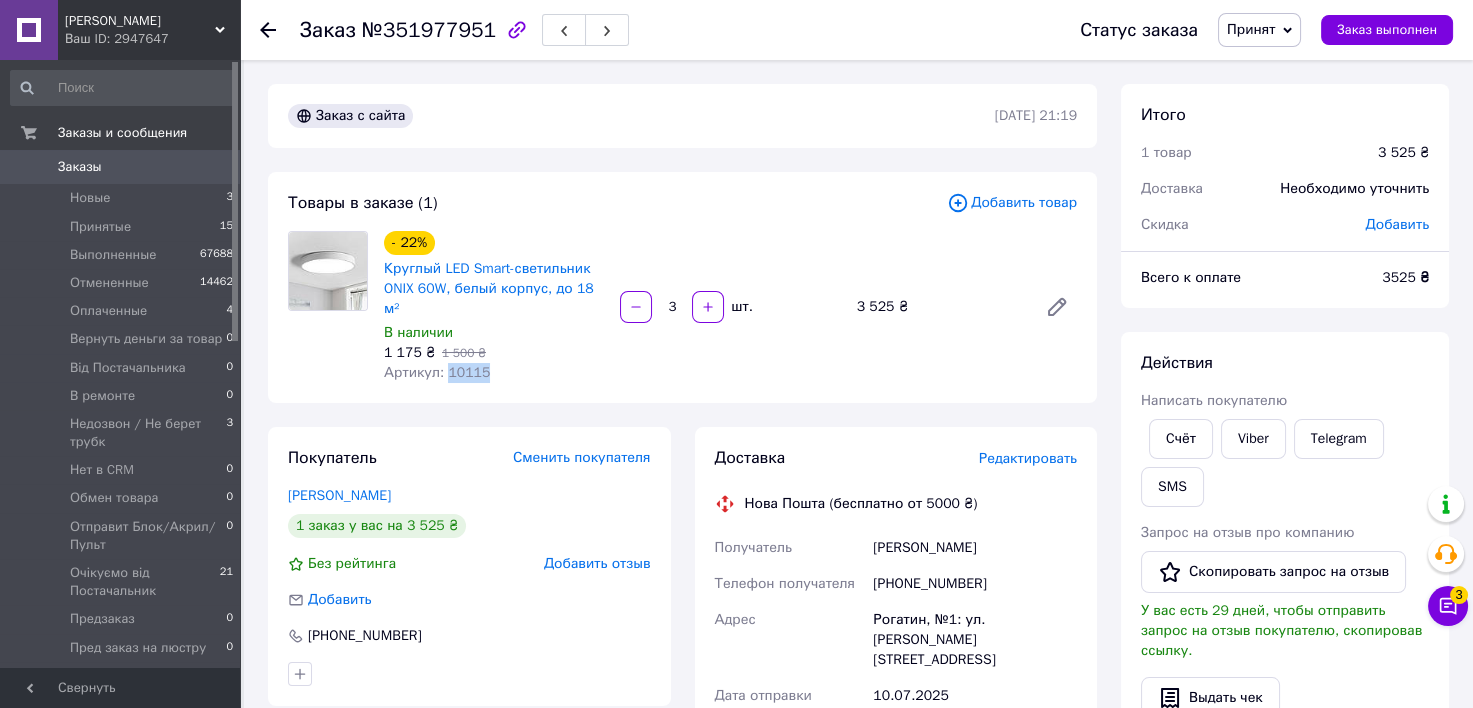 click on "Артикул: 10115" at bounding box center [437, 372] 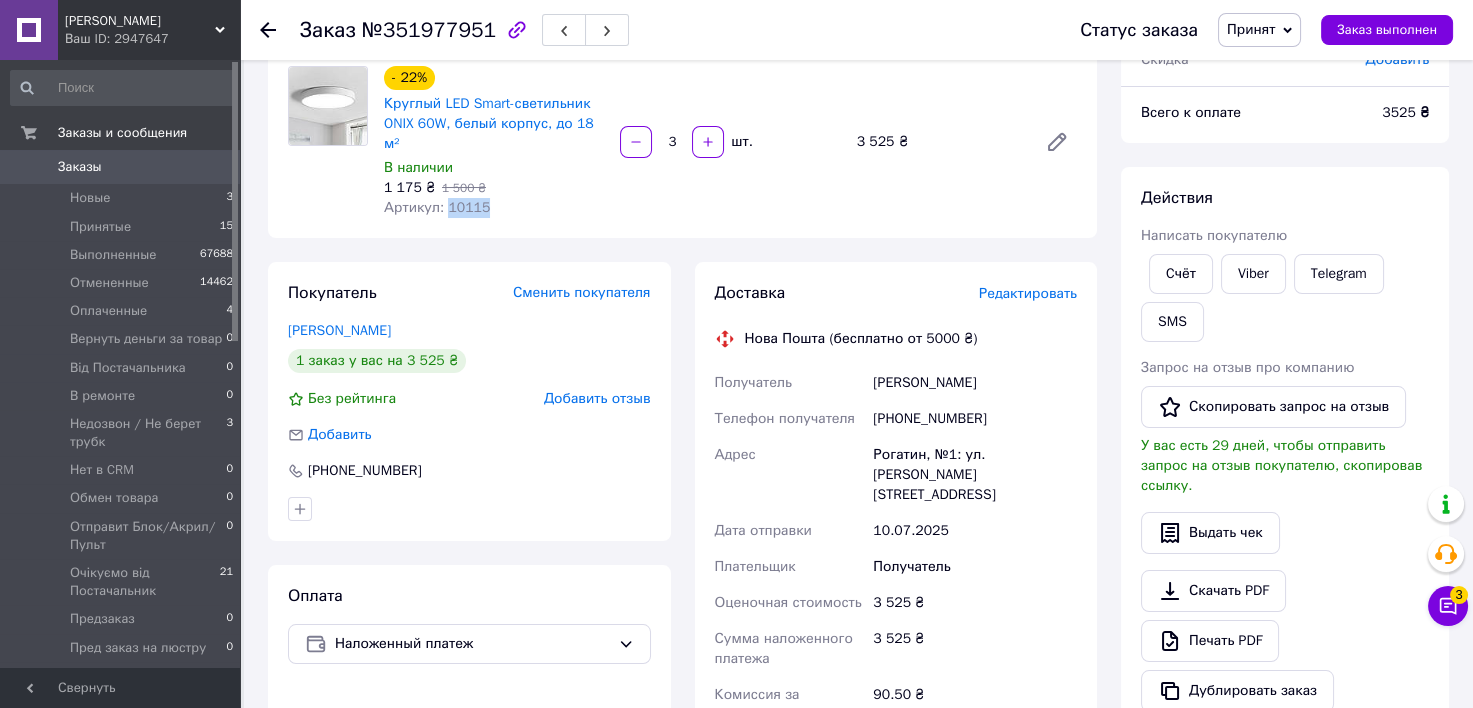 scroll, scrollTop: 266, scrollLeft: 0, axis: vertical 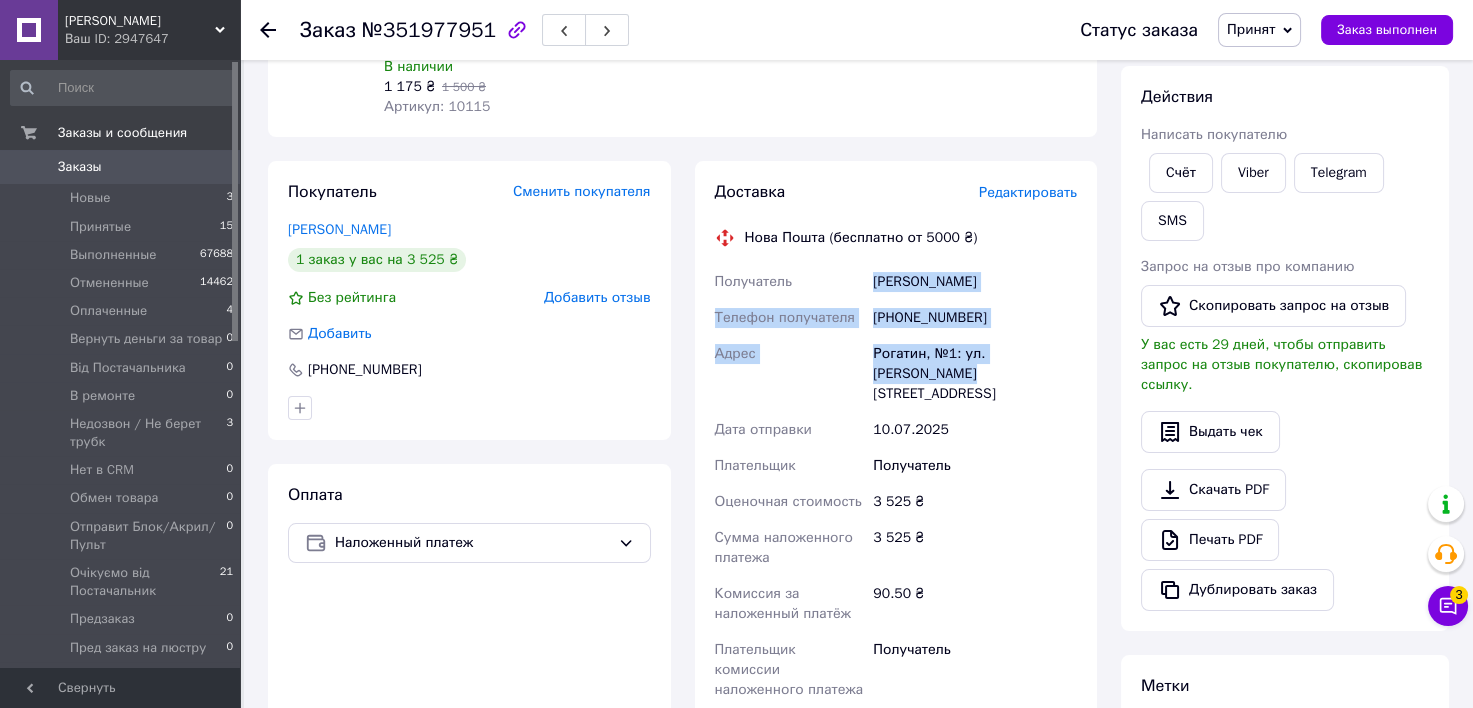 drag, startPoint x: 858, startPoint y: 277, endPoint x: 1070, endPoint y: 358, distance: 226.94713 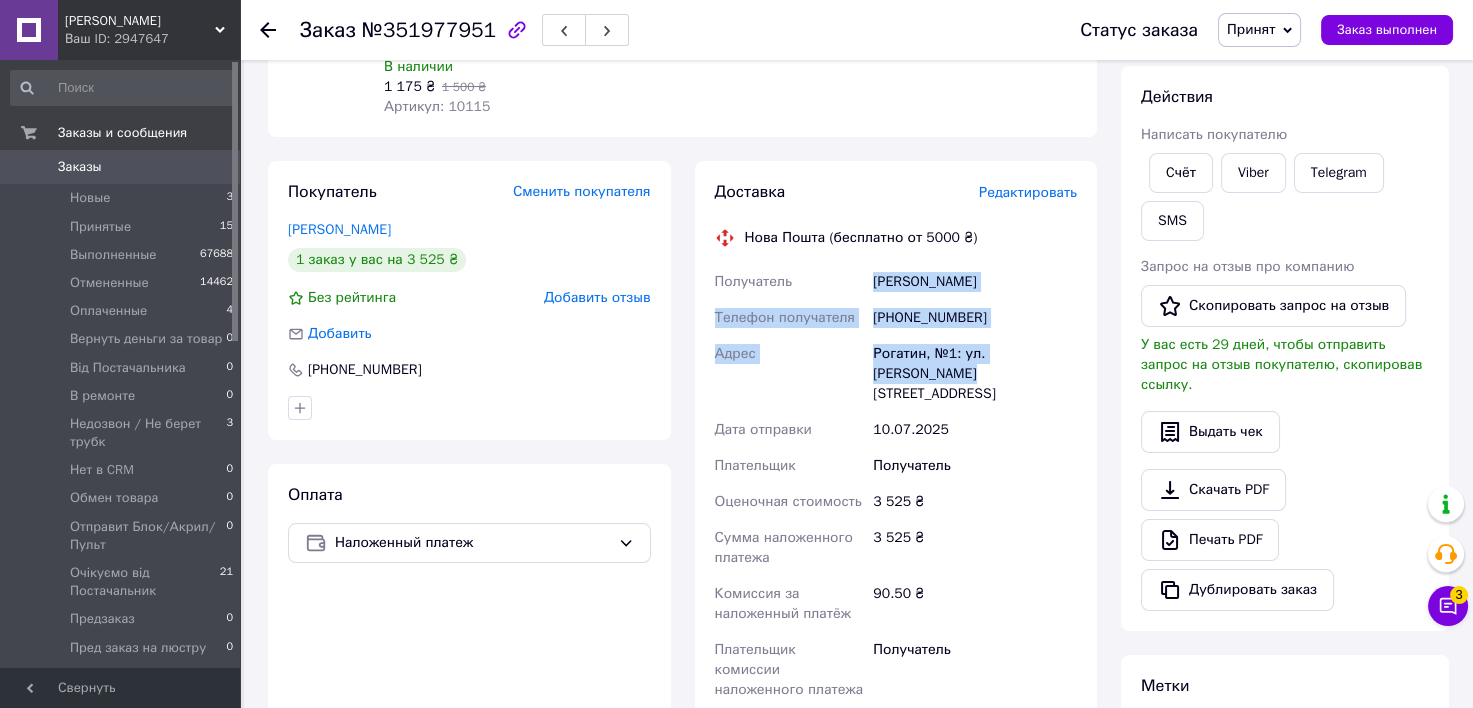 click on "Получатель [PERSON_NAME] Телефон получателя [PHONE_NUMBER] [PERSON_NAME], №1: ул. [PERSON_NAME], 50с Дата отправки [DATE] Плательщик Получатель Оценочная стоимость 3 525 ₴ Сумма наложенного платежа 3 525 ₴ Комиссия за наложенный платёж 90.50 ₴ Плательщик комиссии наложенного платежа Получатель" at bounding box center (896, 486) 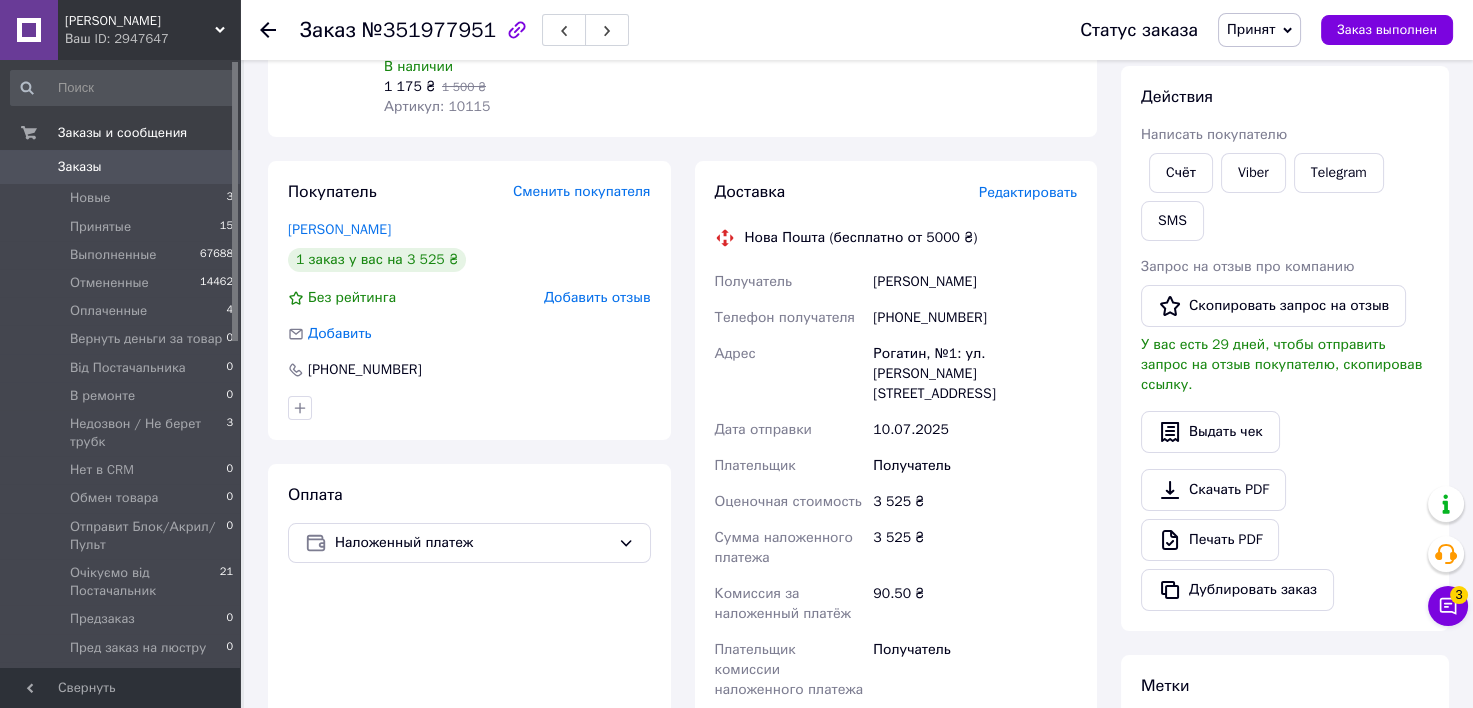 click on "Артикул: 10115" at bounding box center [437, 106] 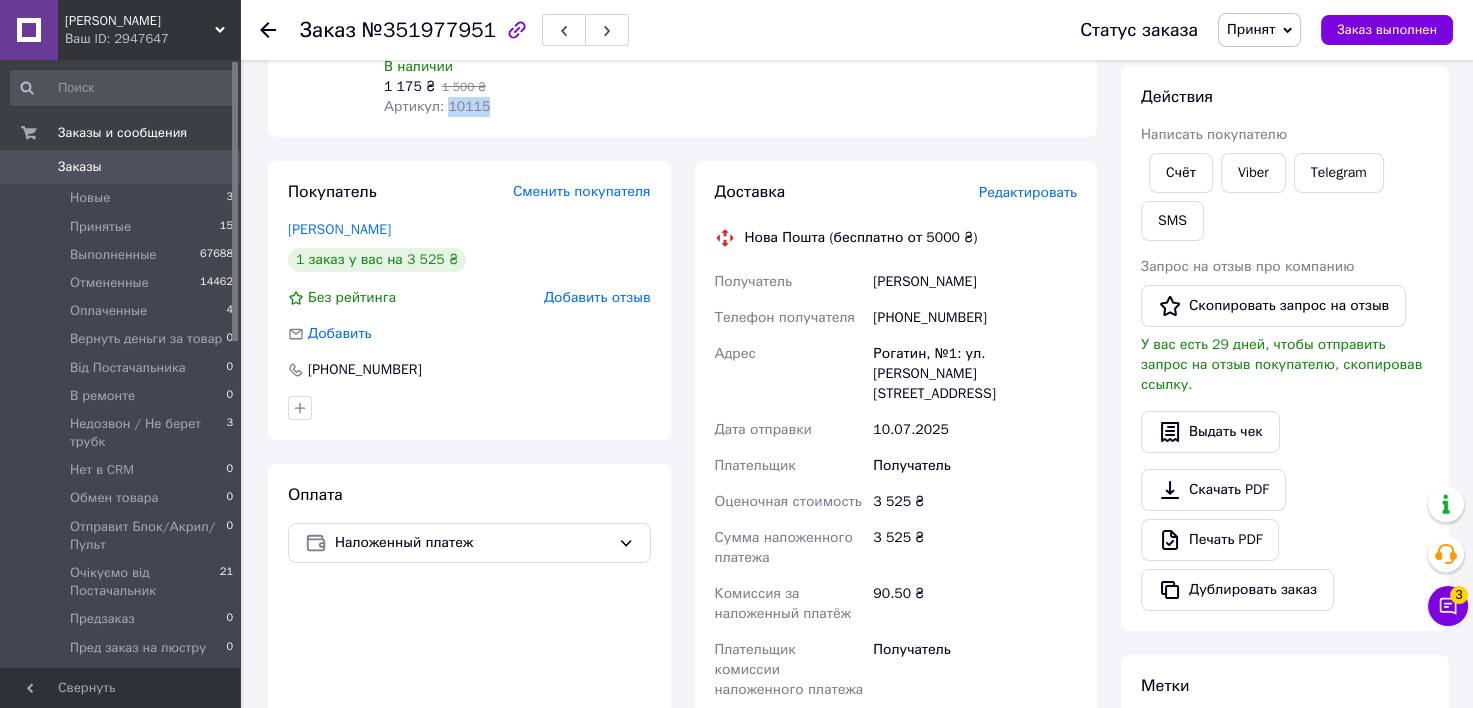 click on "Артикул: 10115" at bounding box center [437, 106] 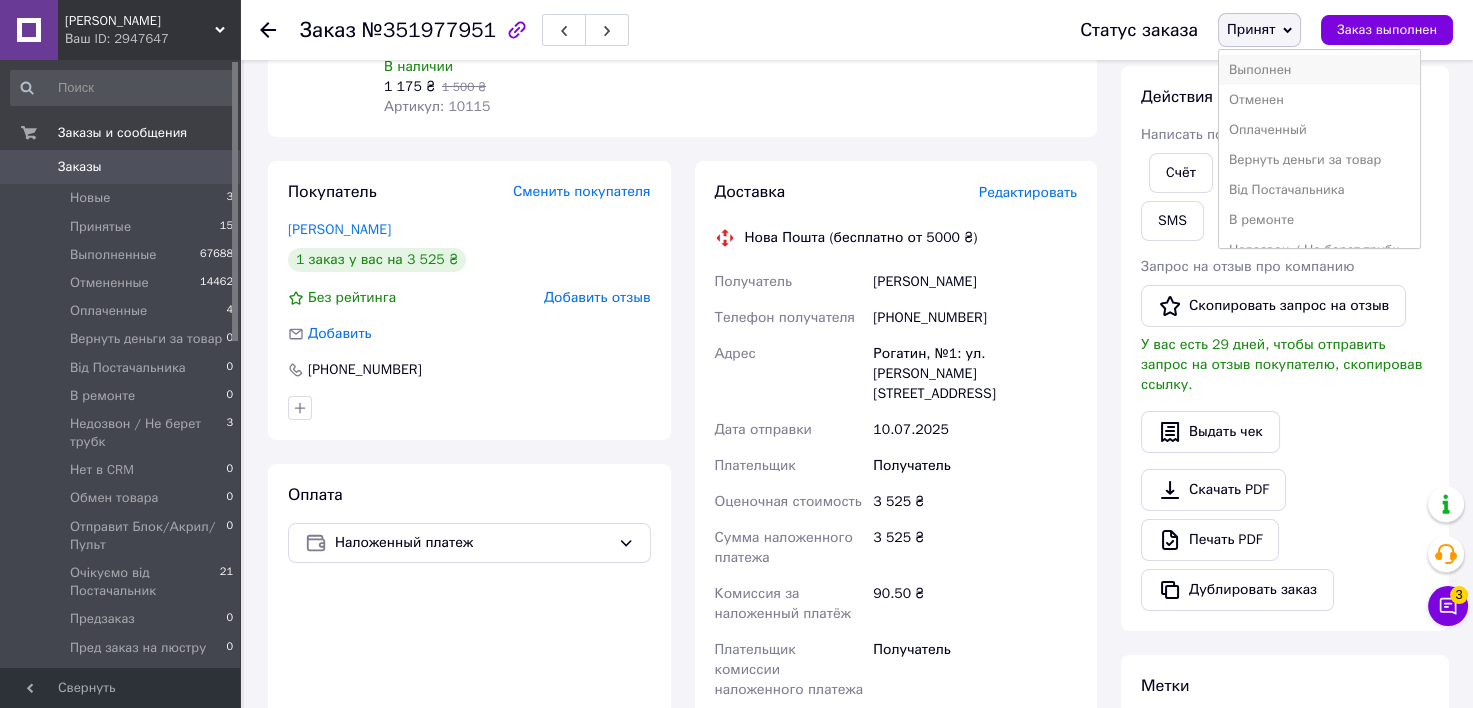 click on "Выполнен" at bounding box center [1319, 70] 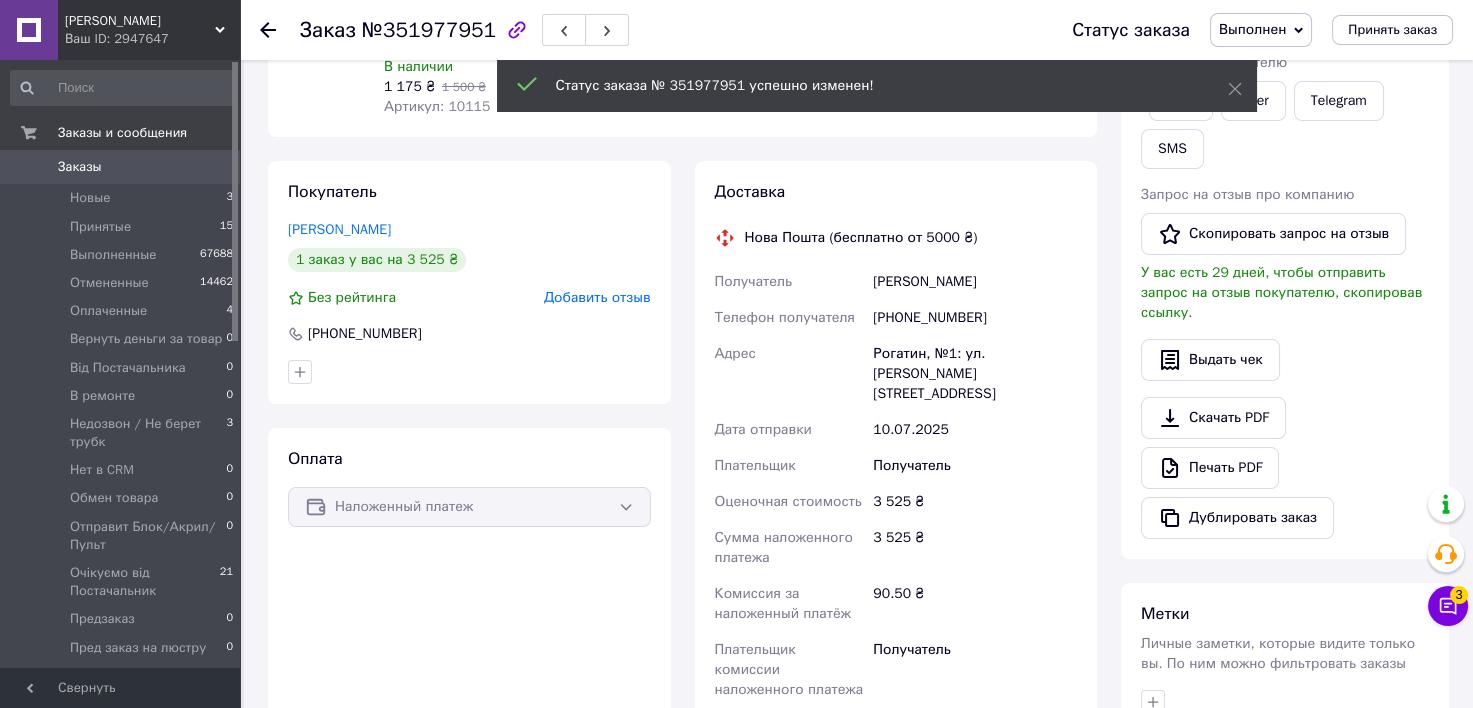 click 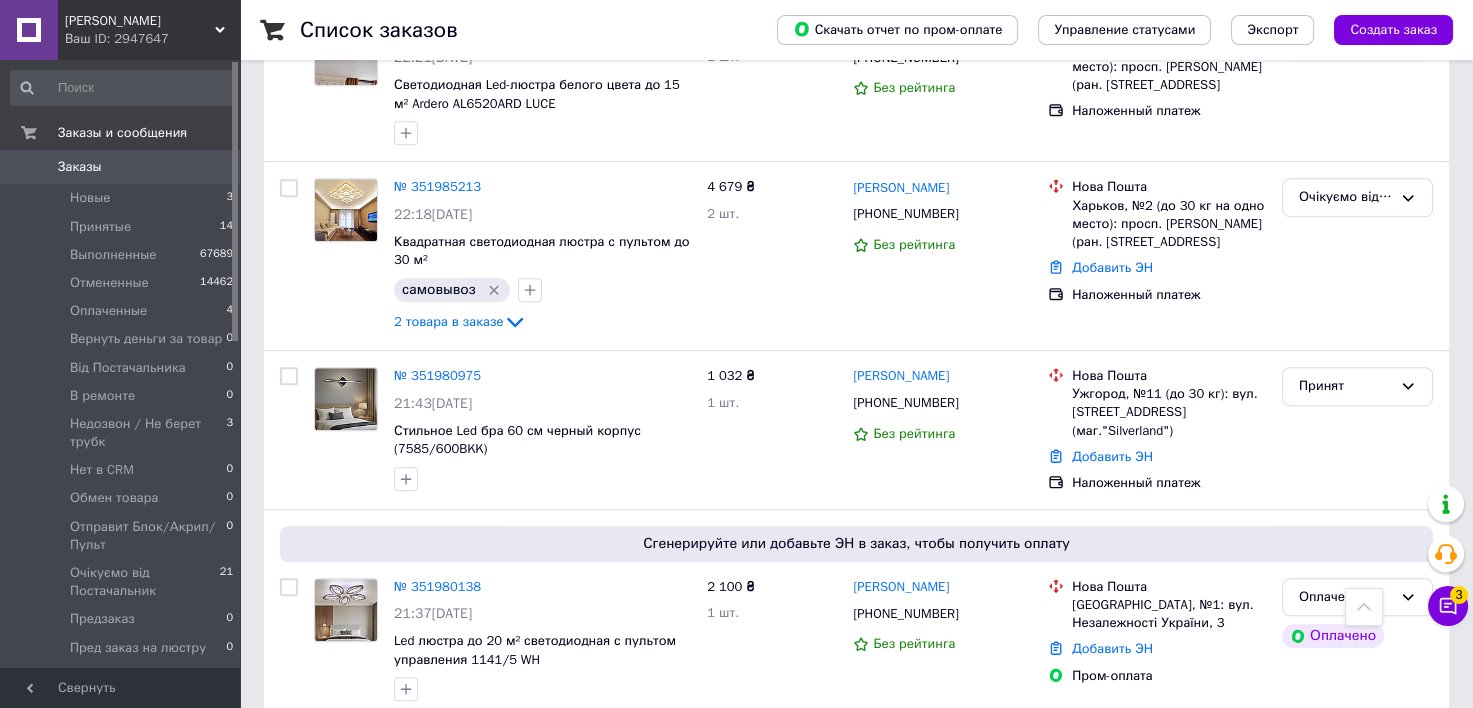 scroll, scrollTop: 2635, scrollLeft: 0, axis: vertical 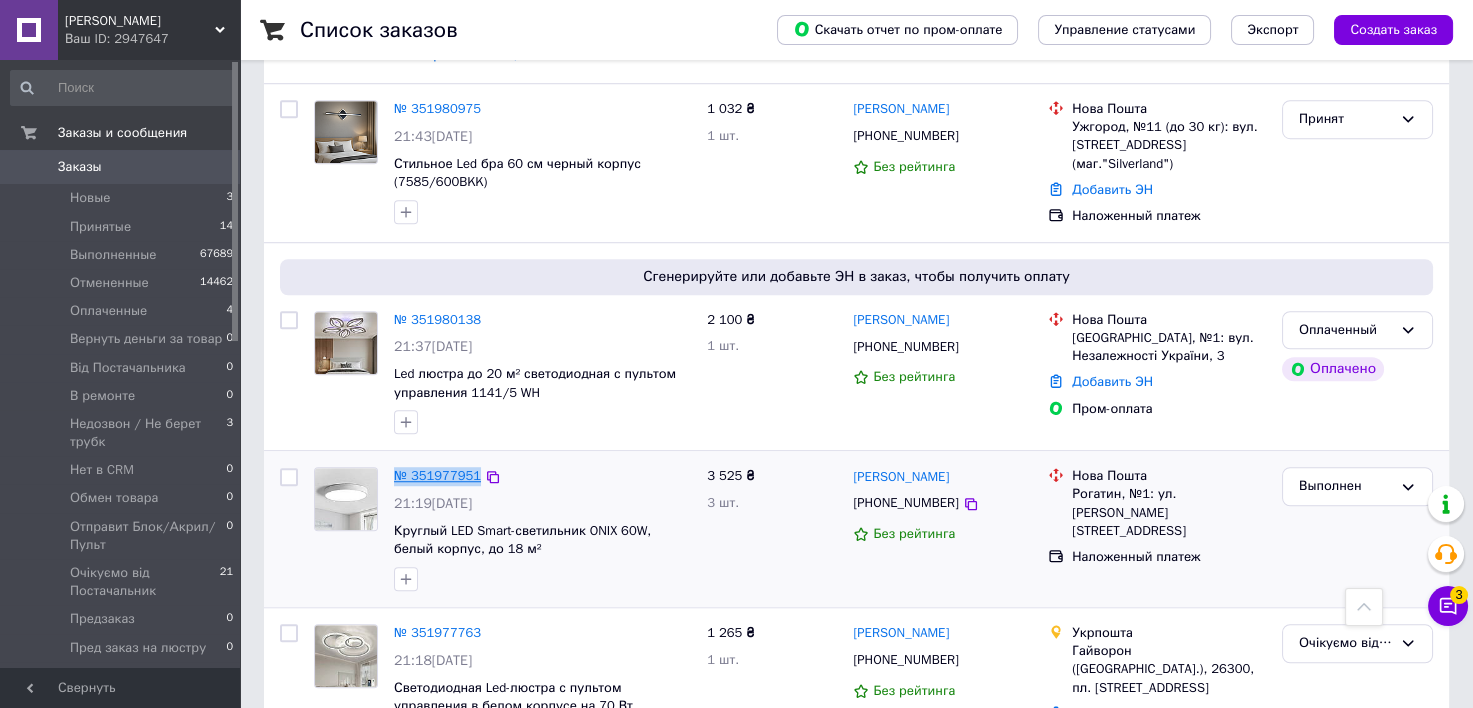 drag, startPoint x: 378, startPoint y: 455, endPoint x: 472, endPoint y: 455, distance: 94 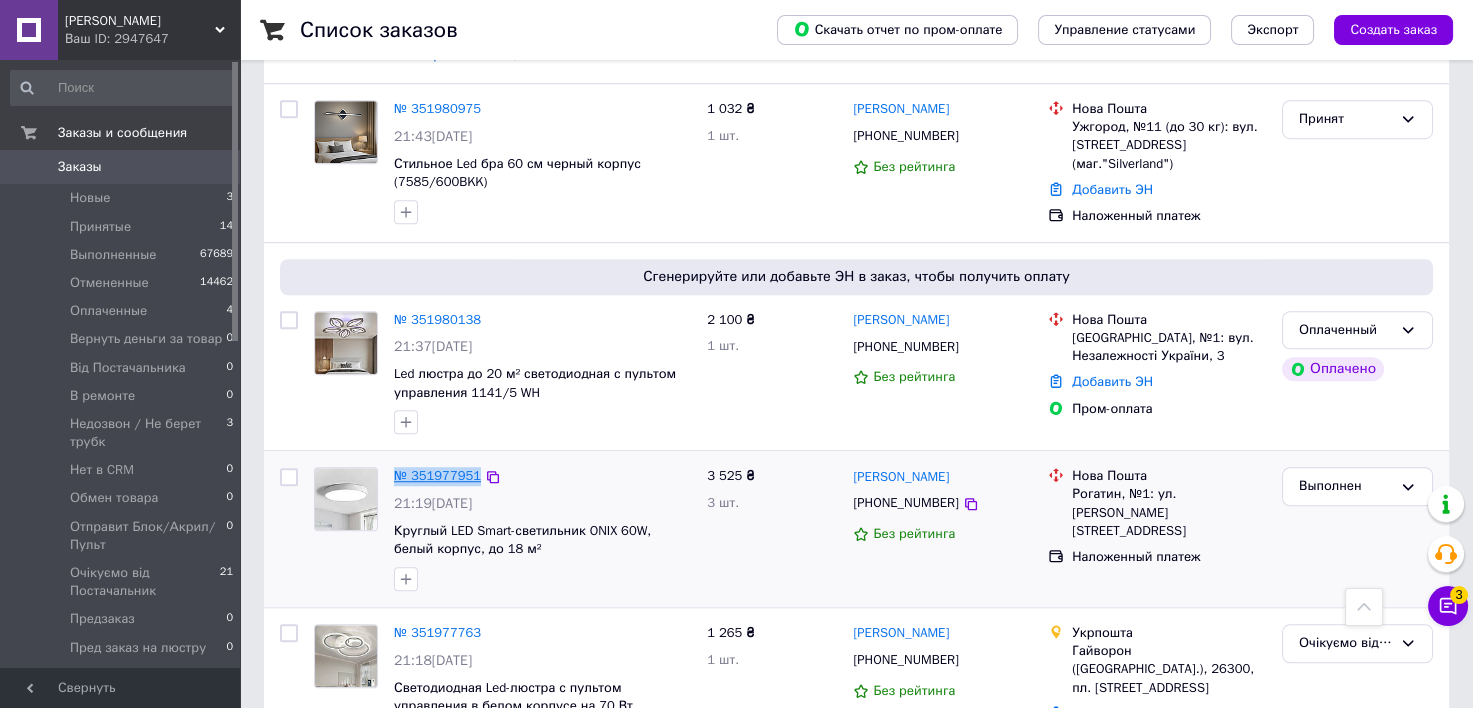 click on "№ 351977951 21:19[DATE] Круглый LED Smart-светильник ONIX 60W, белый корпус, до 18 м²" at bounding box center (502, 529) 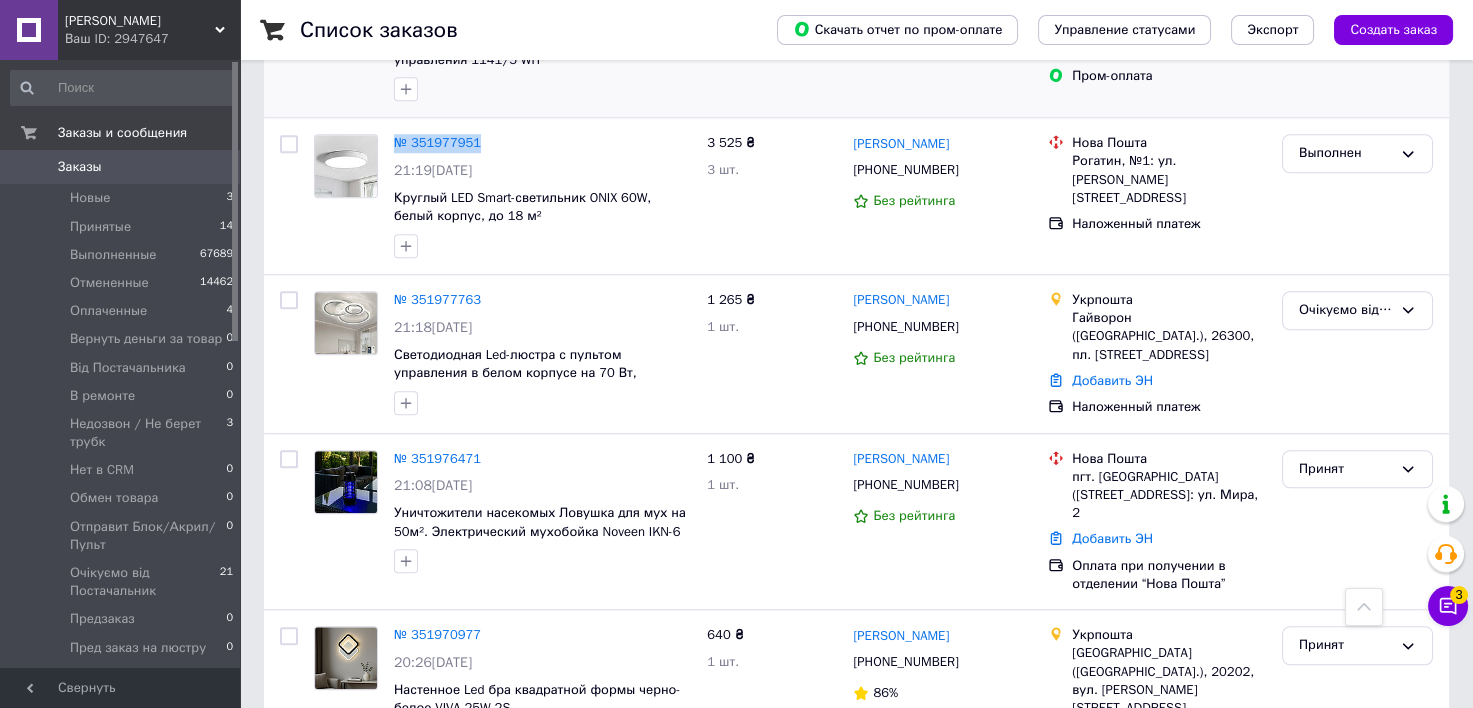 scroll, scrollTop: 3264, scrollLeft: 0, axis: vertical 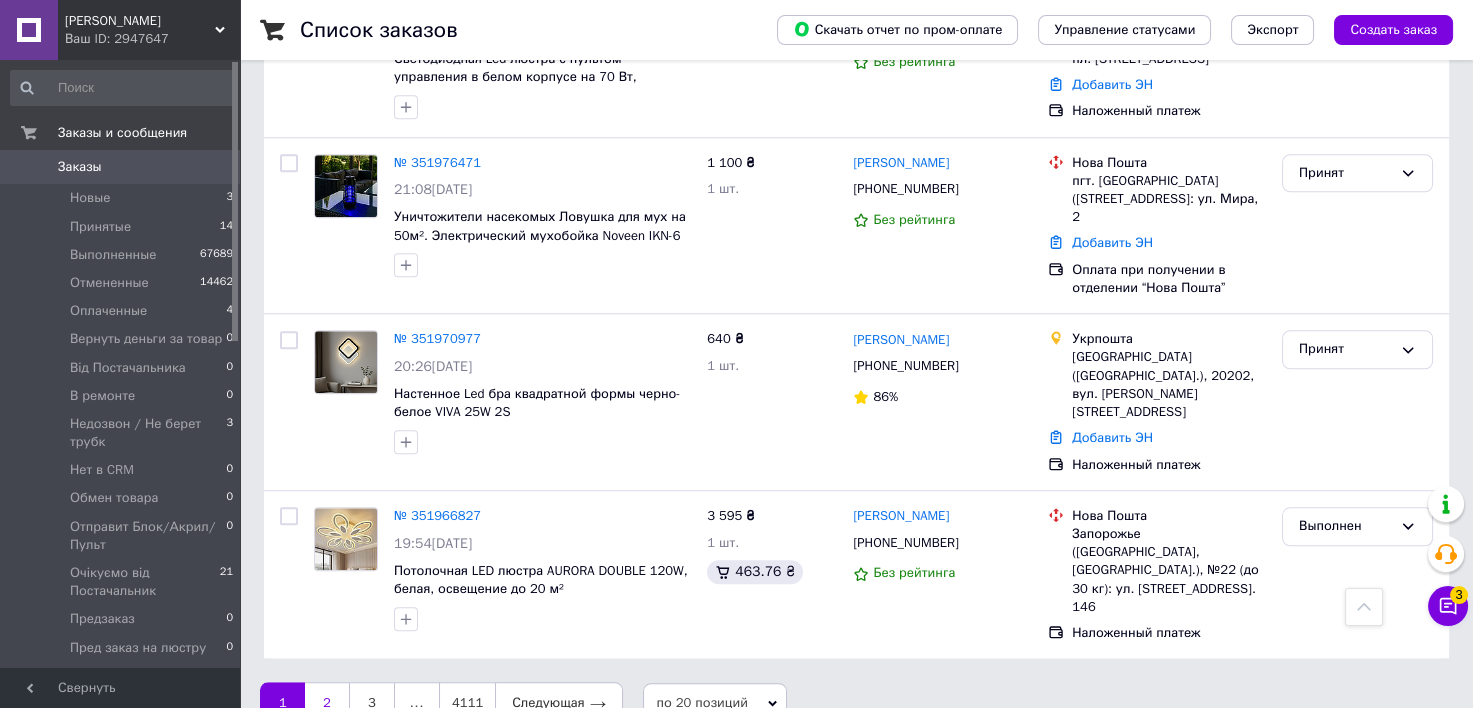 click on "2" at bounding box center [327, 703] 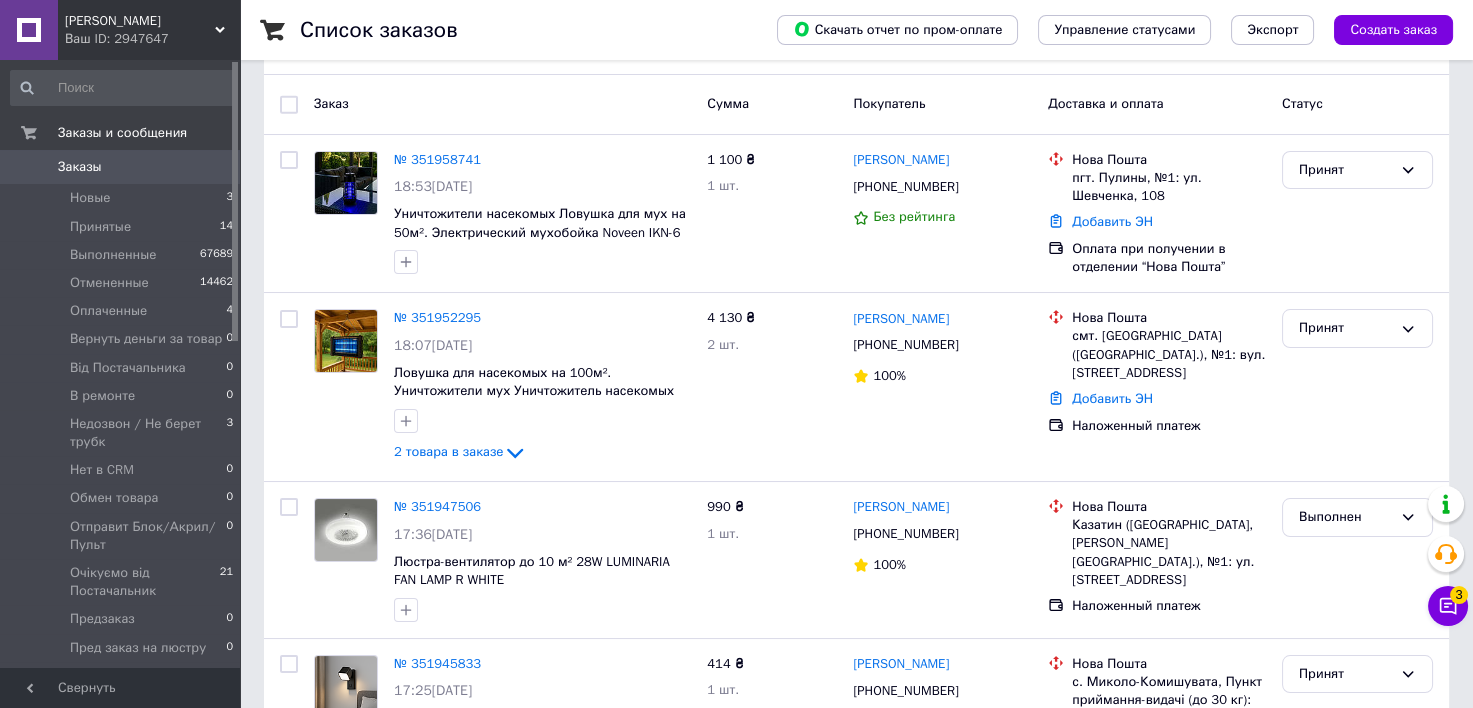 scroll, scrollTop: 533, scrollLeft: 0, axis: vertical 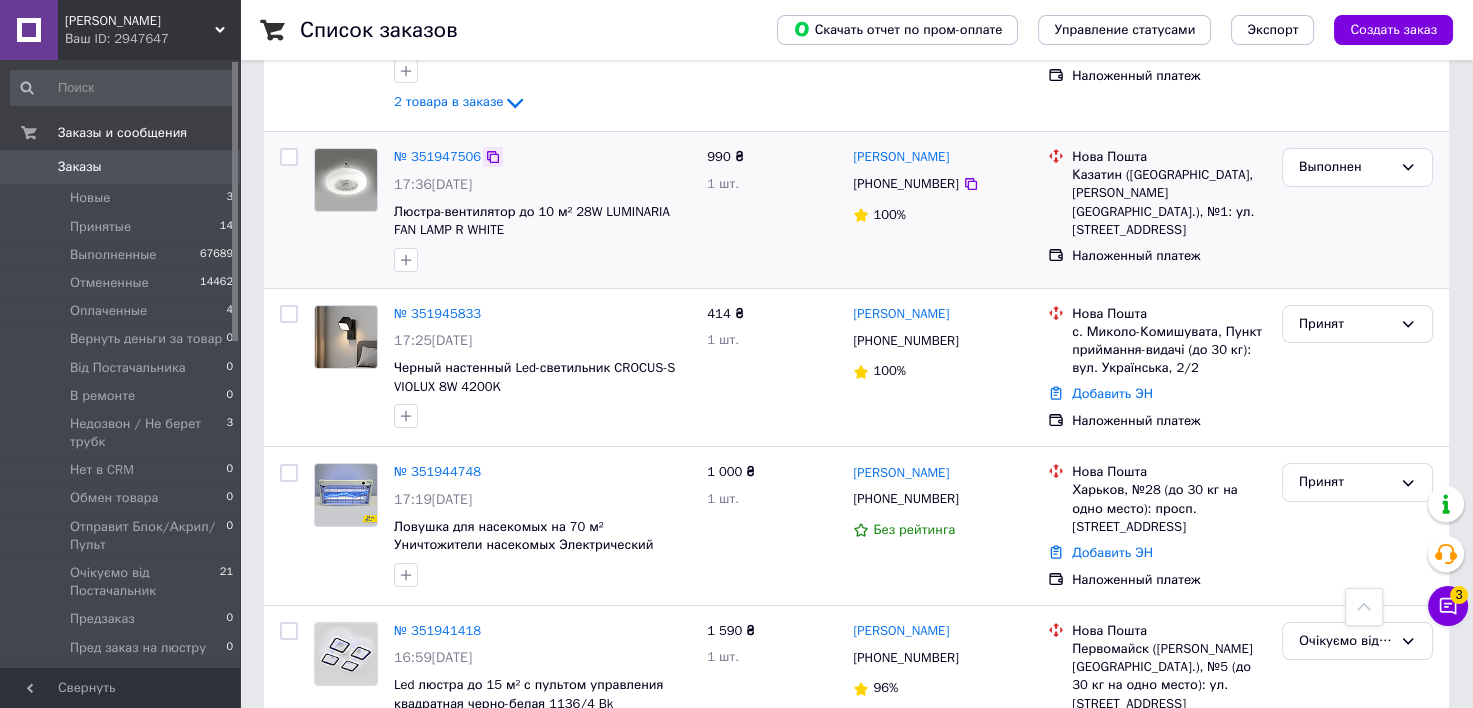 click 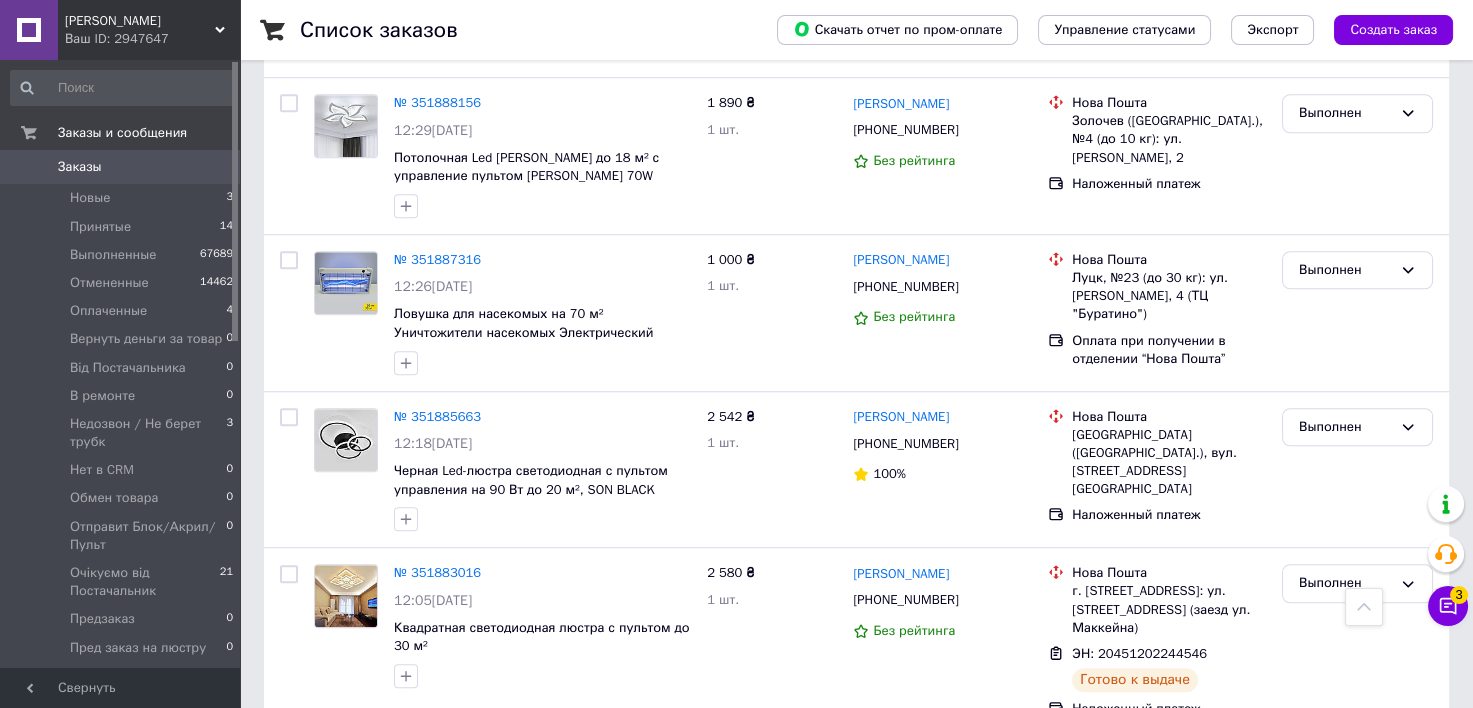 scroll, scrollTop: 3041, scrollLeft: 0, axis: vertical 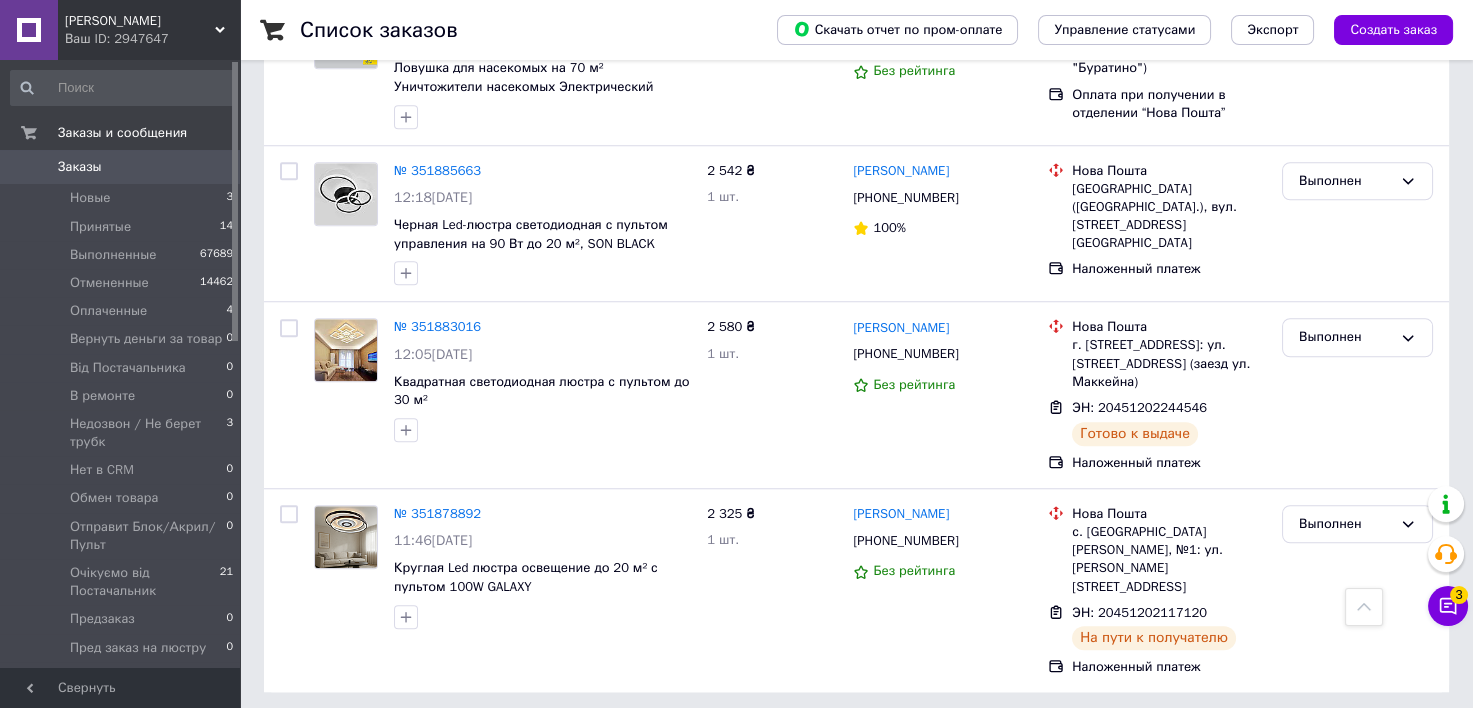 click on "1" at bounding box center [415, 737] 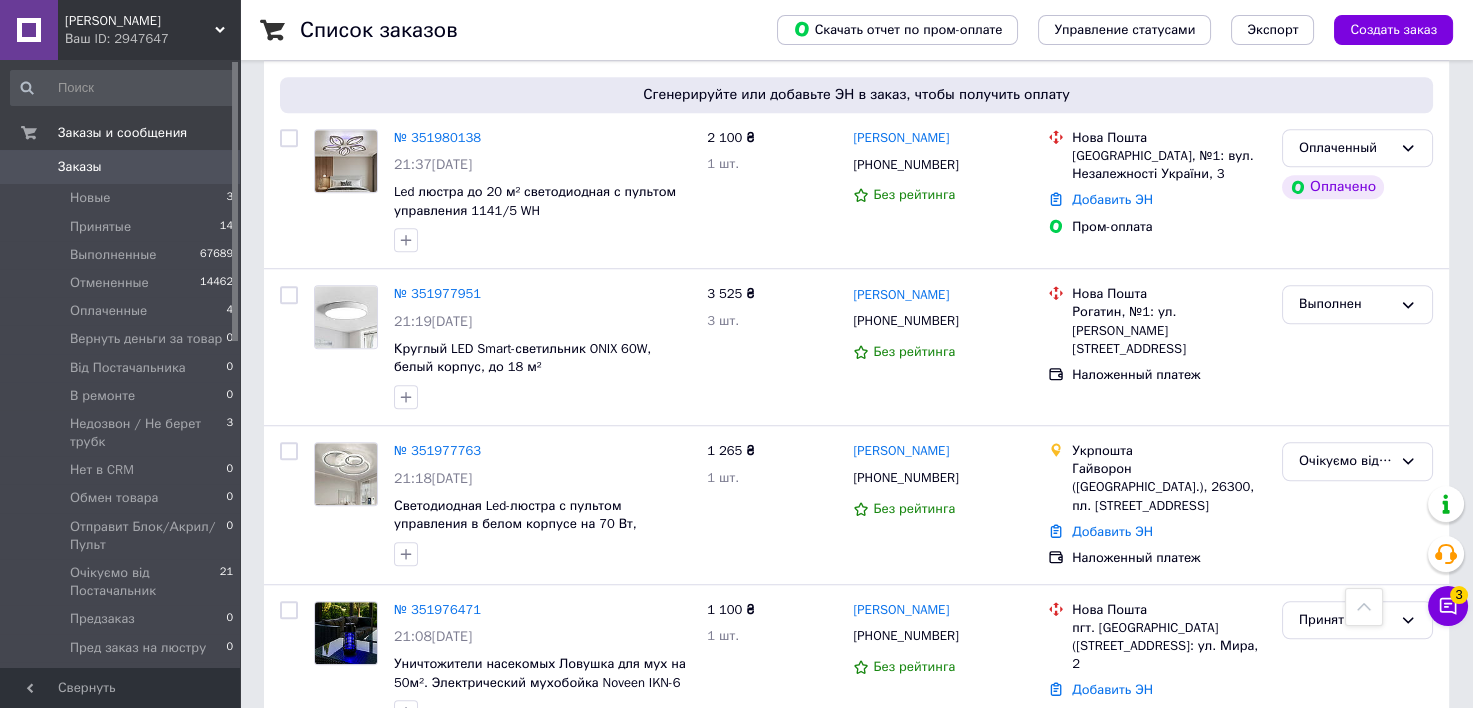 scroll, scrollTop: 2666, scrollLeft: 0, axis: vertical 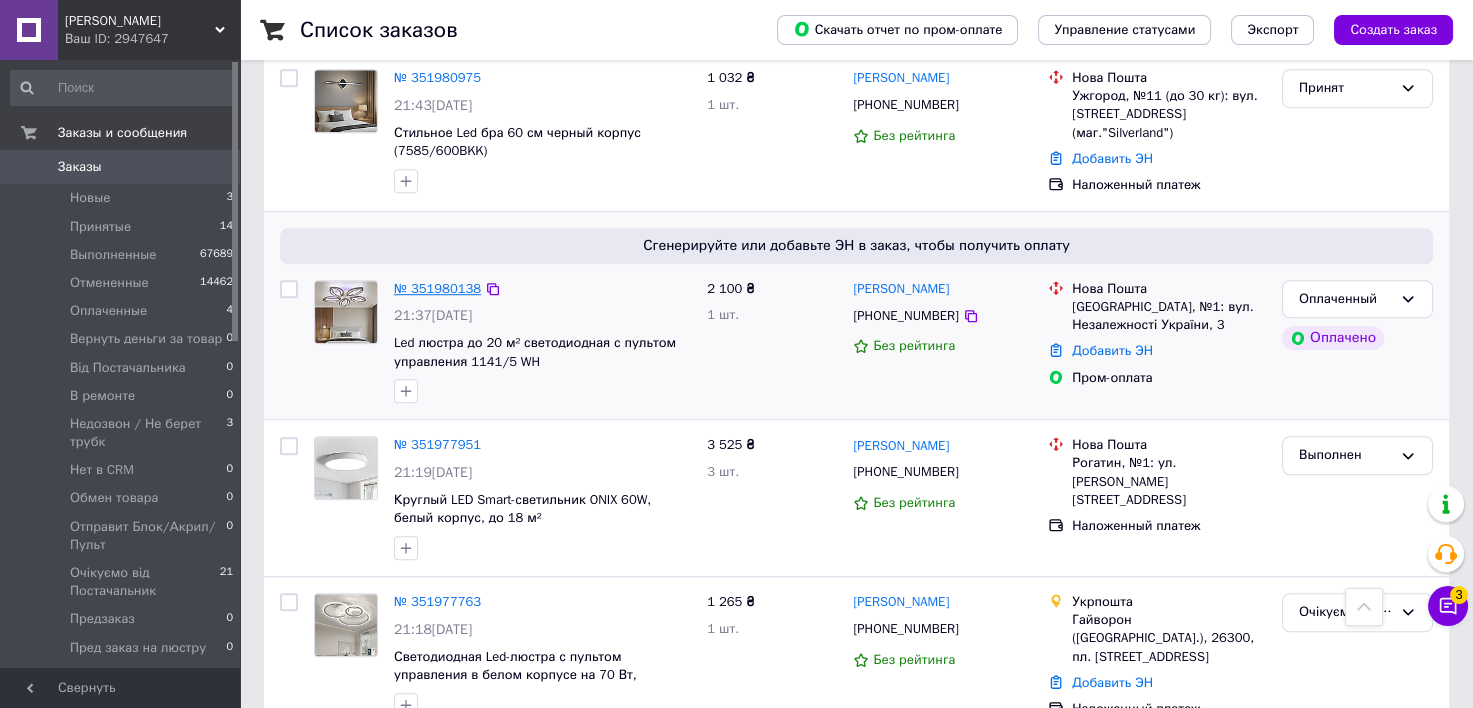 click on "№ 351980138" at bounding box center [437, 288] 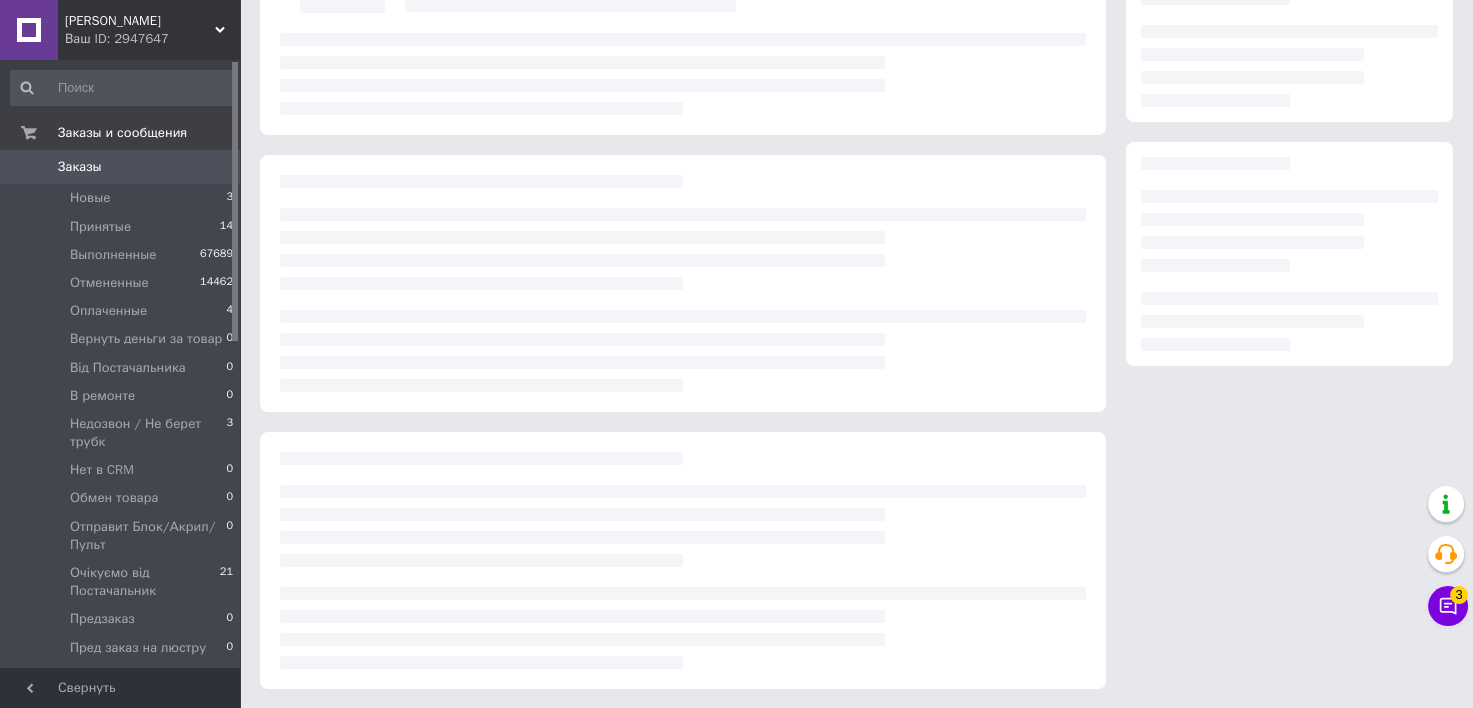 scroll, scrollTop: 72, scrollLeft: 0, axis: vertical 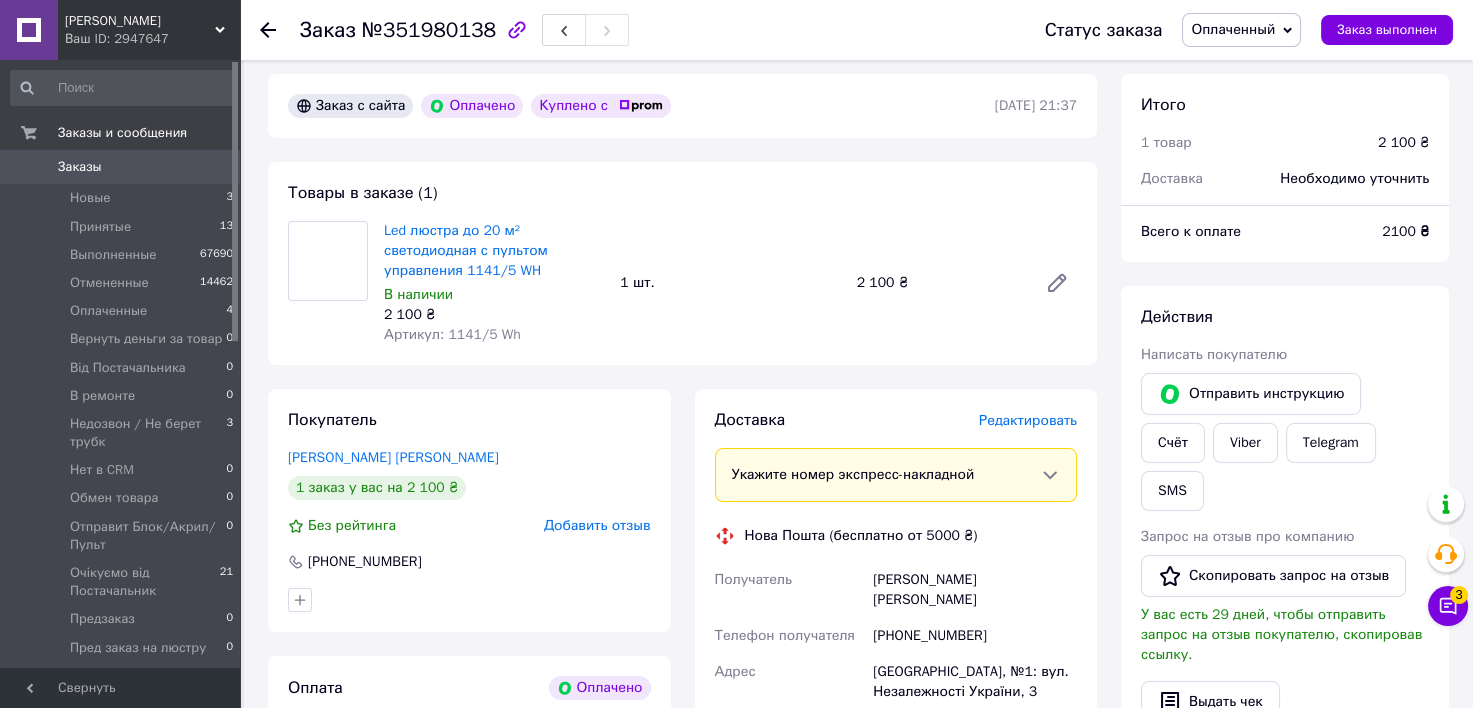 click on "№351980138" at bounding box center (429, 30) 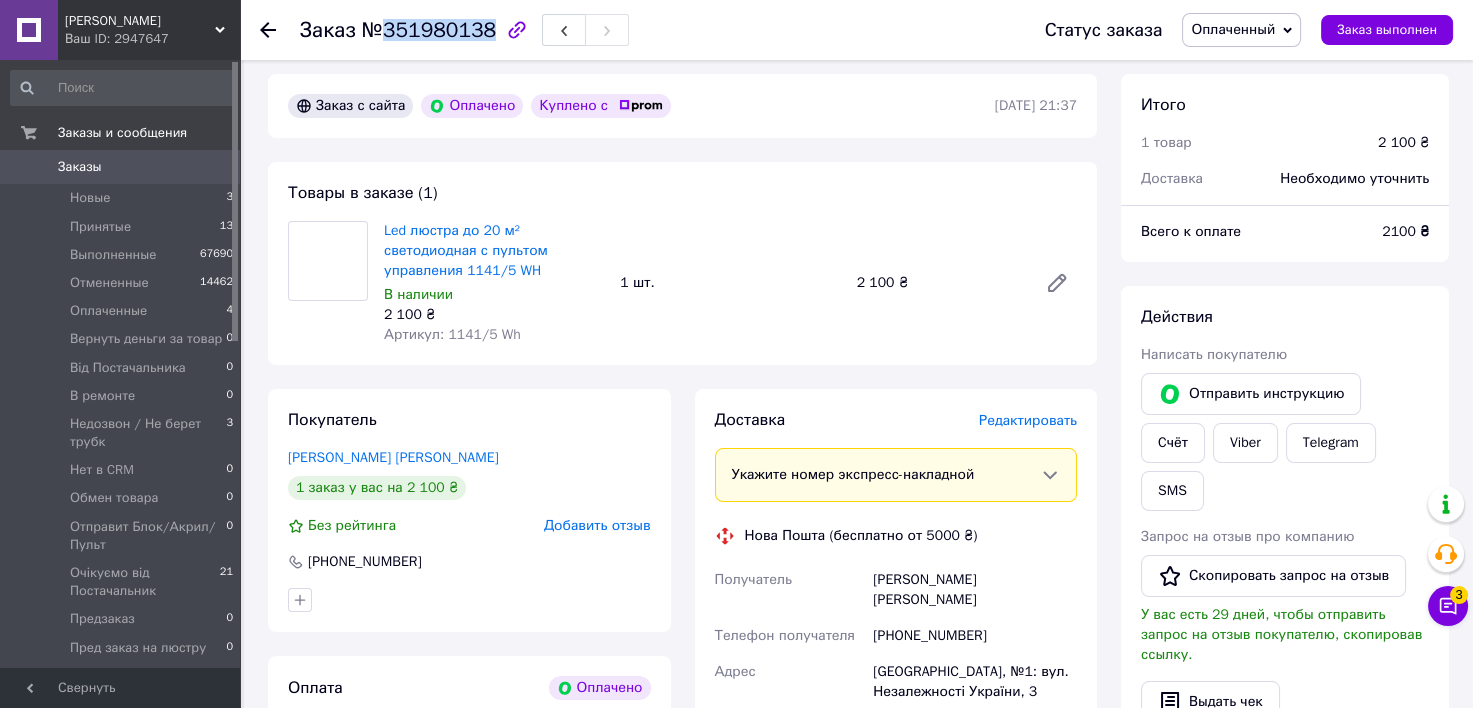 click on "№351980138" at bounding box center (429, 30) 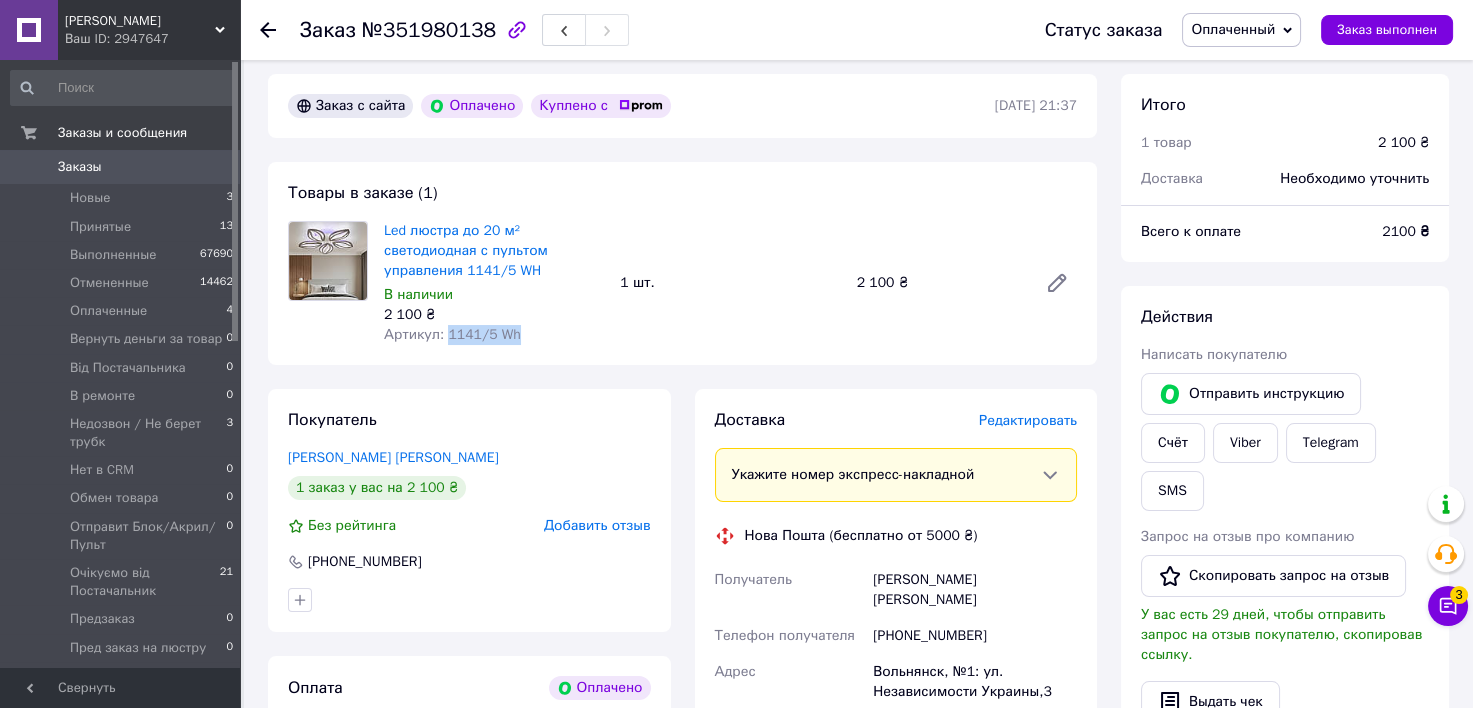 drag, startPoint x: 532, startPoint y: 335, endPoint x: 443, endPoint y: 342, distance: 89.27486 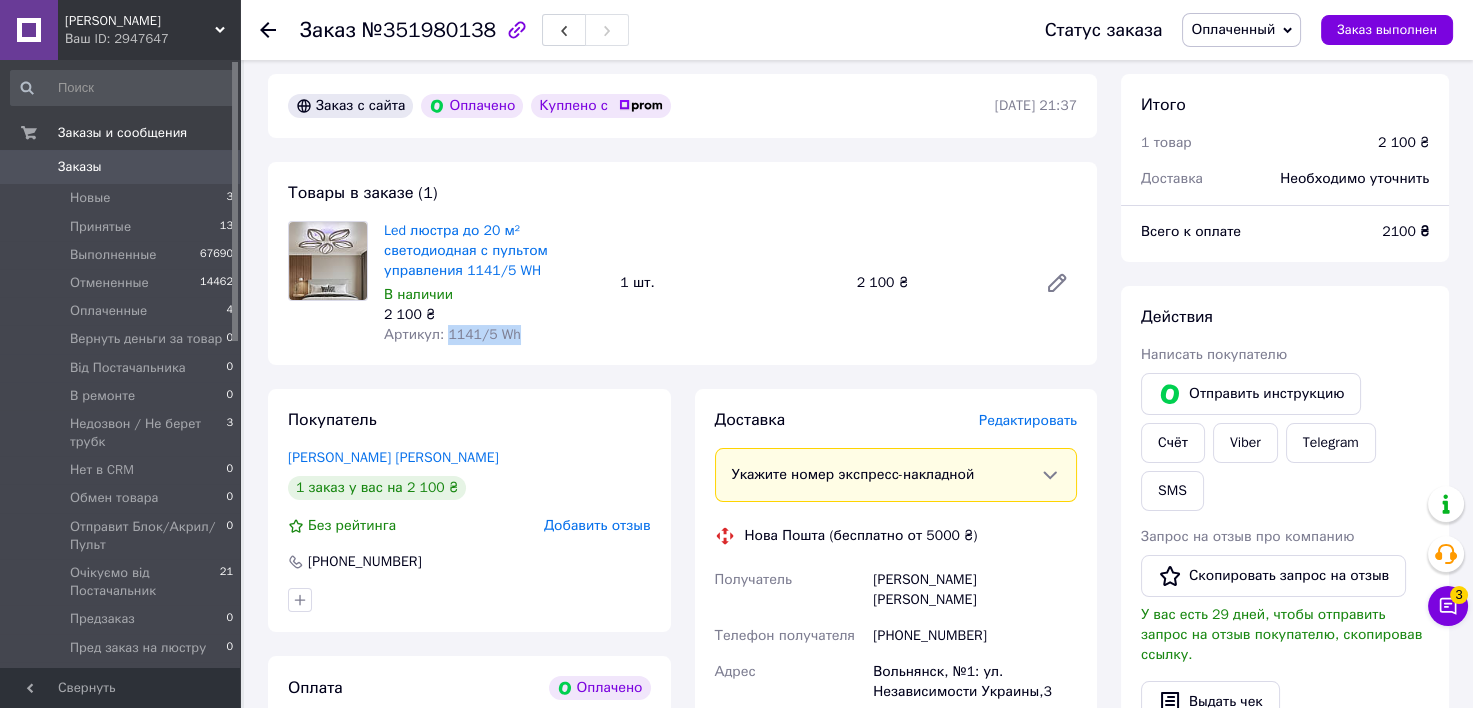 click on "Артикул: 1141/5 Wh" at bounding box center [494, 335] 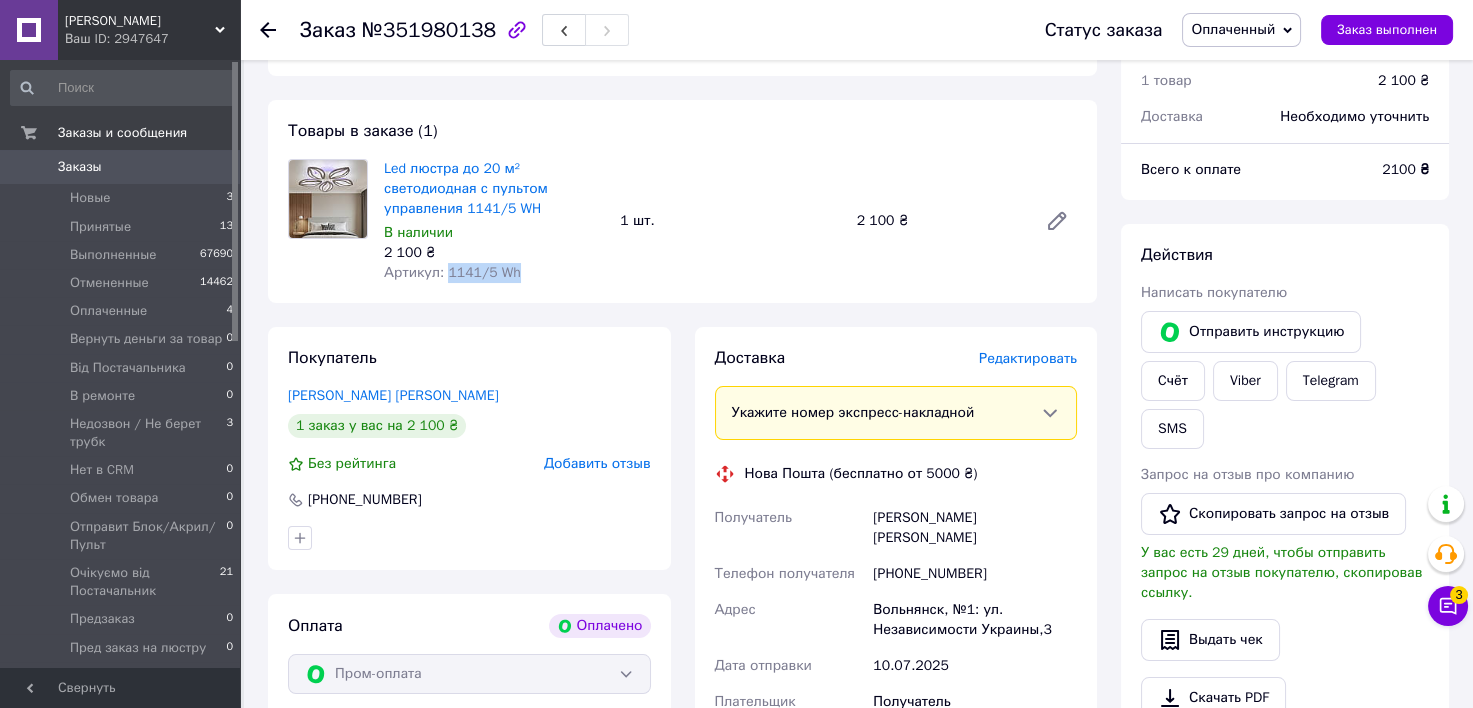 scroll, scrollTop: 133, scrollLeft: 0, axis: vertical 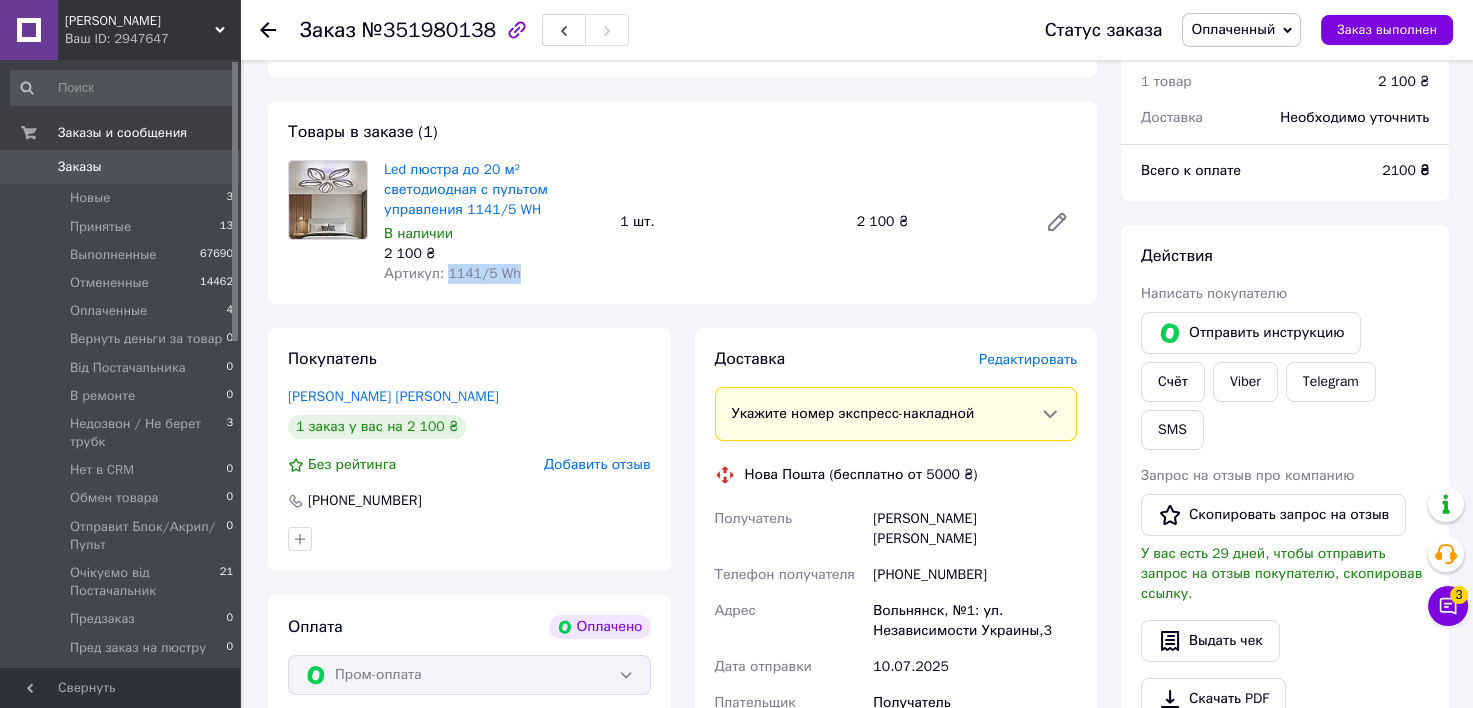 click on "Оплаченный" at bounding box center [1233, 29] 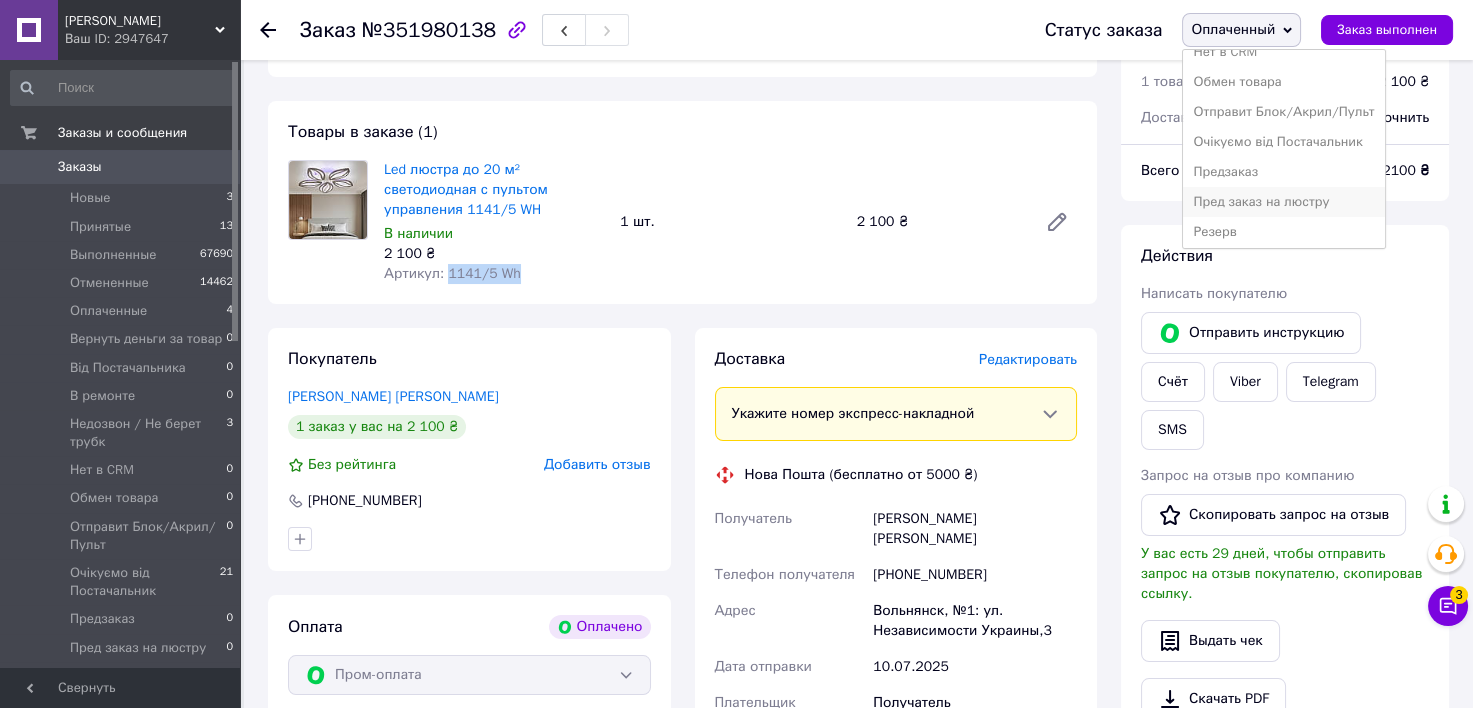 scroll, scrollTop: 266, scrollLeft: 0, axis: vertical 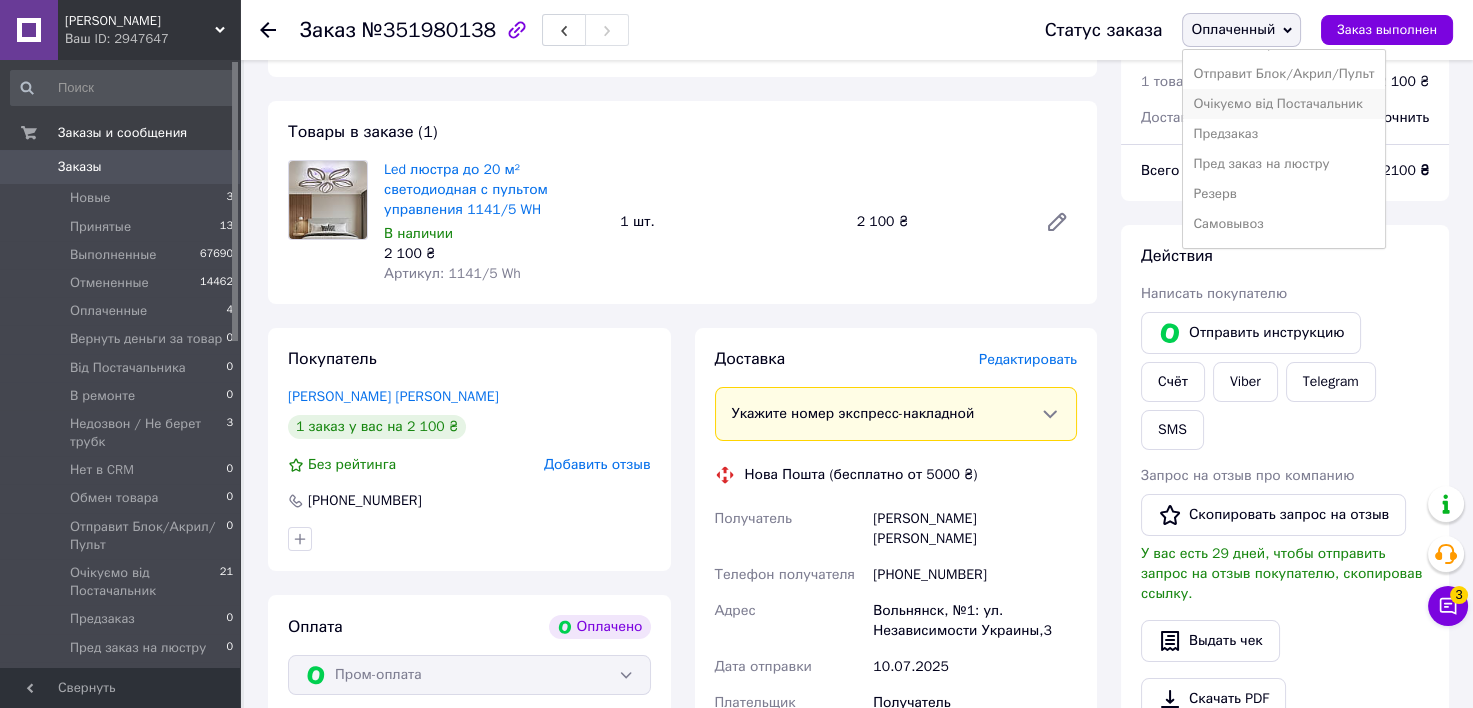 click on "Очікуємо від Постачальник" at bounding box center [1283, 104] 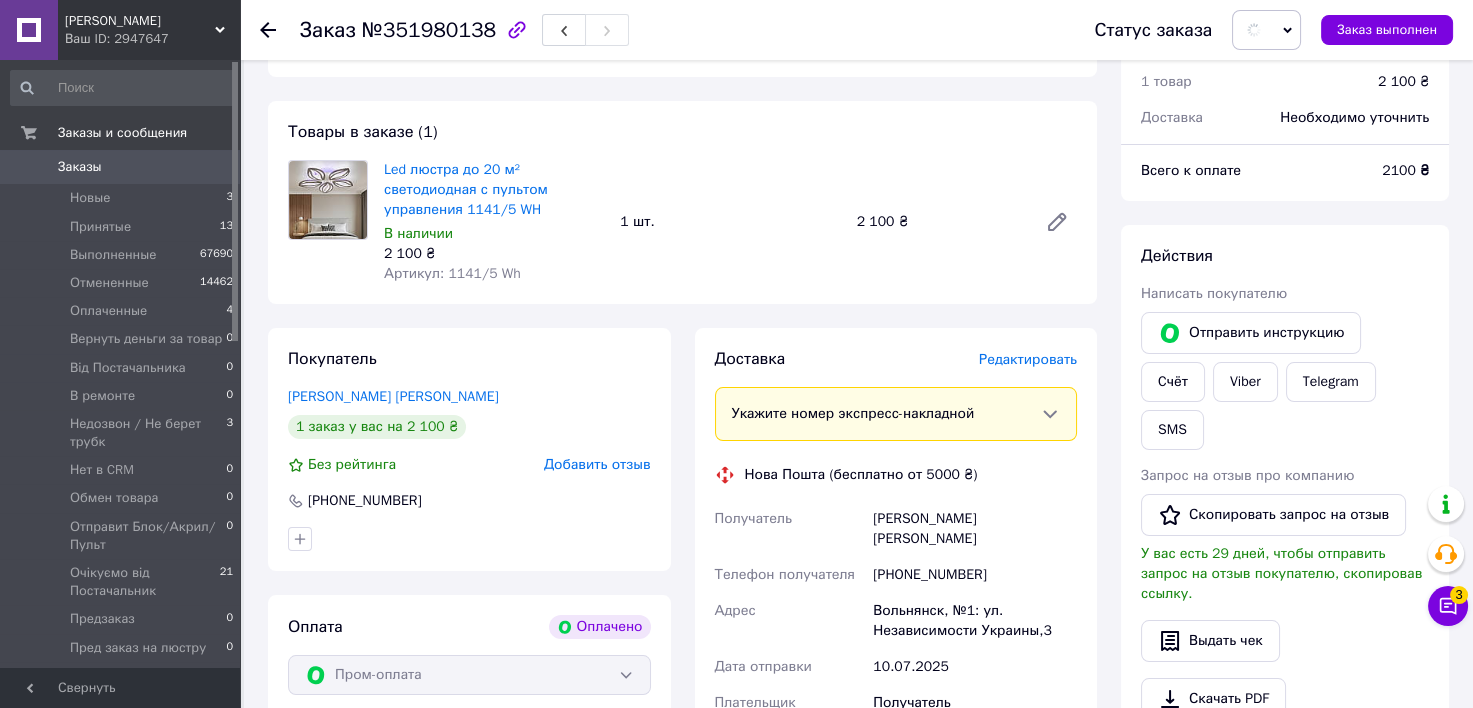 click 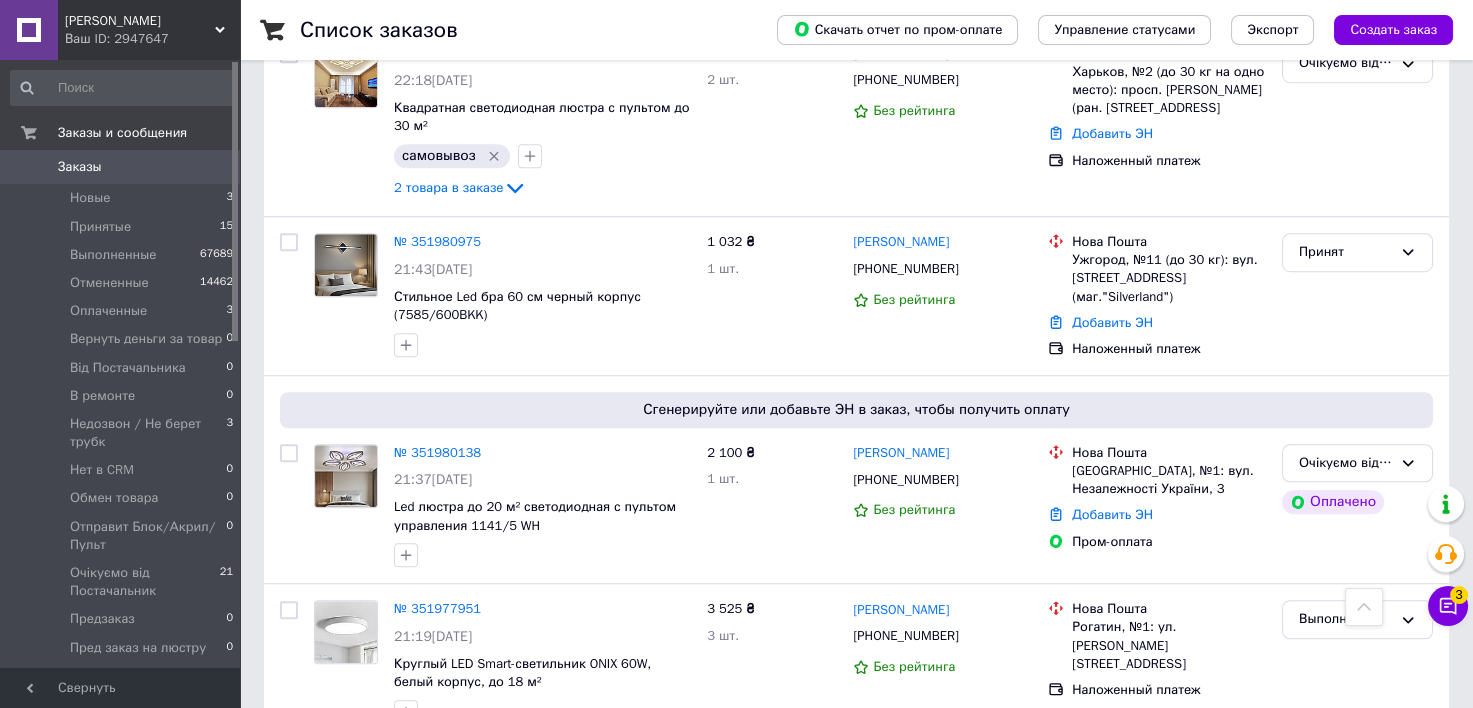 scroll, scrollTop: 2635, scrollLeft: 0, axis: vertical 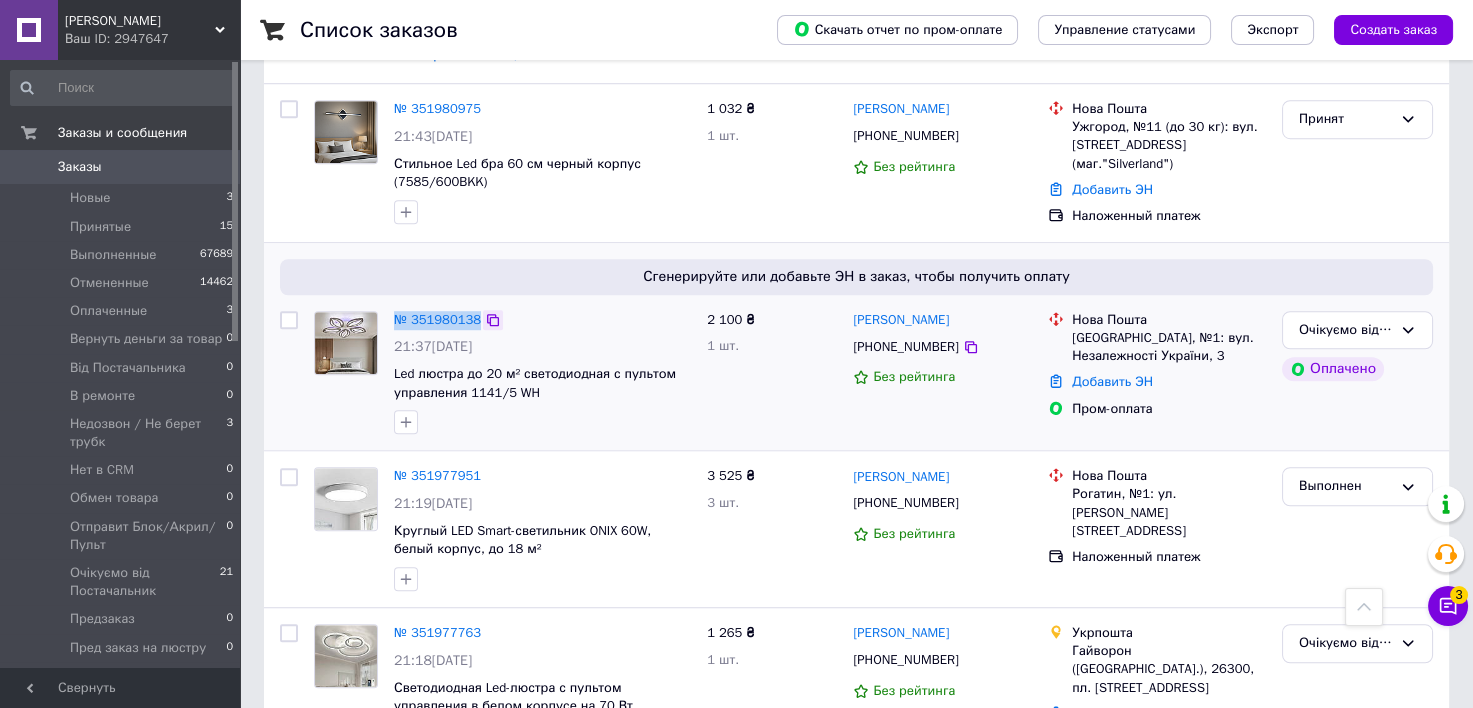 drag, startPoint x: 384, startPoint y: 296, endPoint x: 478, endPoint y: 293, distance: 94.04786 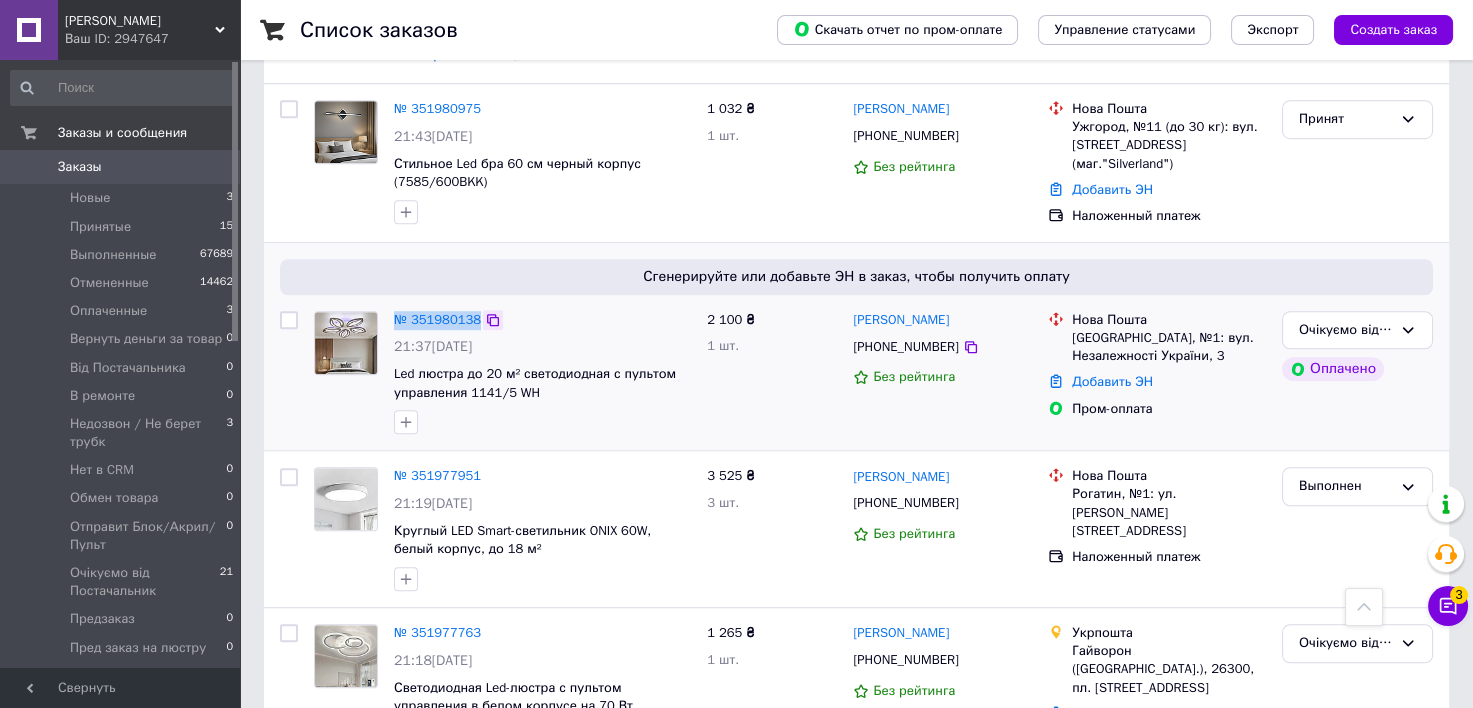 click on "№ 351980138 21:37[DATE] Led люстра до 20 м² светодиодная с пультом управления 1141/5 WH" at bounding box center [502, 373] 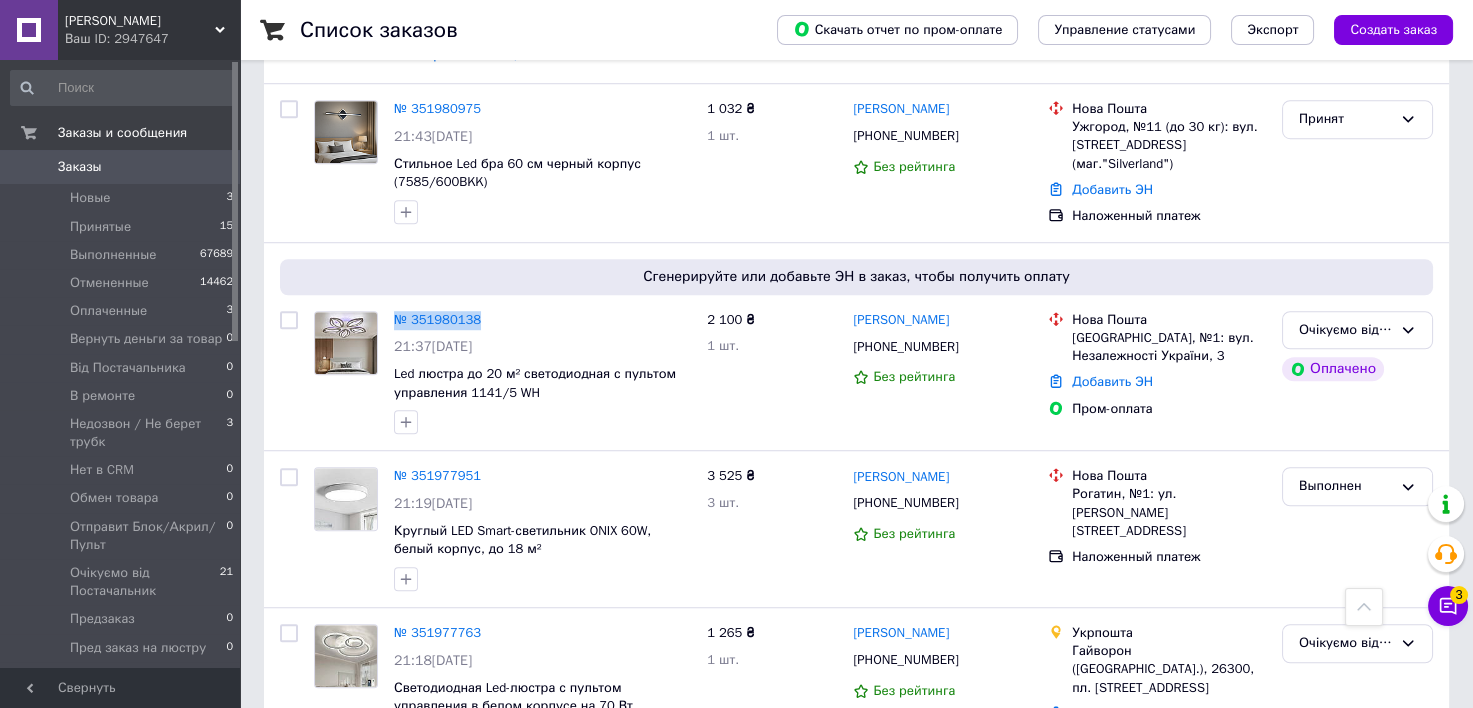click on "Заказы 0" at bounding box center (122, 167) 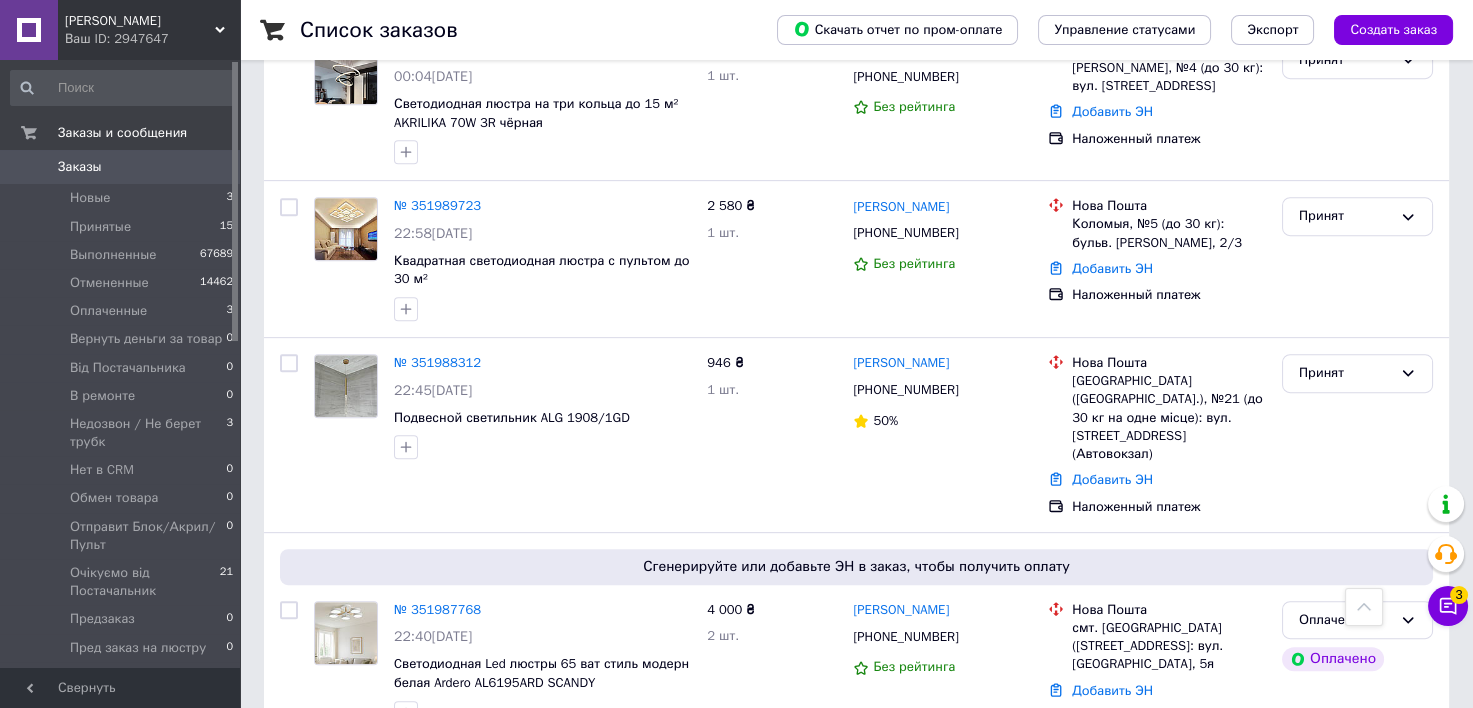 scroll, scrollTop: 1333, scrollLeft: 0, axis: vertical 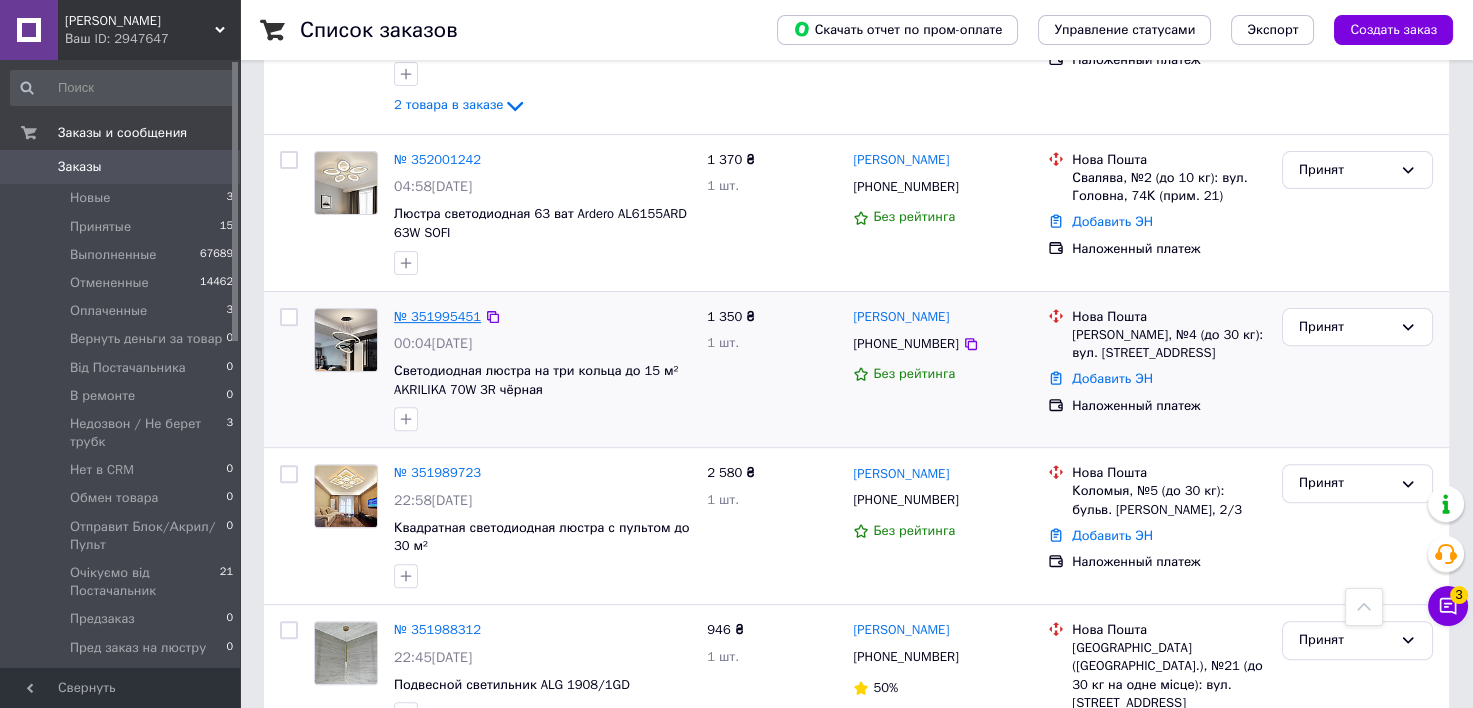 click on "№ 351995451" at bounding box center [437, 316] 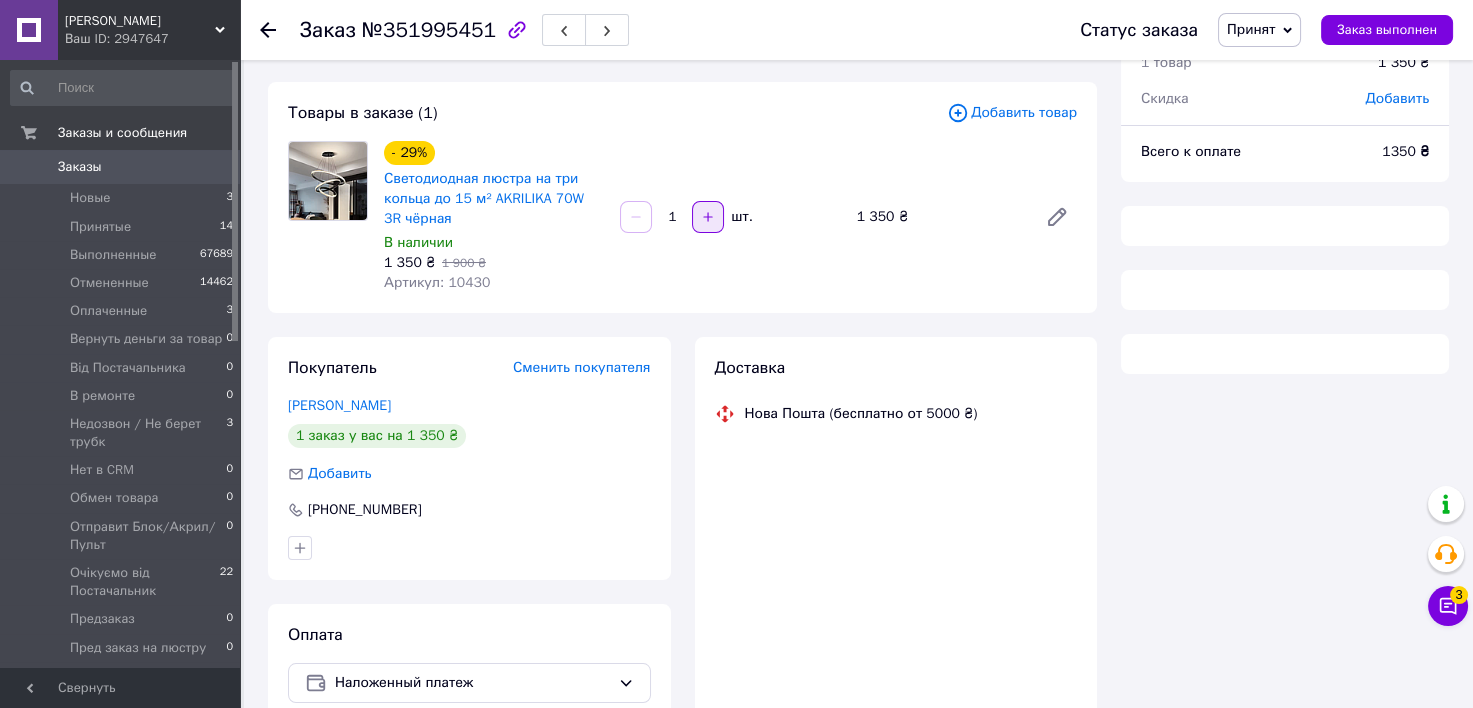 scroll, scrollTop: 0, scrollLeft: 0, axis: both 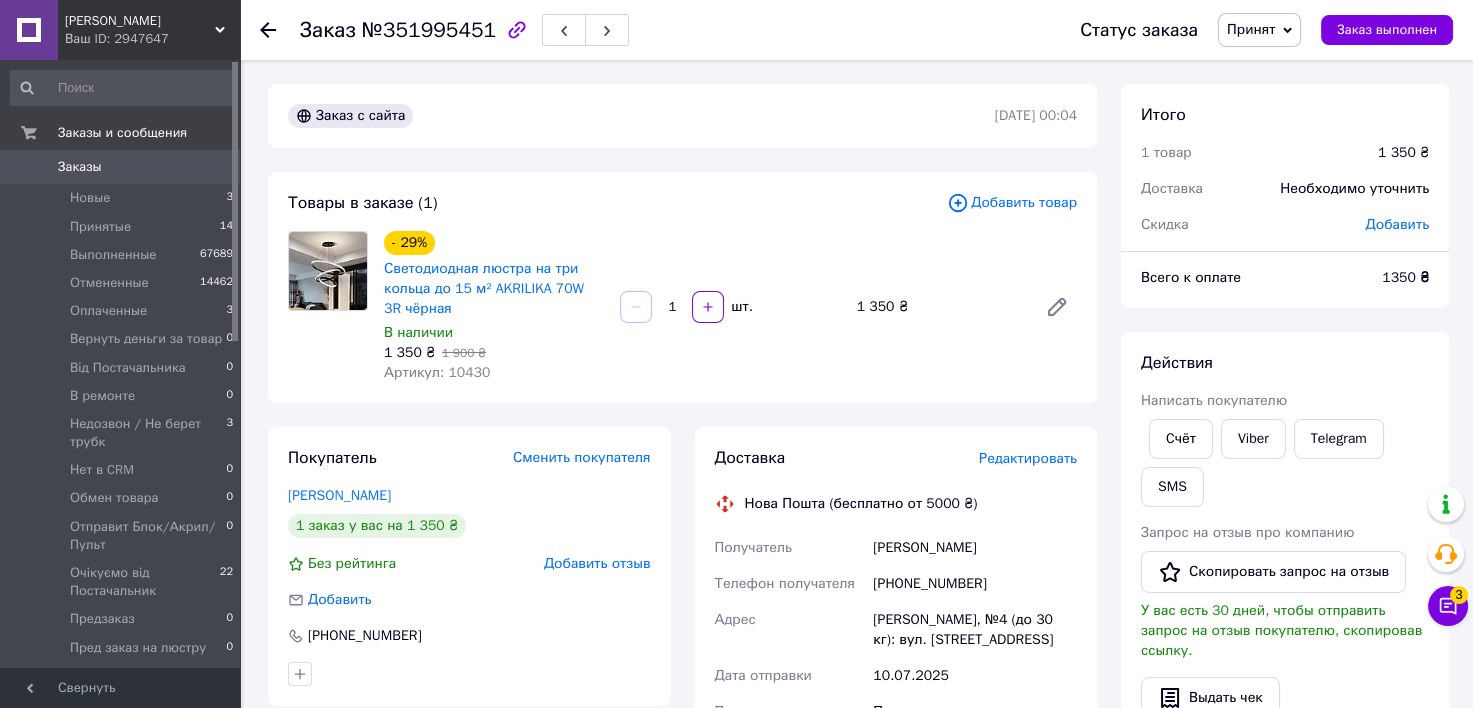 click on "Заказ №351995451" at bounding box center [464, 30] 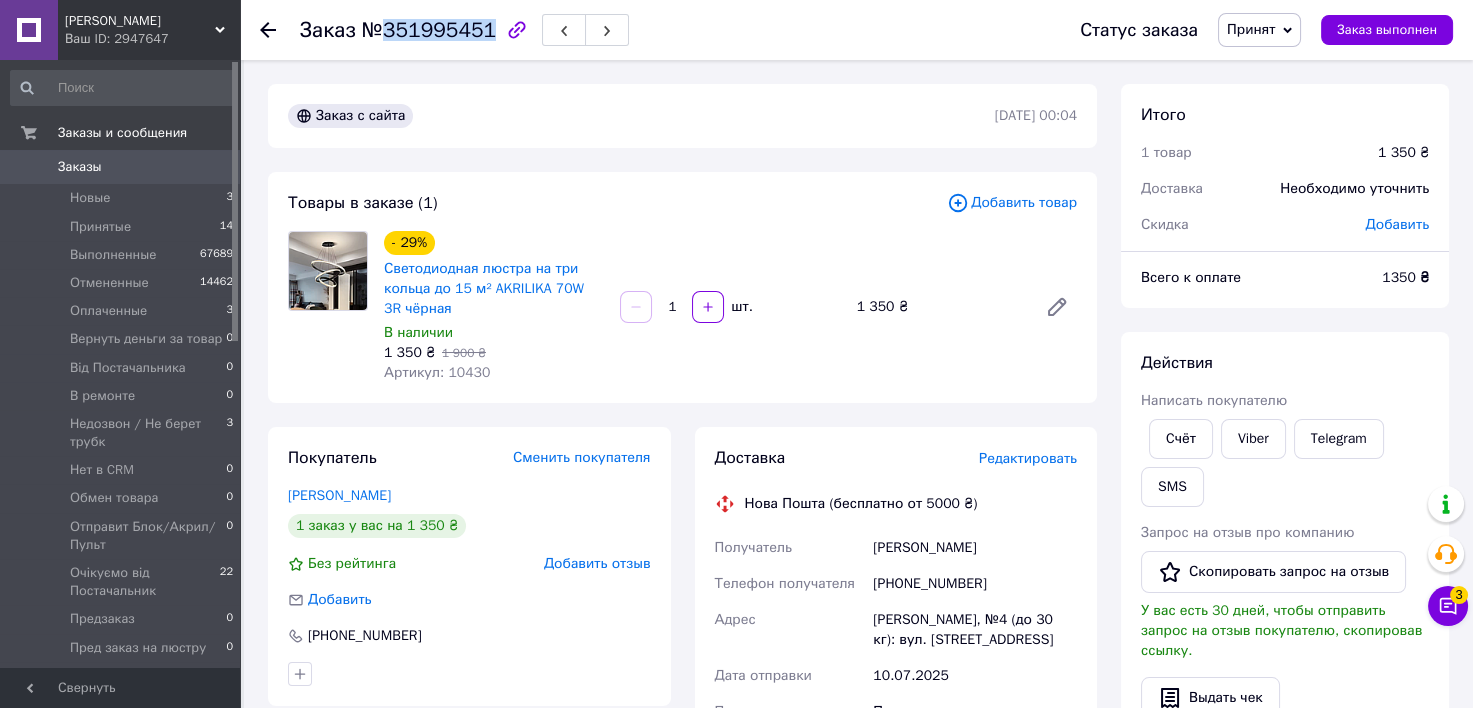 click on "Заказ №351995451" at bounding box center (464, 30) 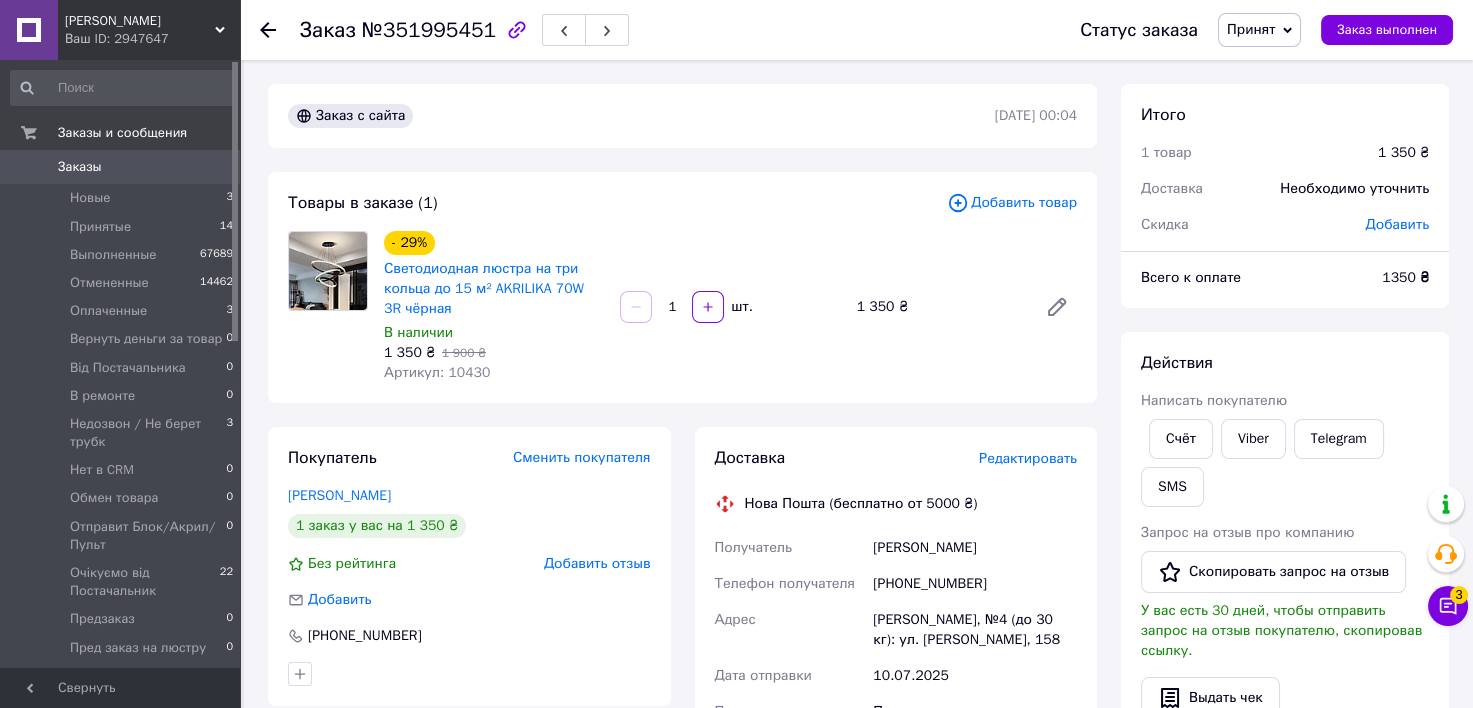 click on "Артикул: 10430" at bounding box center (437, 372) 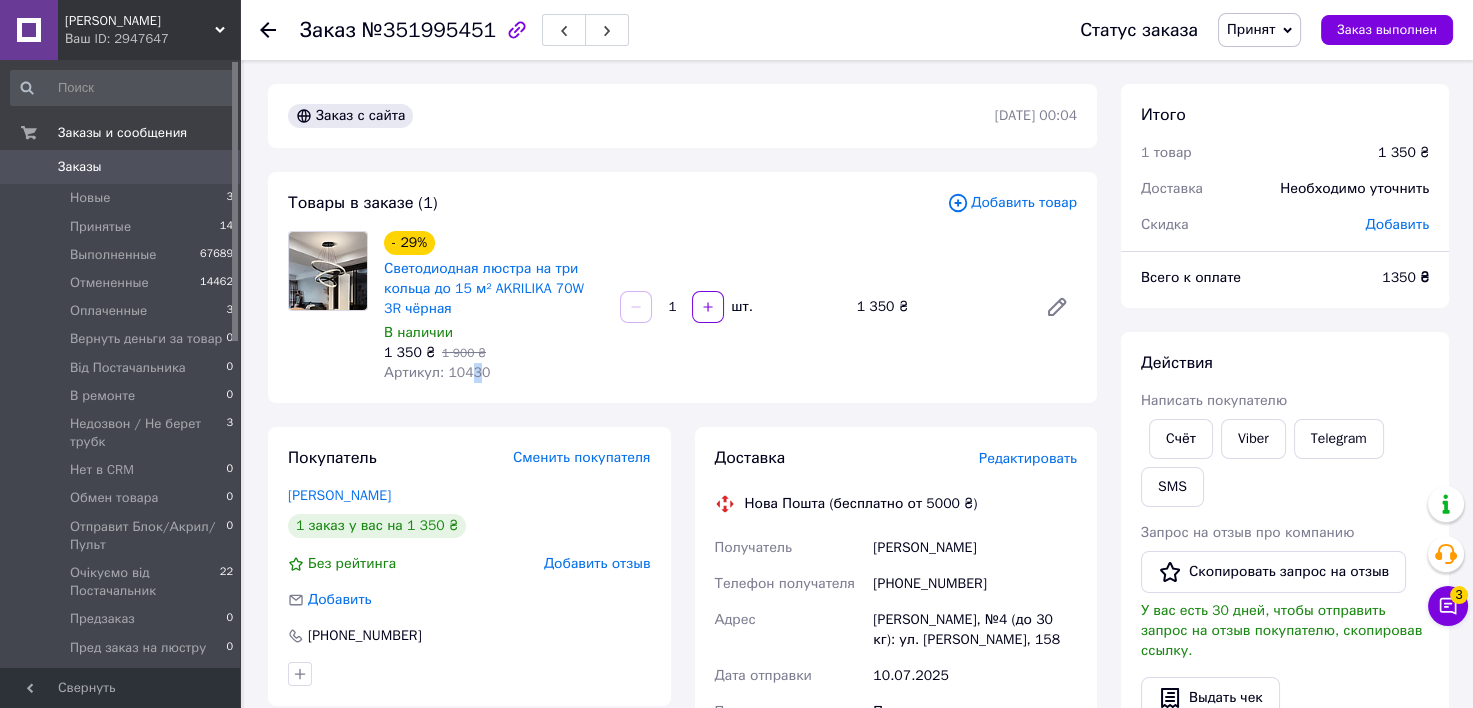 click on "Артикул: 10430" at bounding box center (437, 372) 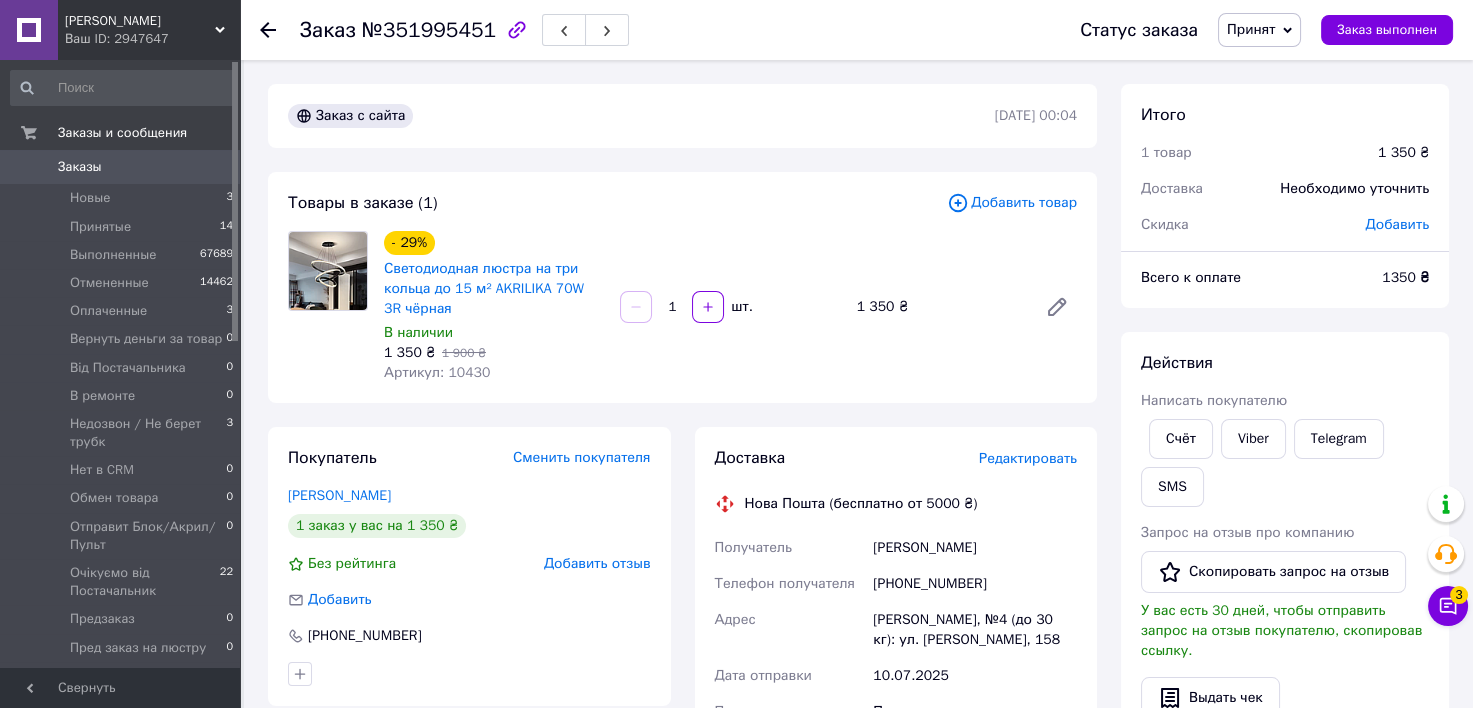 drag, startPoint x: 470, startPoint y: 370, endPoint x: 459, endPoint y: 373, distance: 11.401754 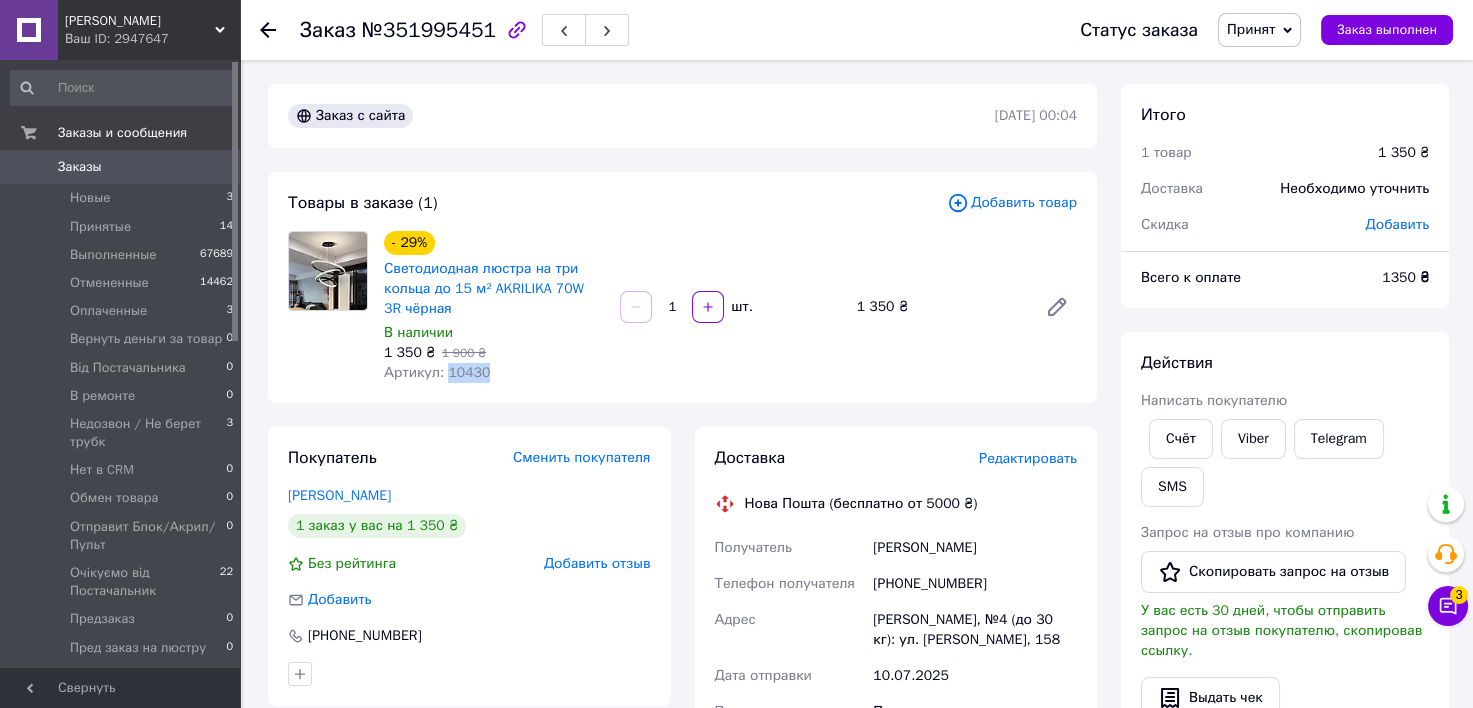 click on "Артикул: 10430" at bounding box center (437, 372) 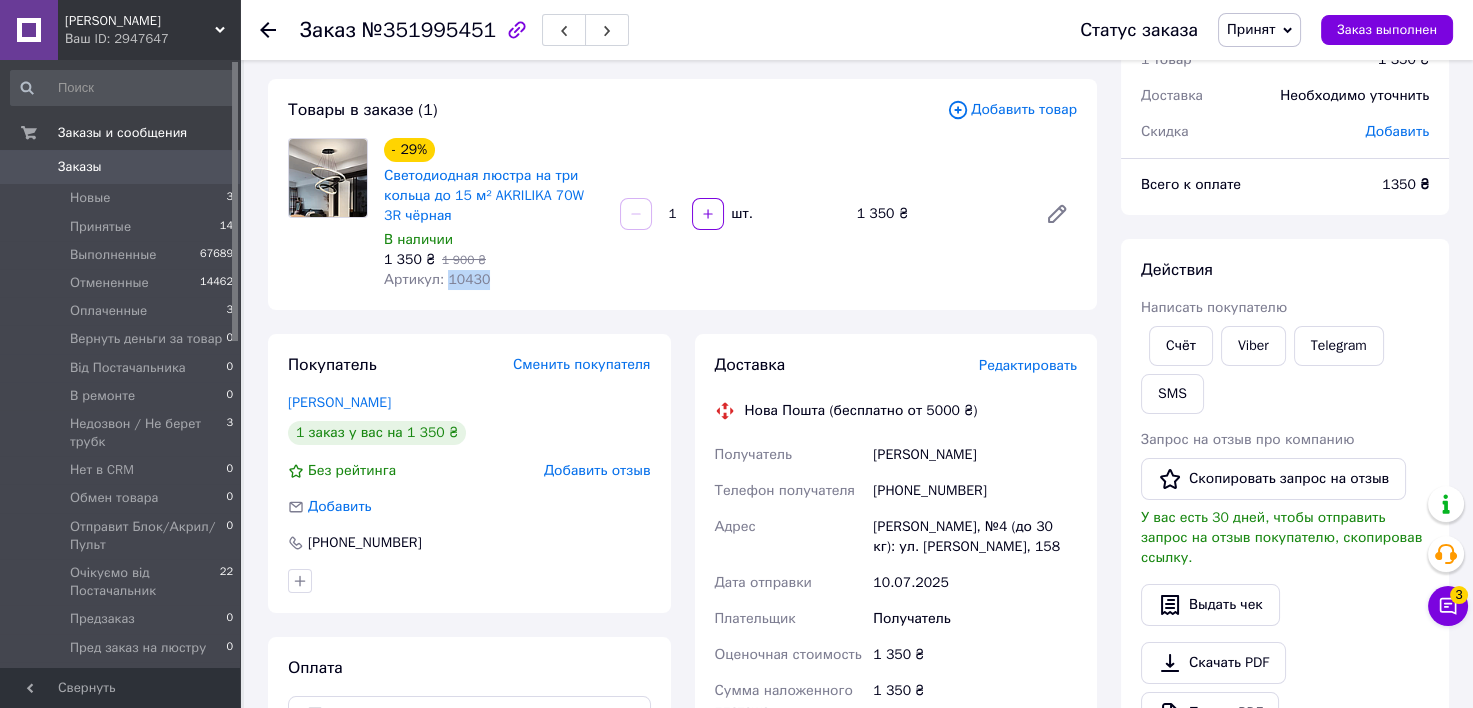 scroll, scrollTop: 133, scrollLeft: 0, axis: vertical 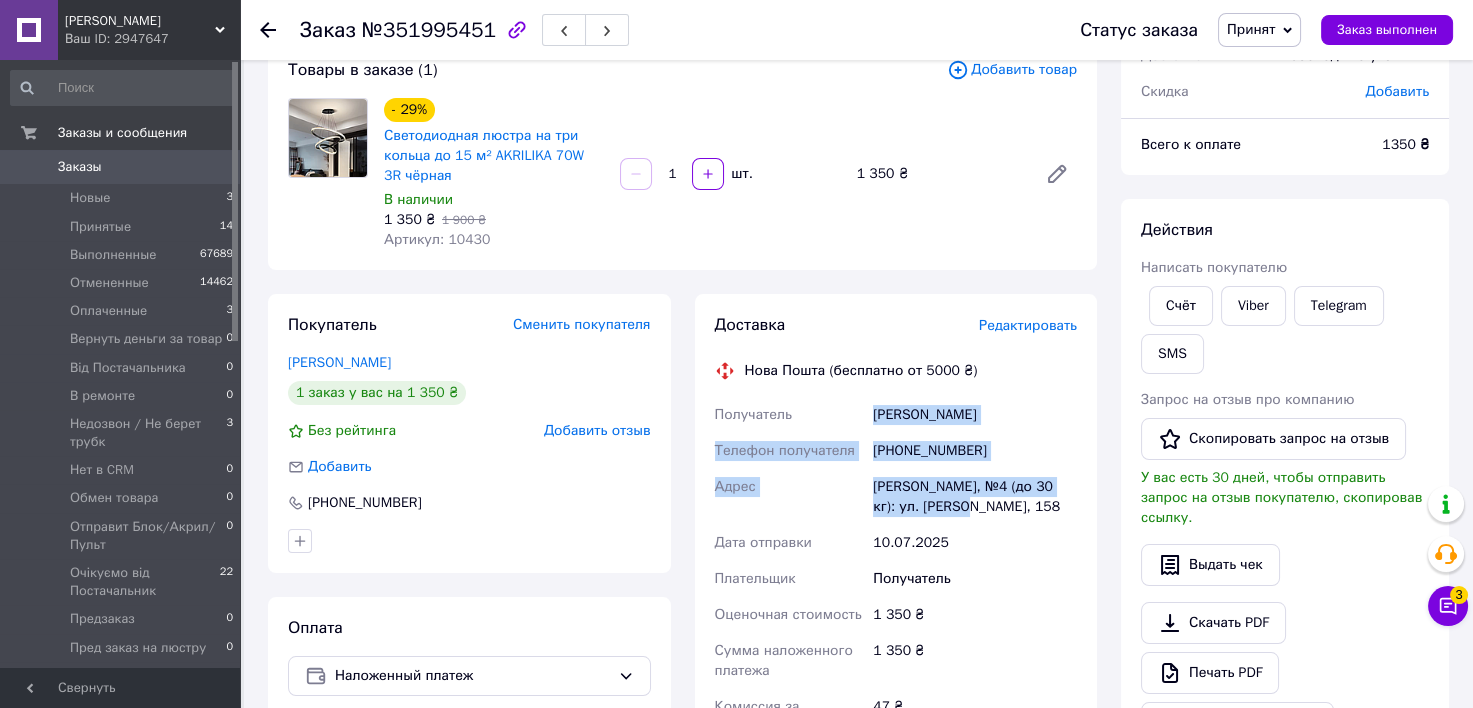 drag, startPoint x: 867, startPoint y: 411, endPoint x: 955, endPoint y: 510, distance: 132.45753 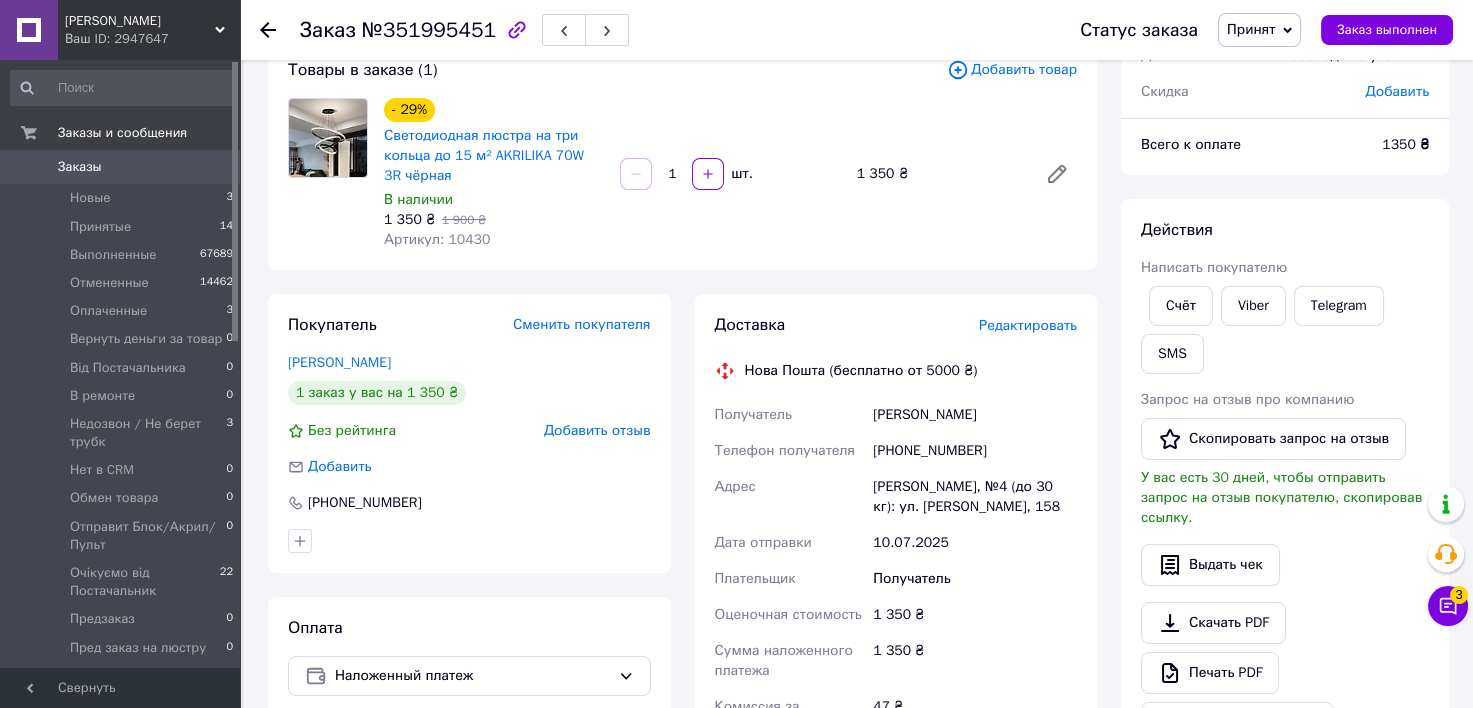 click on "Артикул: 10430" at bounding box center (437, 239) 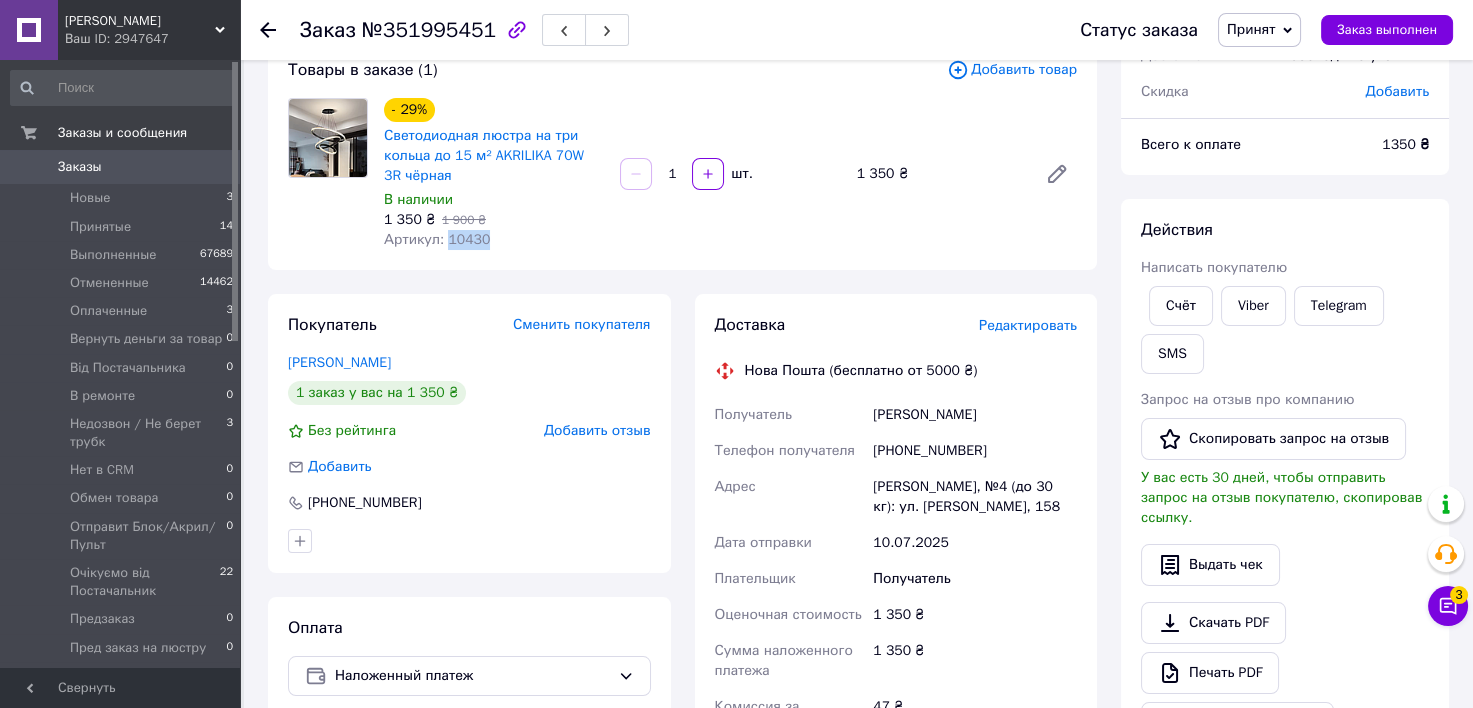 click on "Артикул: 10430" at bounding box center (437, 239) 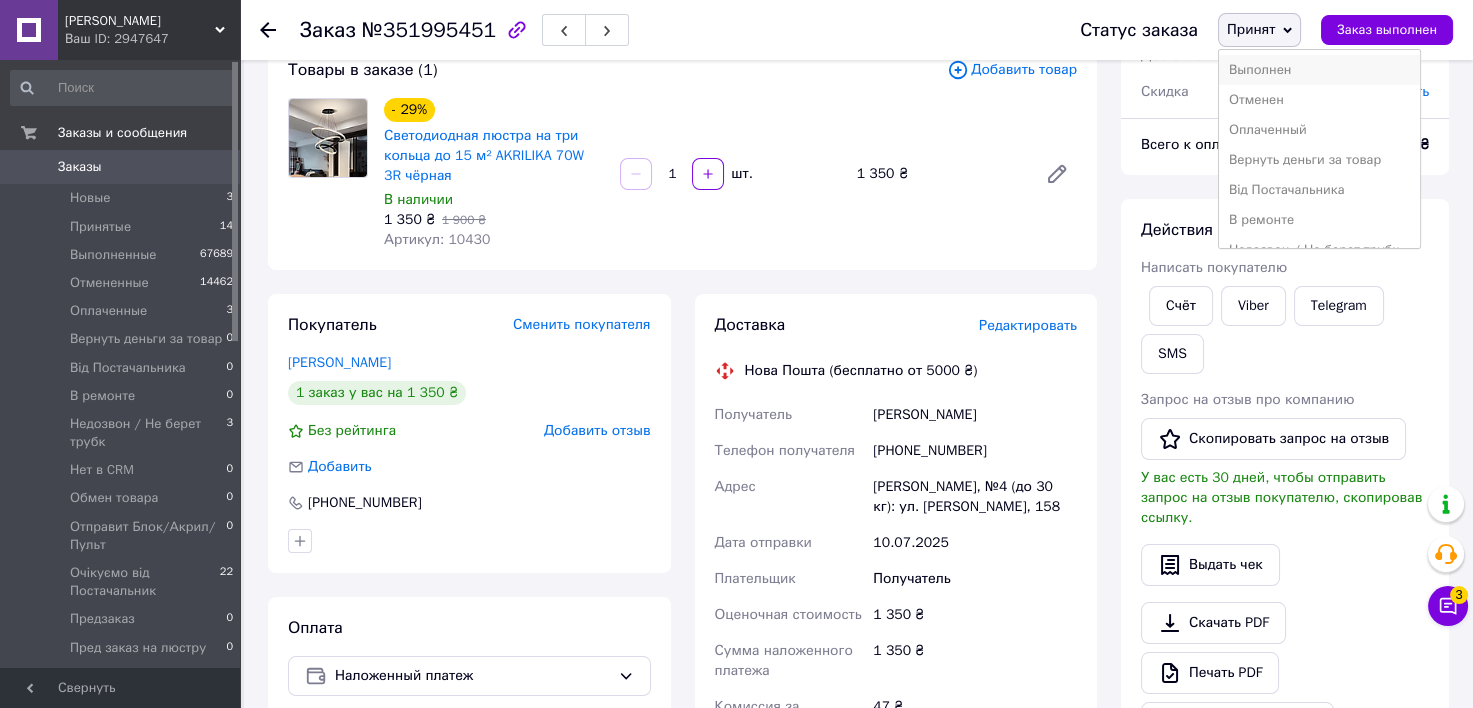 click on "Выполнен" at bounding box center (1319, 70) 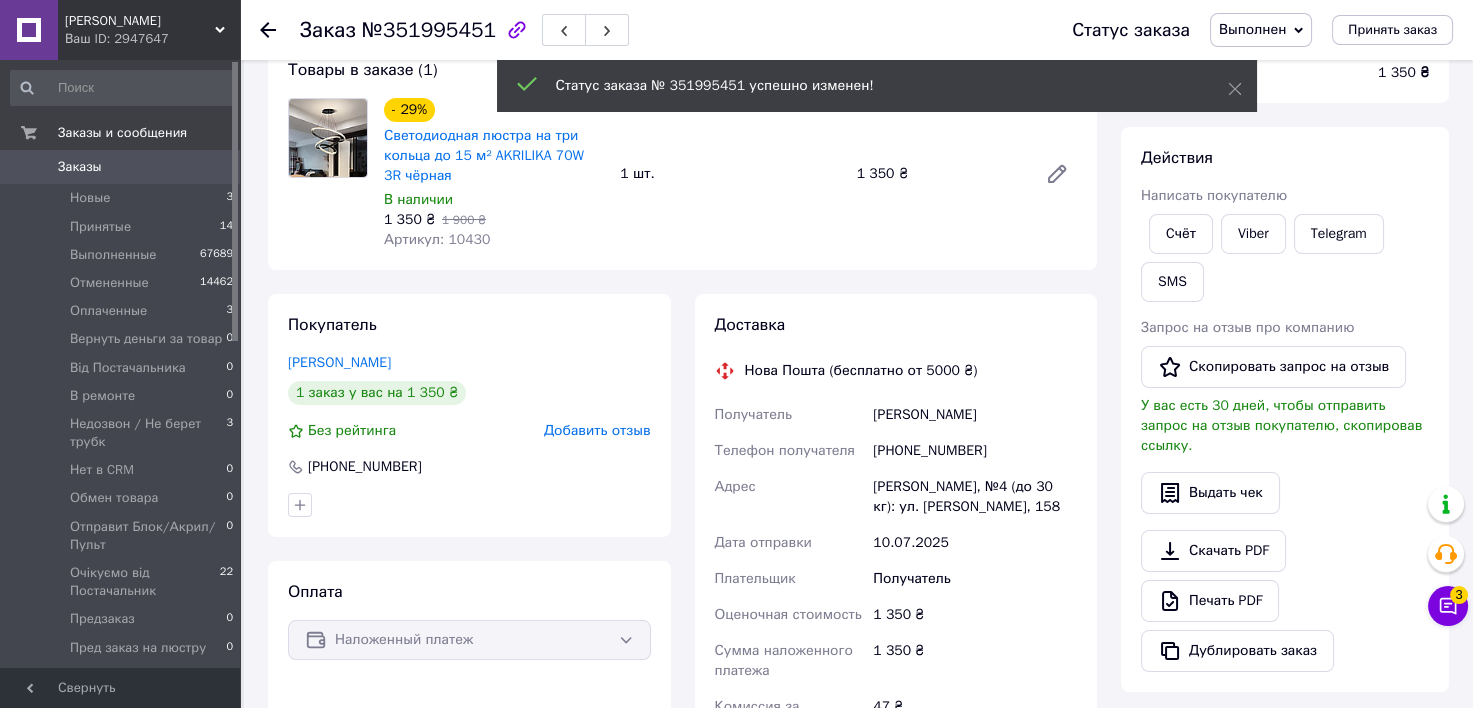 click 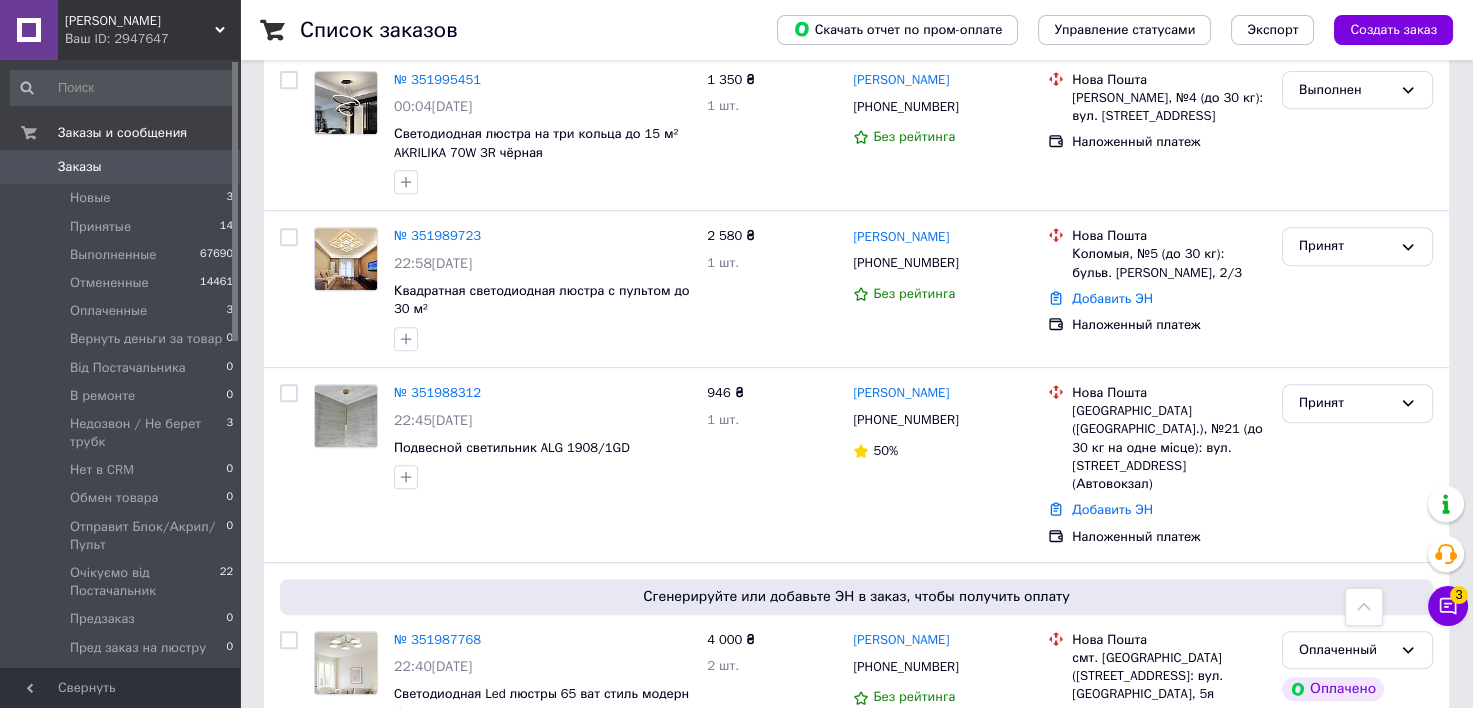 scroll, scrollTop: 1304, scrollLeft: 0, axis: vertical 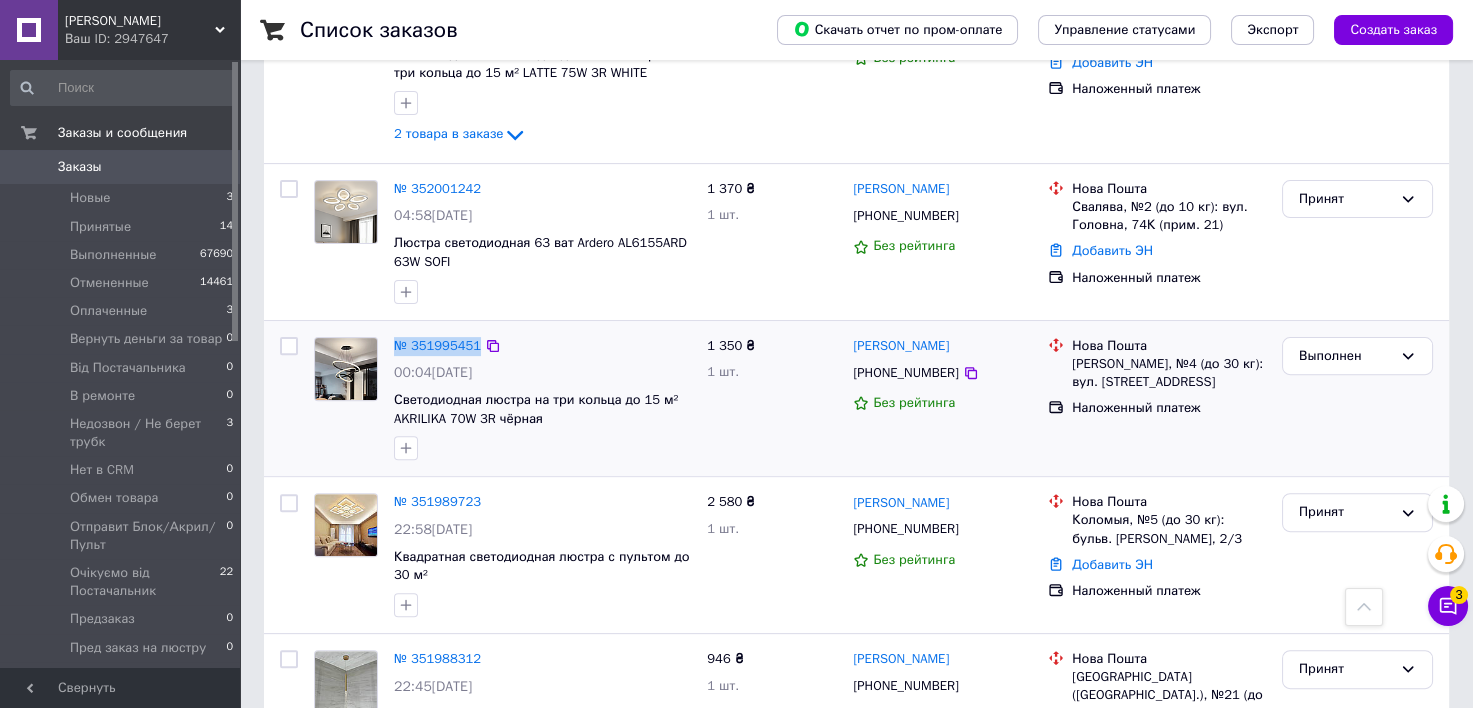 drag, startPoint x: 388, startPoint y: 345, endPoint x: 483, endPoint y: 353, distance: 95.33625 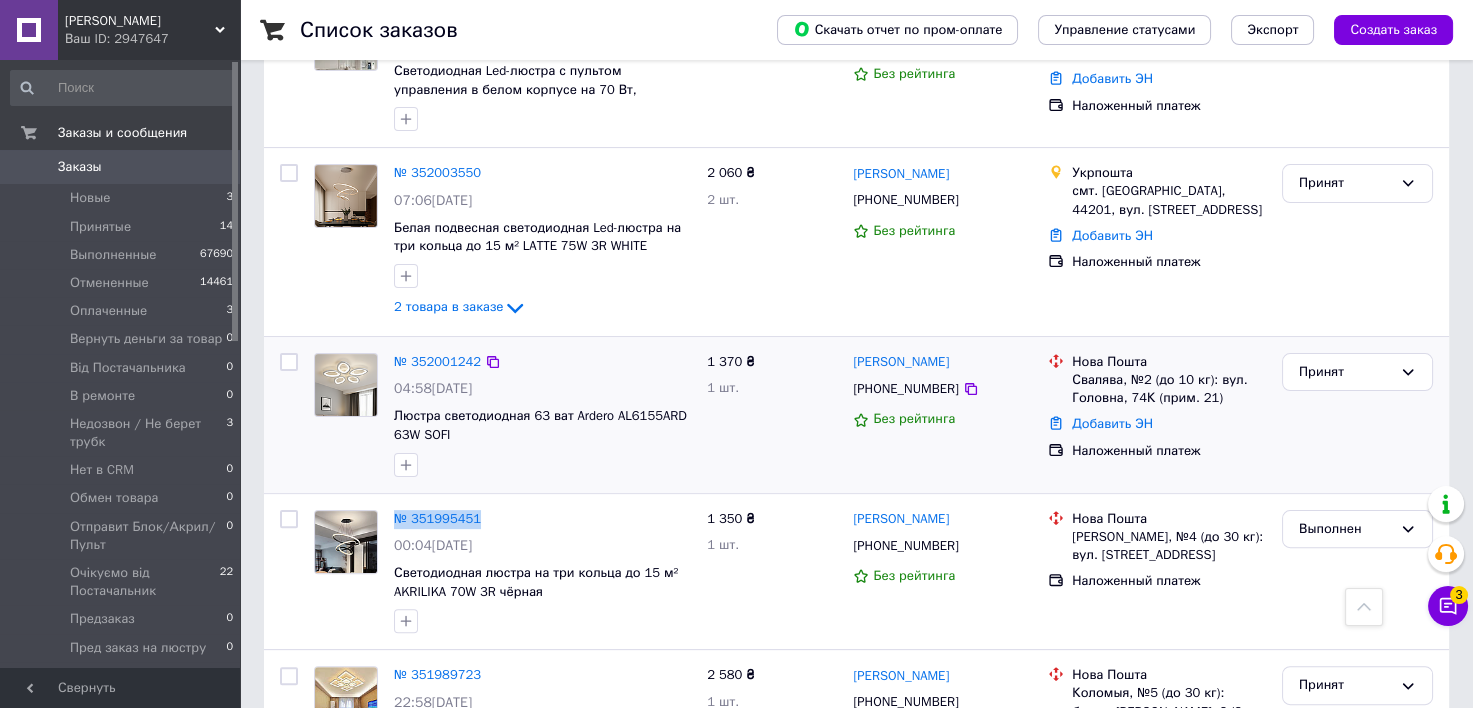 scroll, scrollTop: 1037, scrollLeft: 0, axis: vertical 